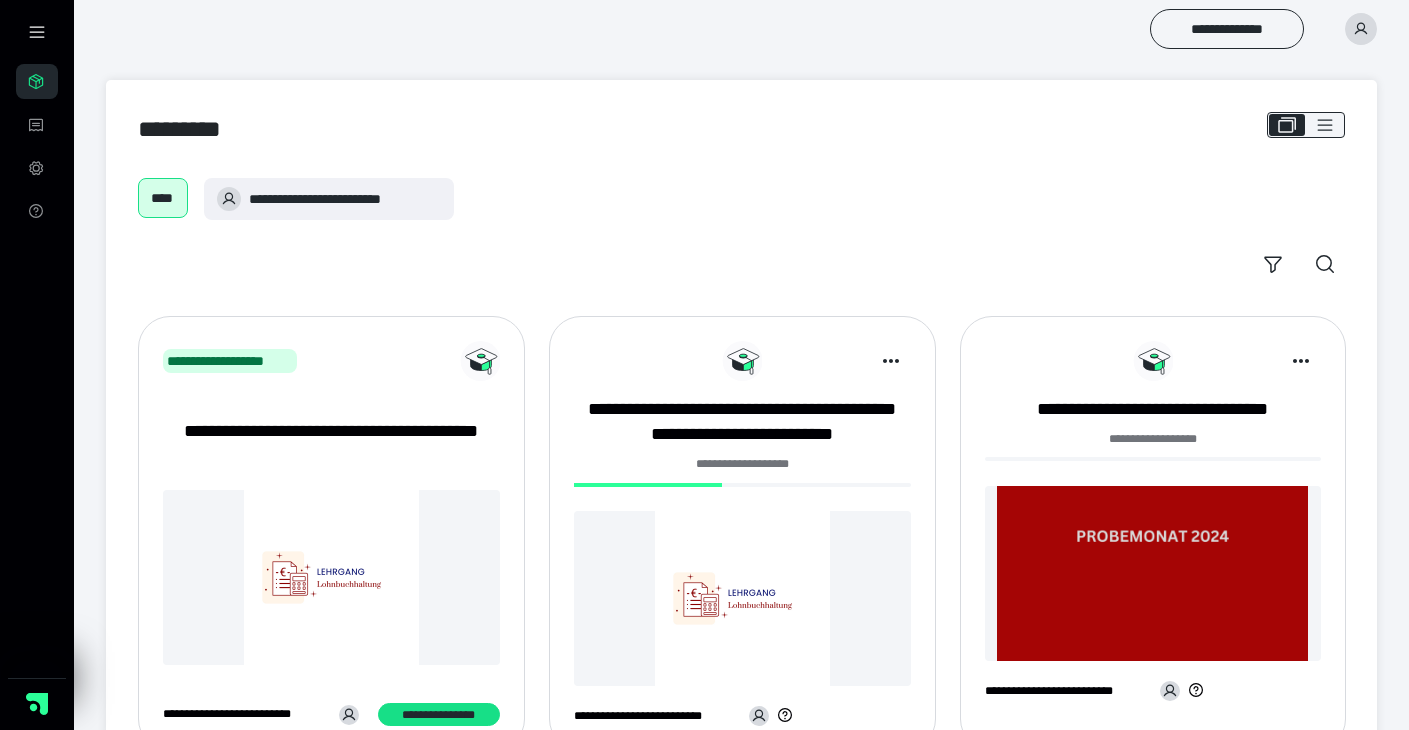 scroll, scrollTop: 0, scrollLeft: 0, axis: both 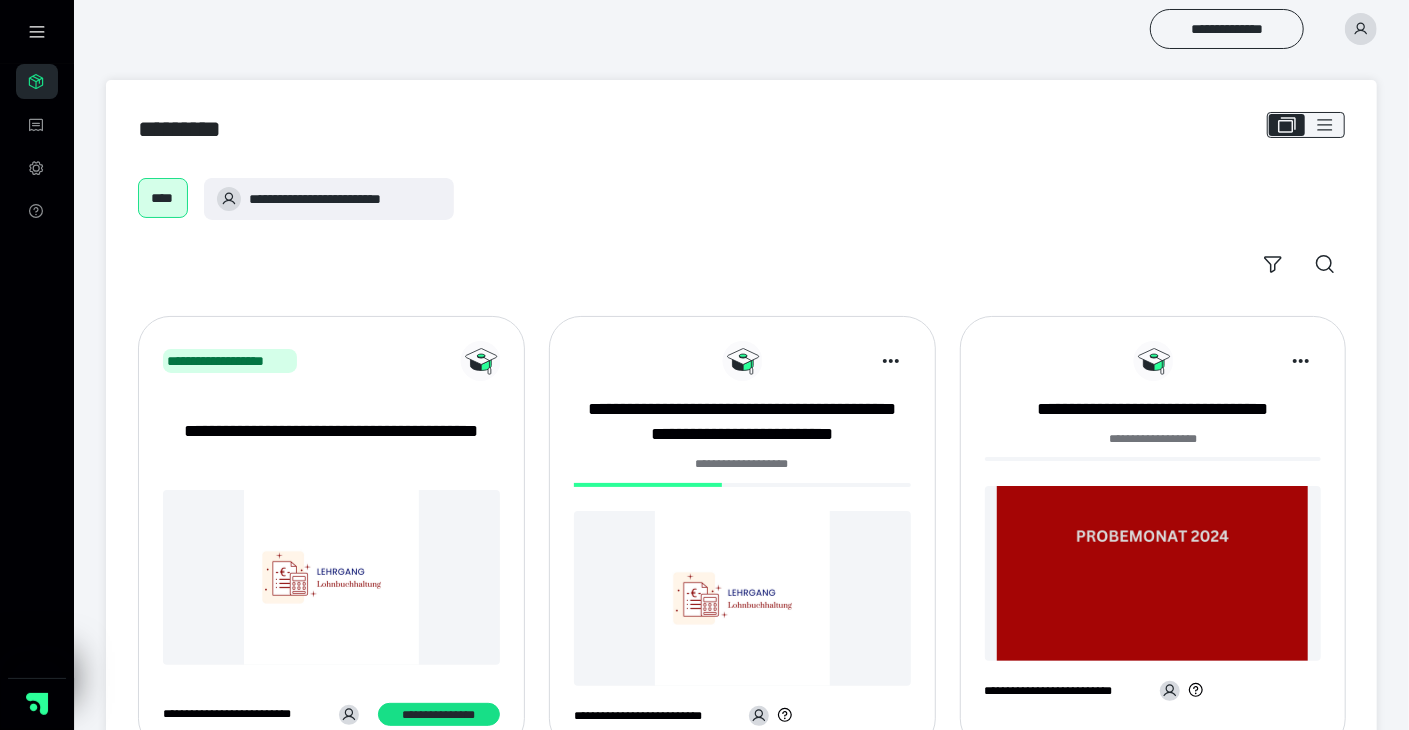 click at bounding box center [742, 598] 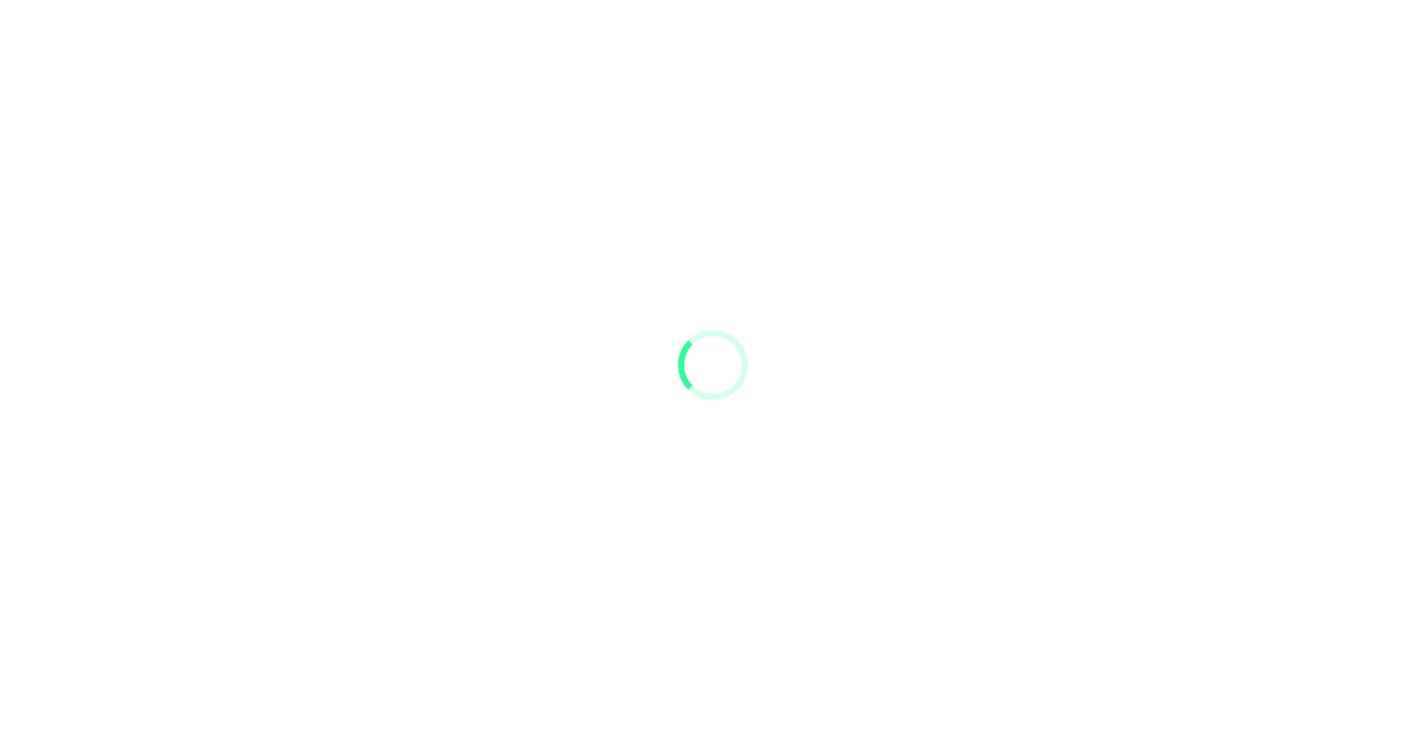 scroll, scrollTop: 0, scrollLeft: 0, axis: both 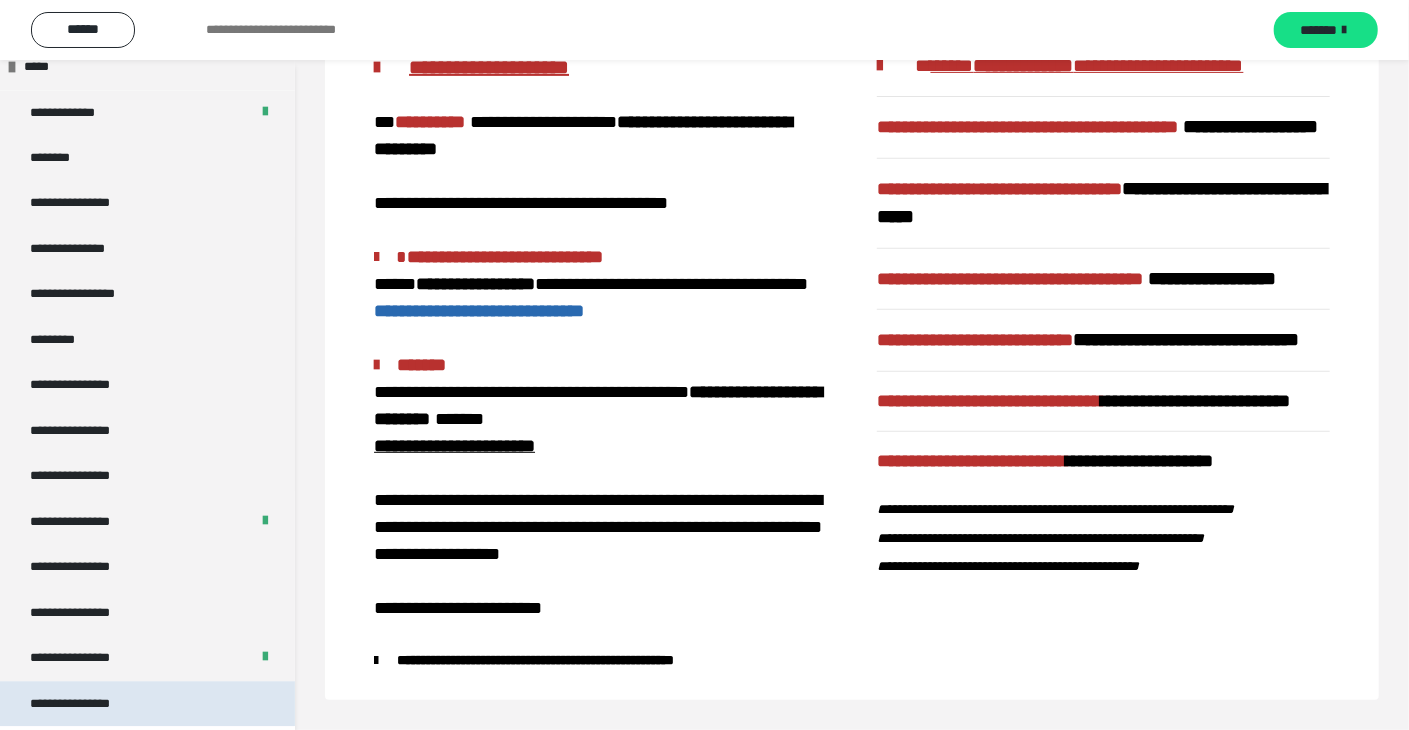 click on "**********" at bounding box center [87, 703] 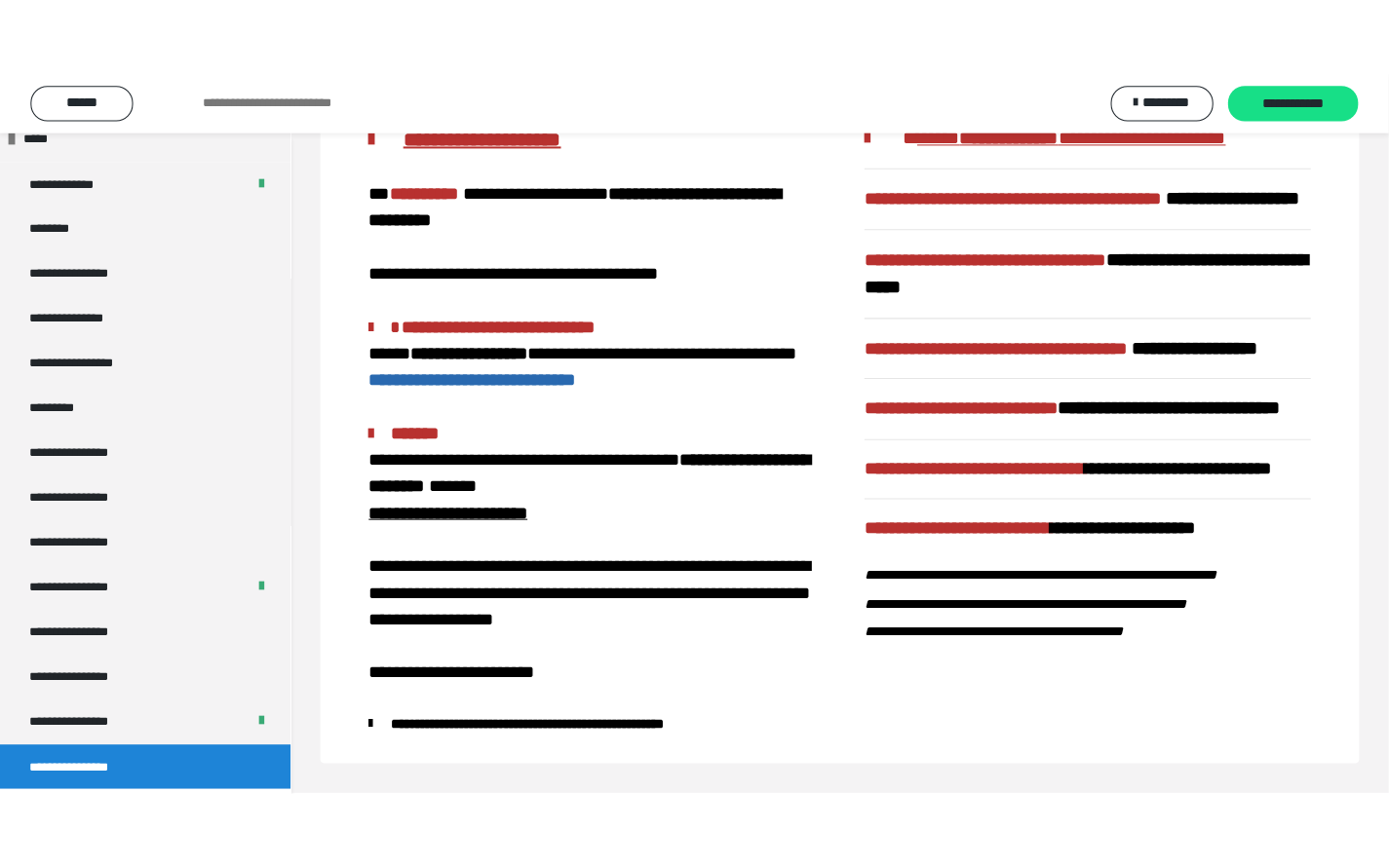scroll, scrollTop: 58, scrollLeft: 0, axis: vertical 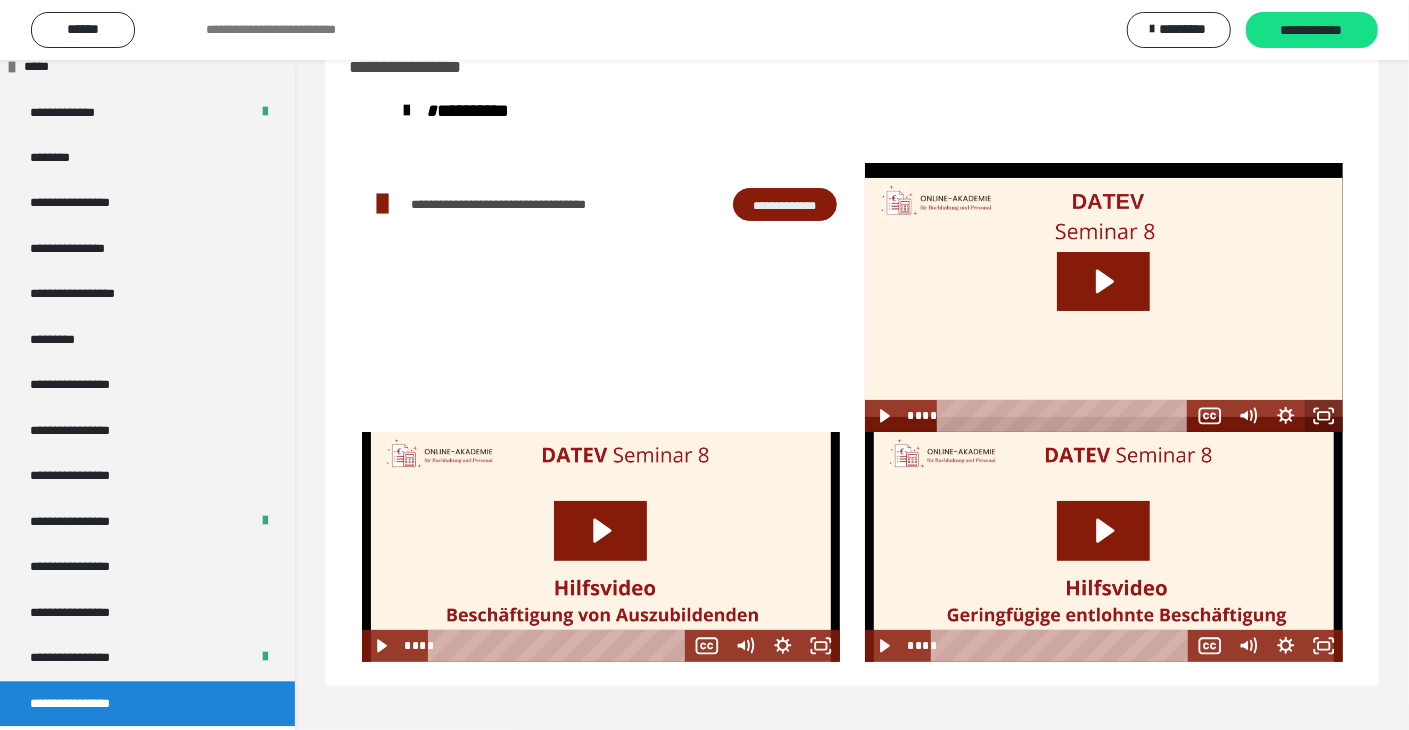 drag, startPoint x: 1312, startPoint y: 413, endPoint x: 1312, endPoint y: 534, distance: 121 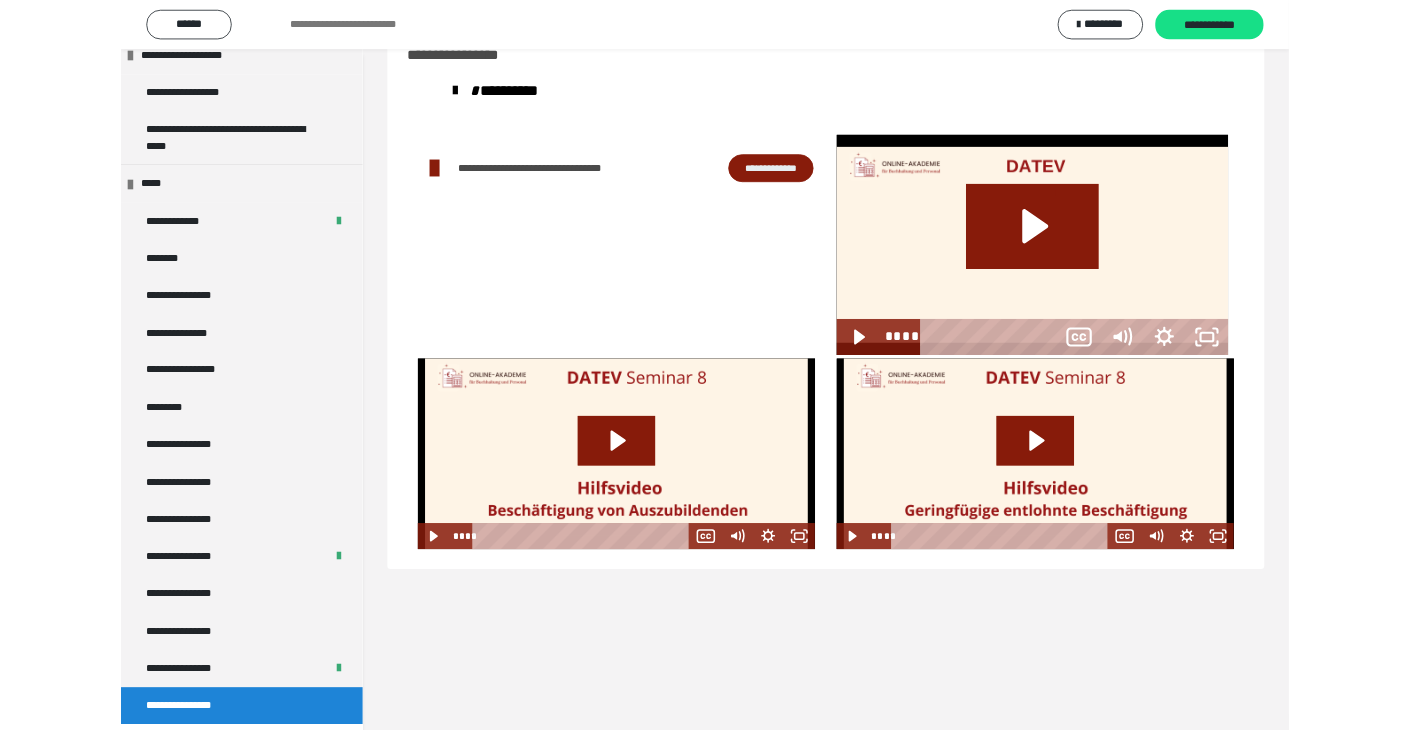 scroll, scrollTop: 2204, scrollLeft: 0, axis: vertical 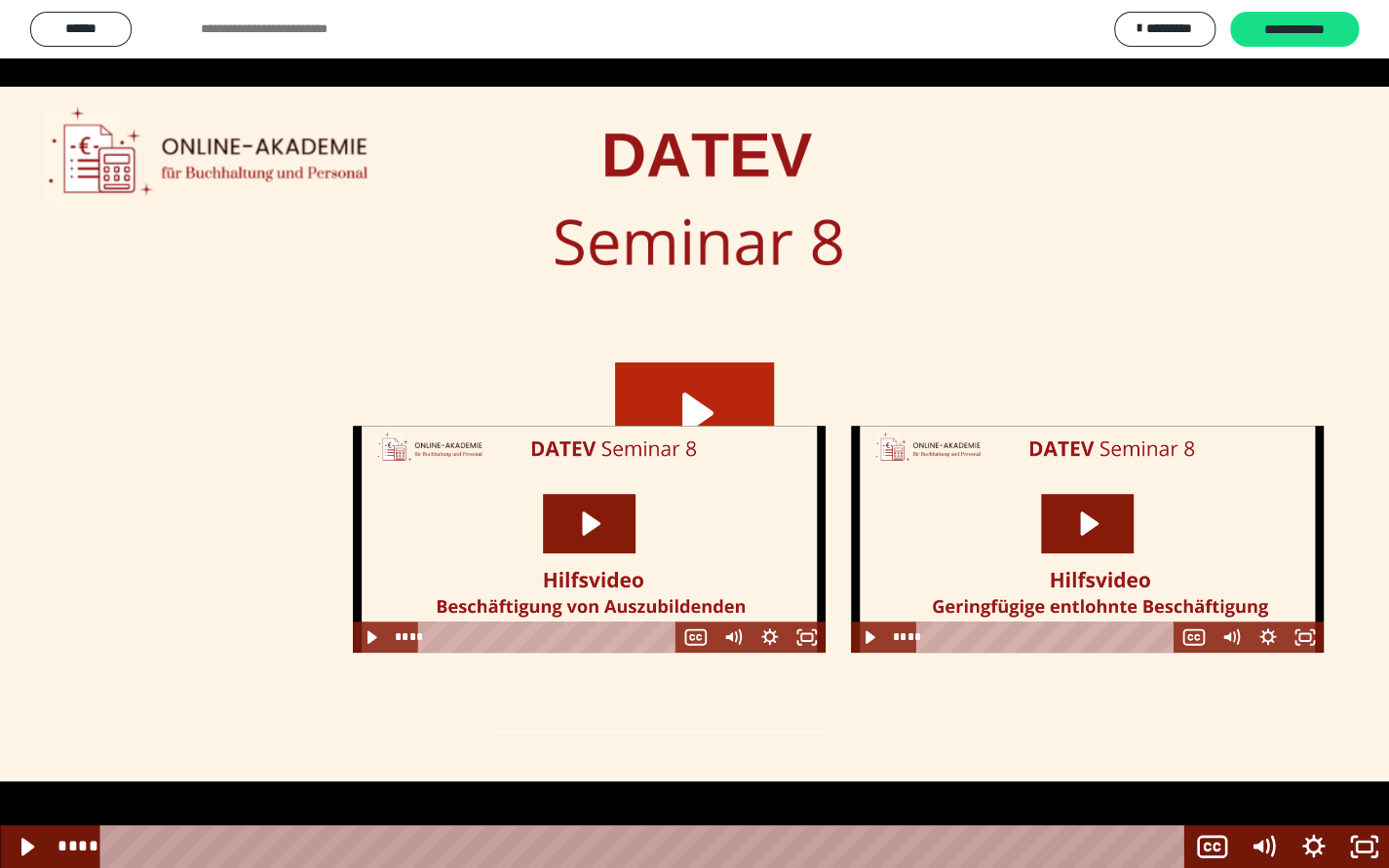 click 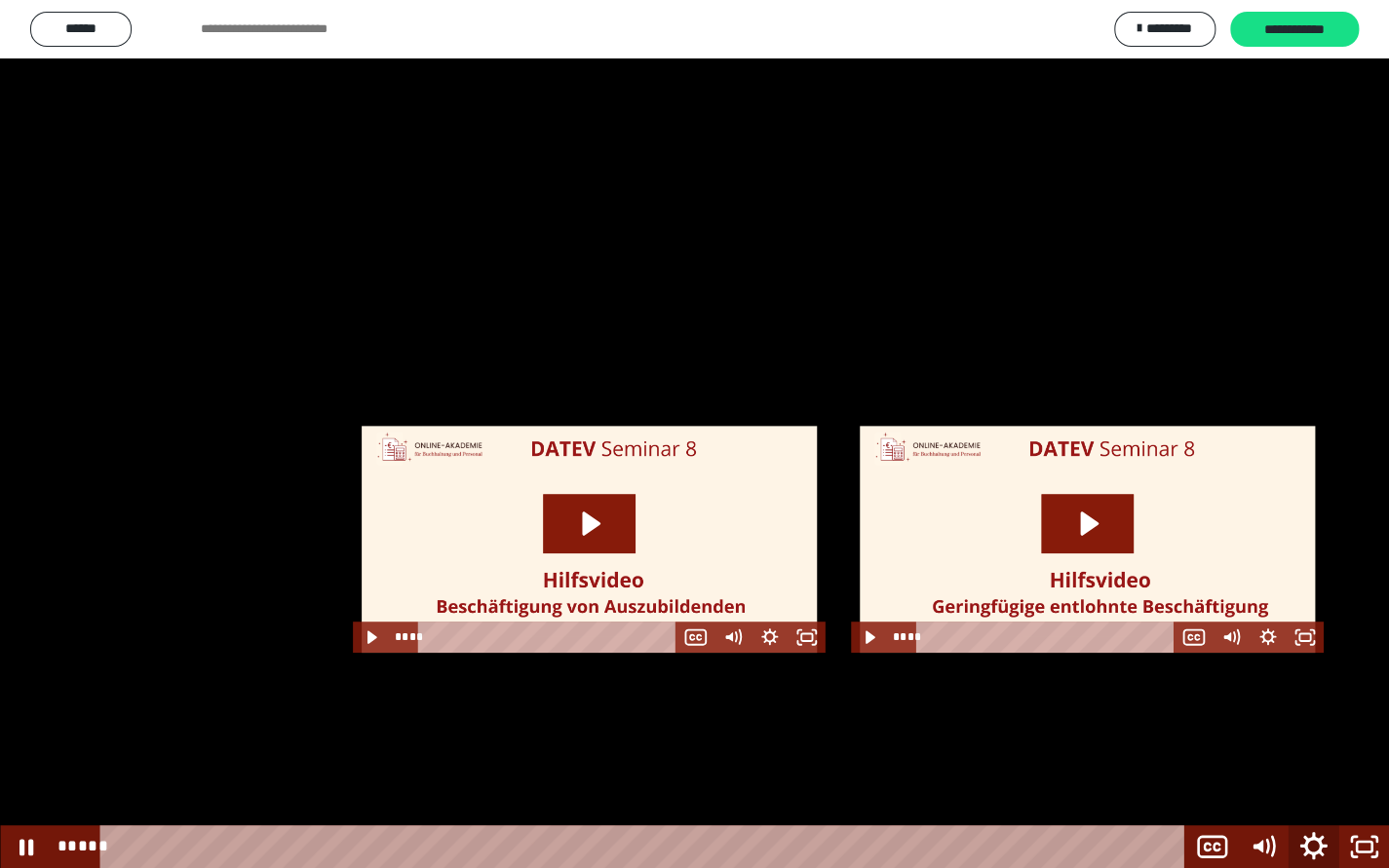 click 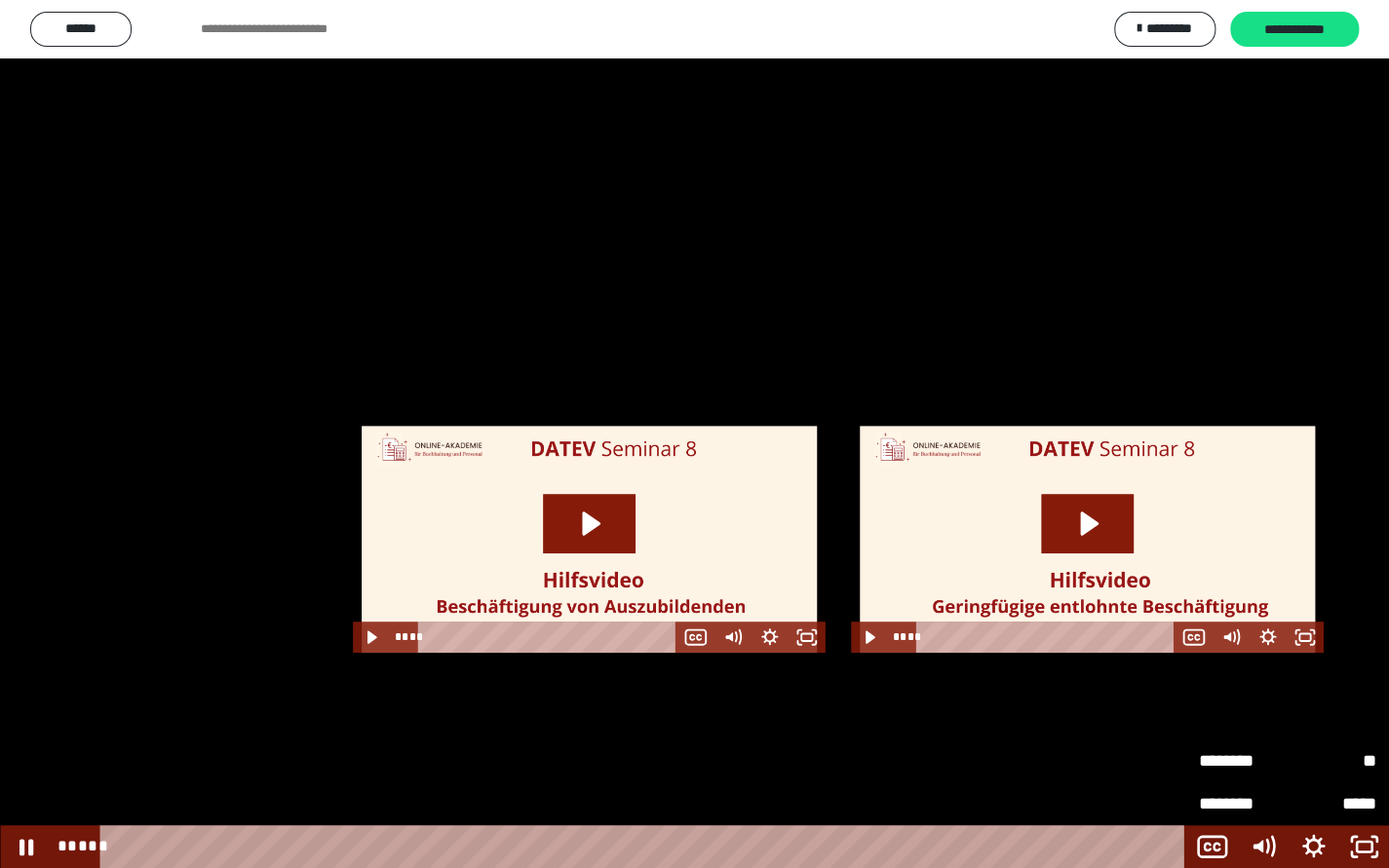 click on "********" at bounding box center (1243, 761) 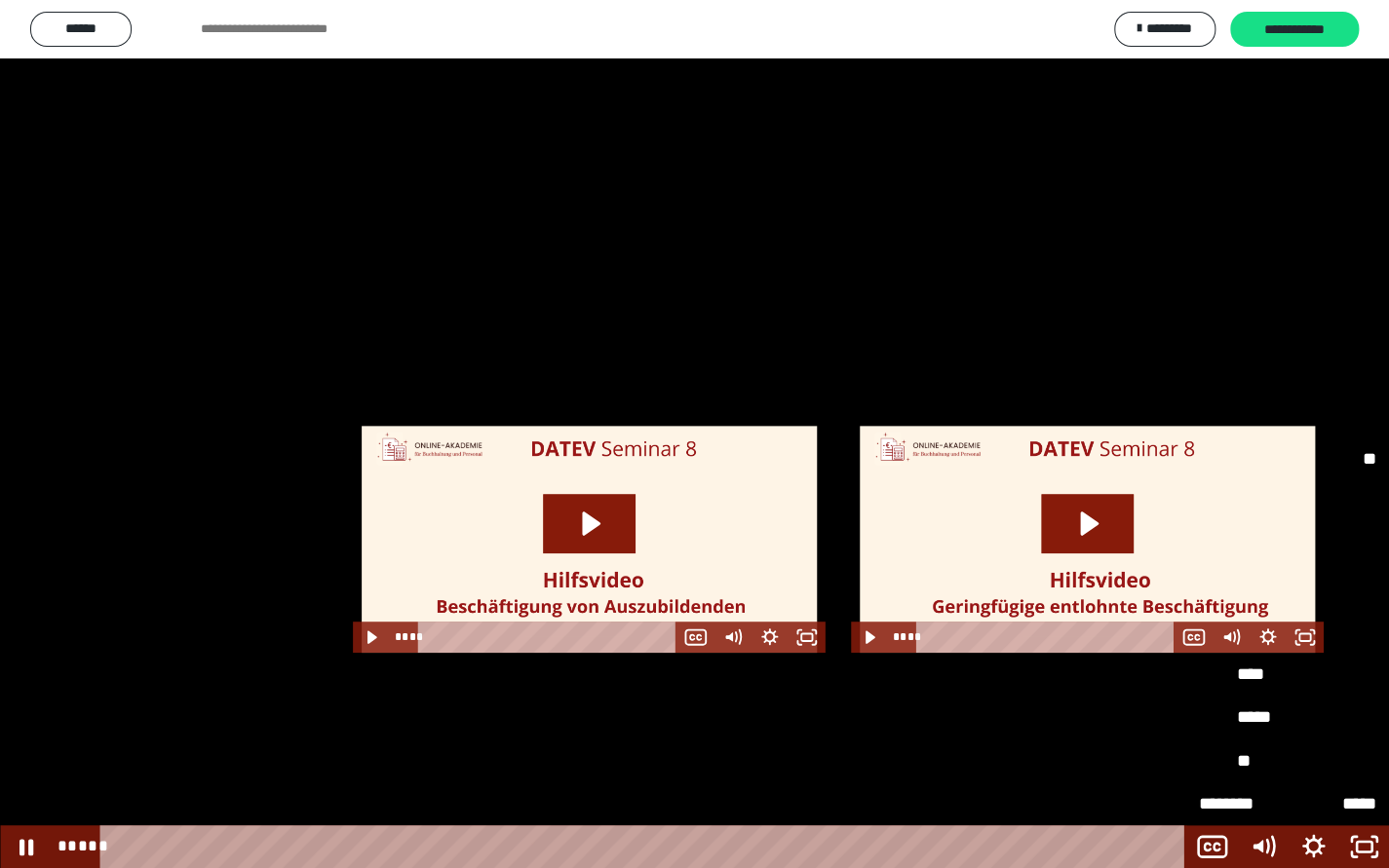 click on "*****" at bounding box center [1288, 632] 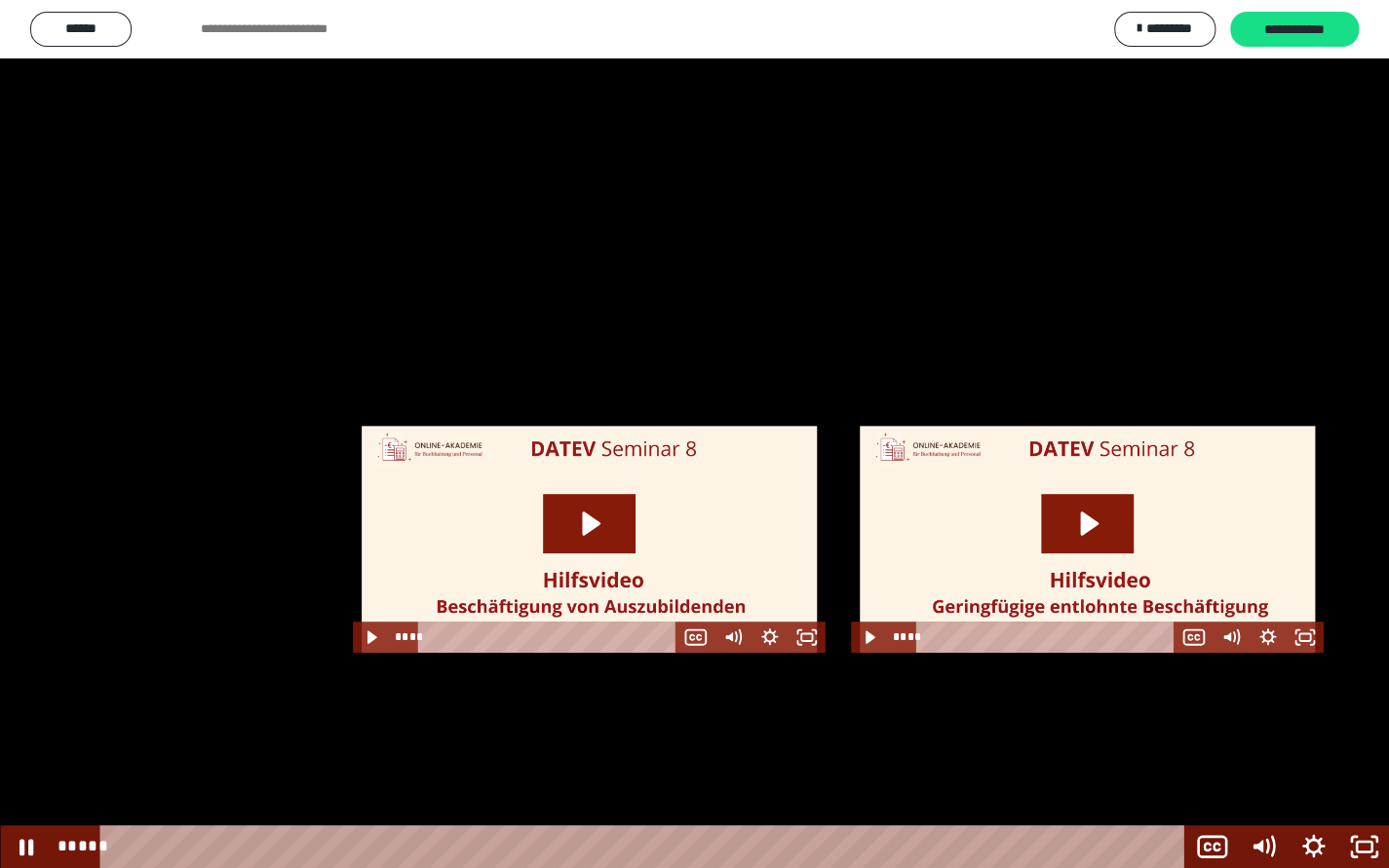 click at bounding box center (694, 434) 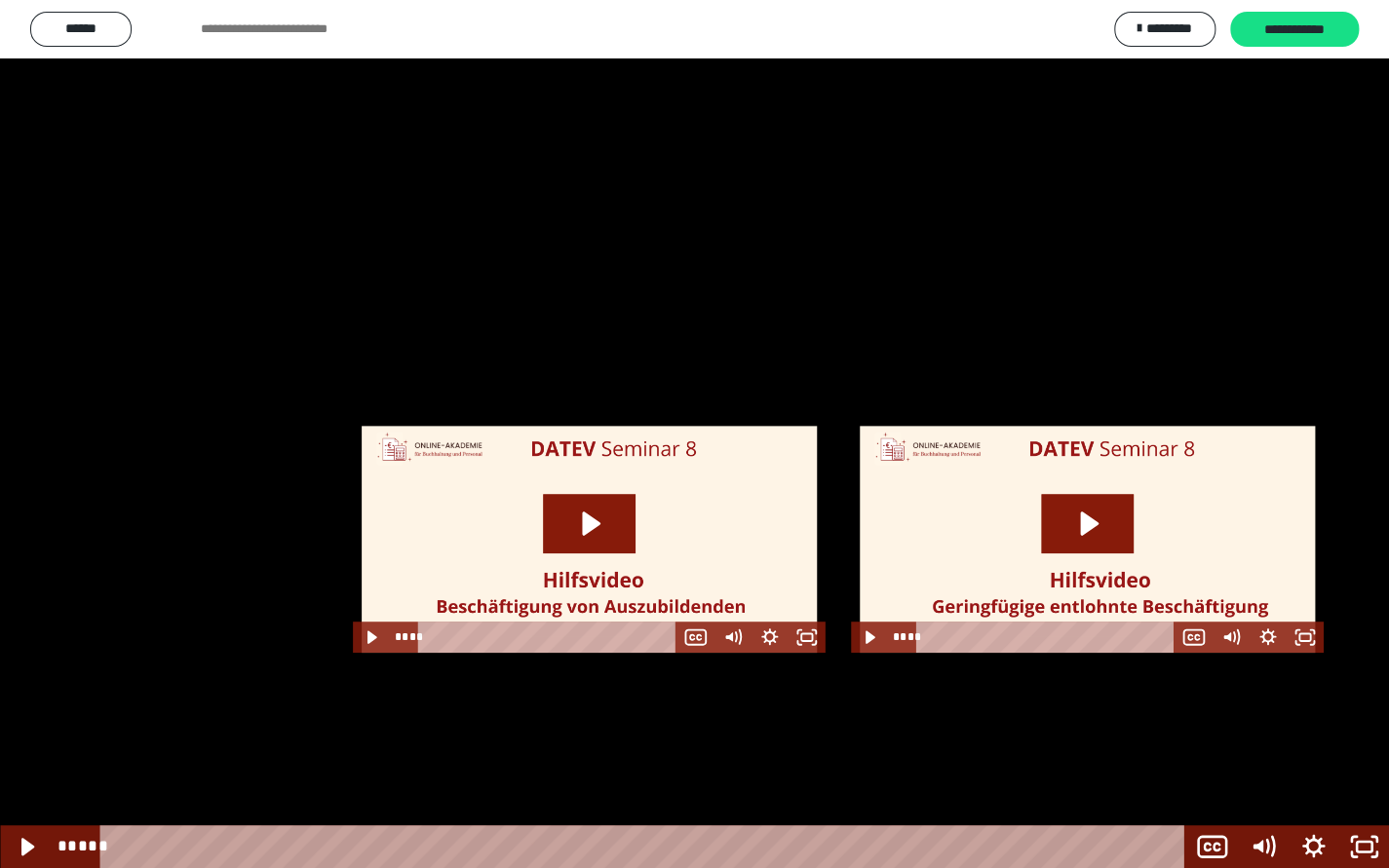 click at bounding box center [694, 434] 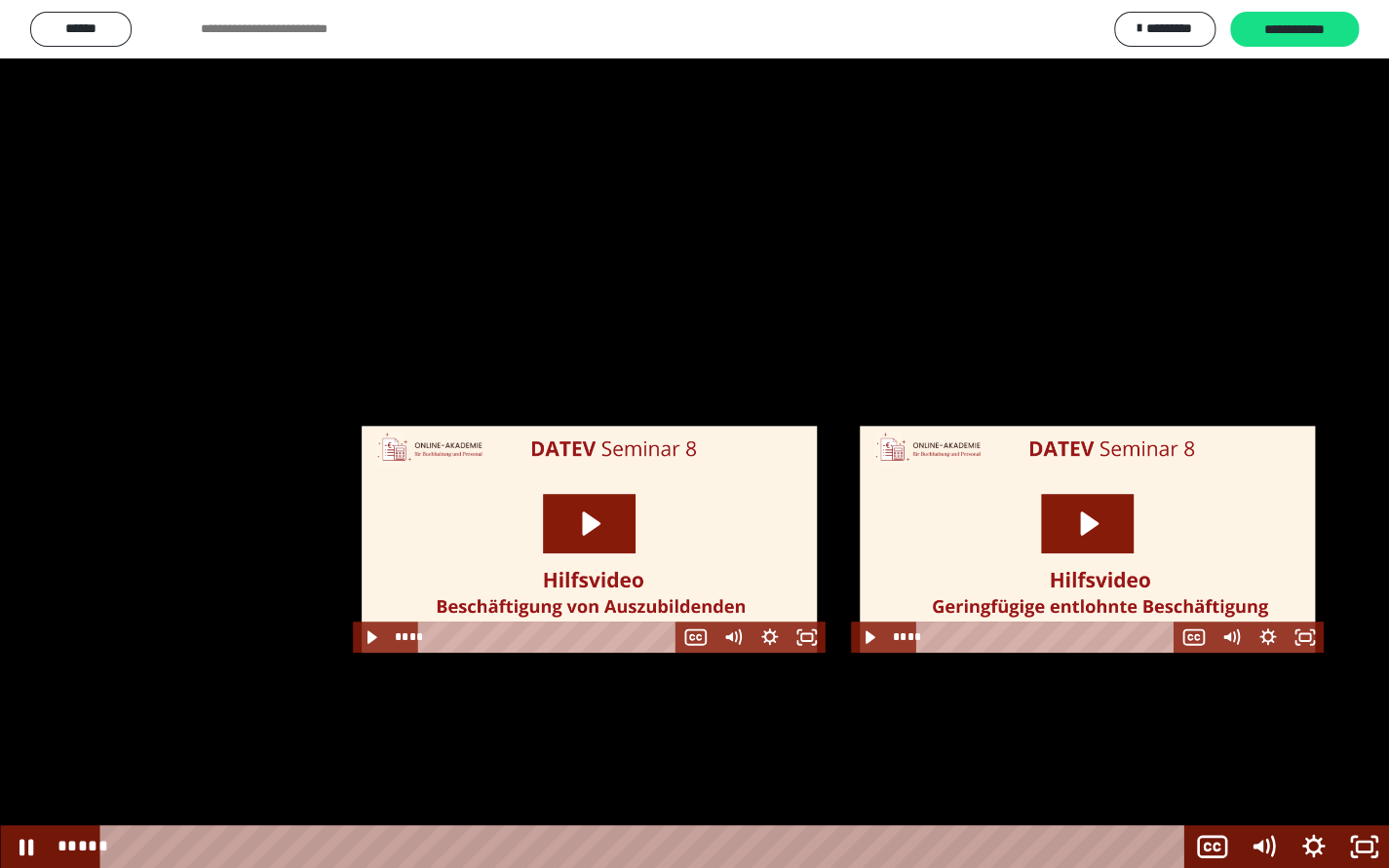 click at bounding box center [694, 434] 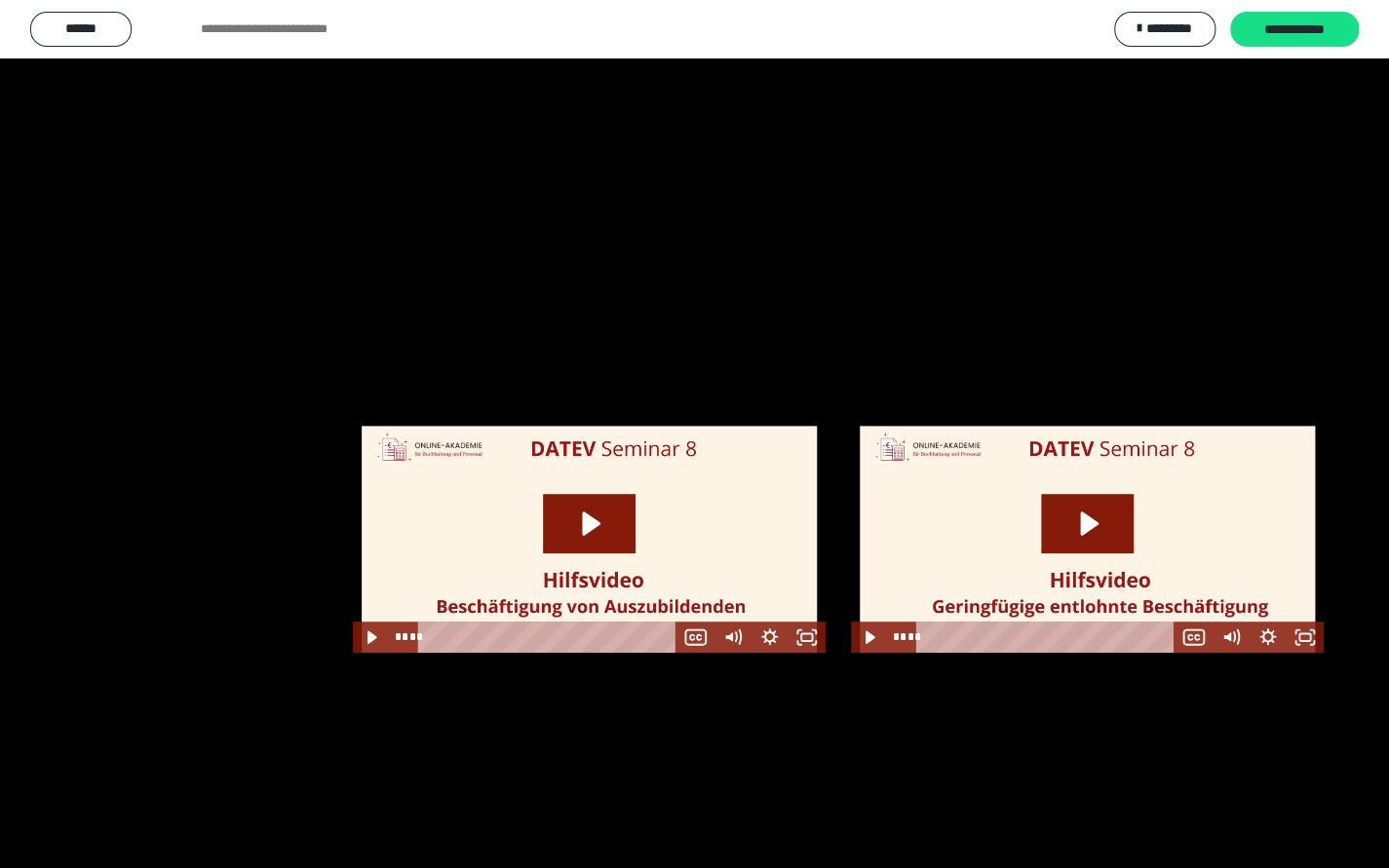 click at bounding box center (694, 434) 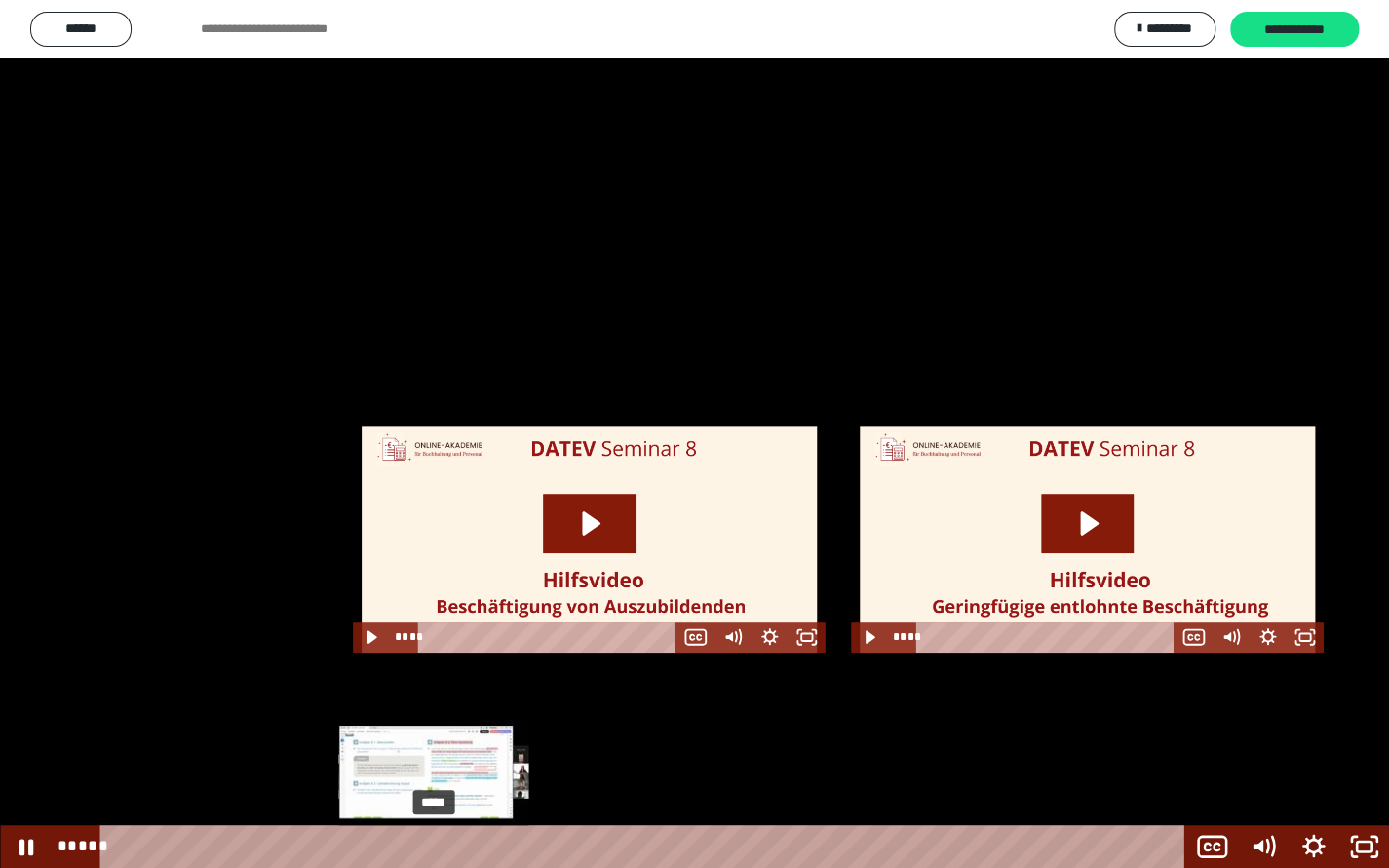 click on "*****" at bounding box center (646, 847) 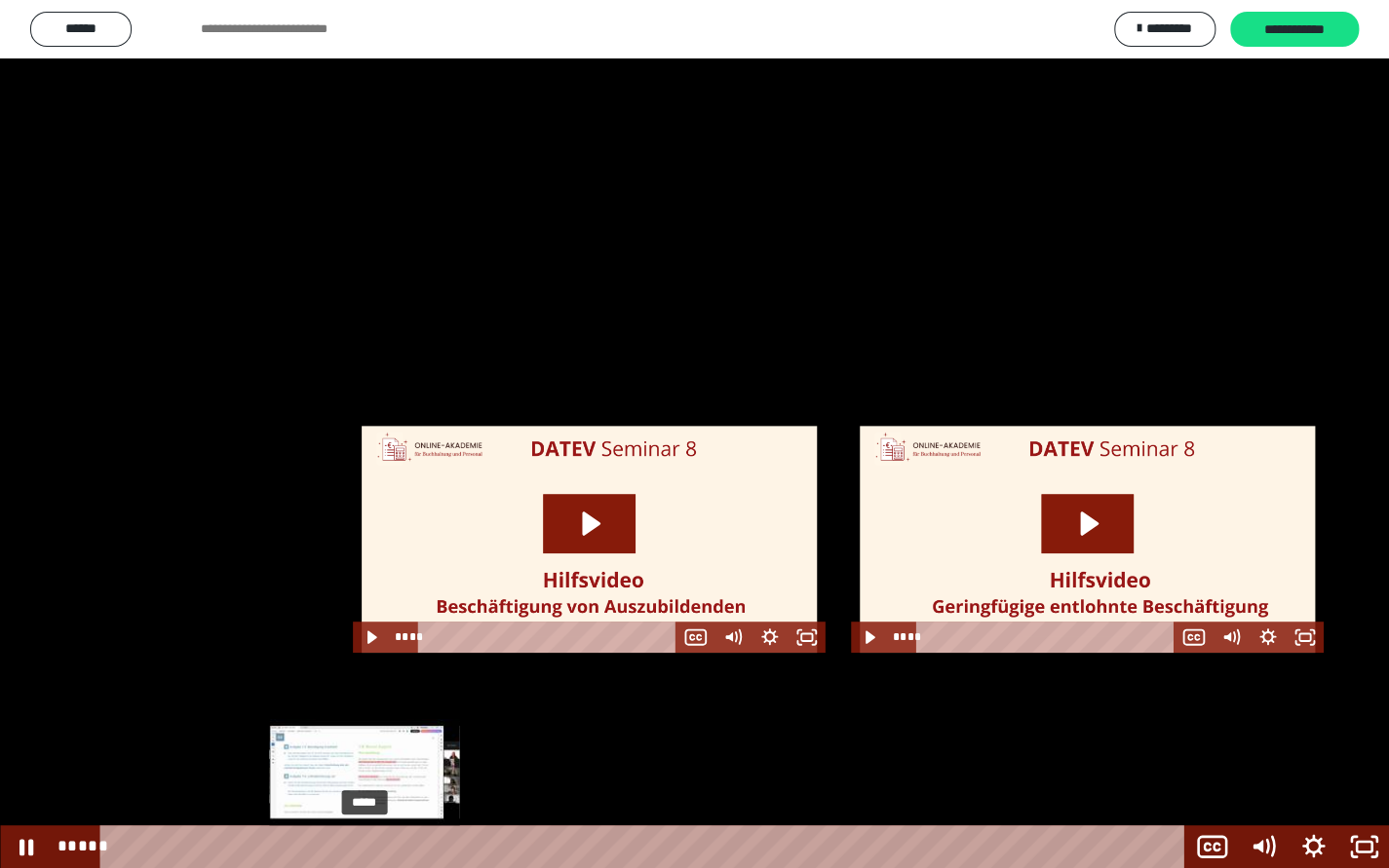 click on "*****" at bounding box center [646, 847] 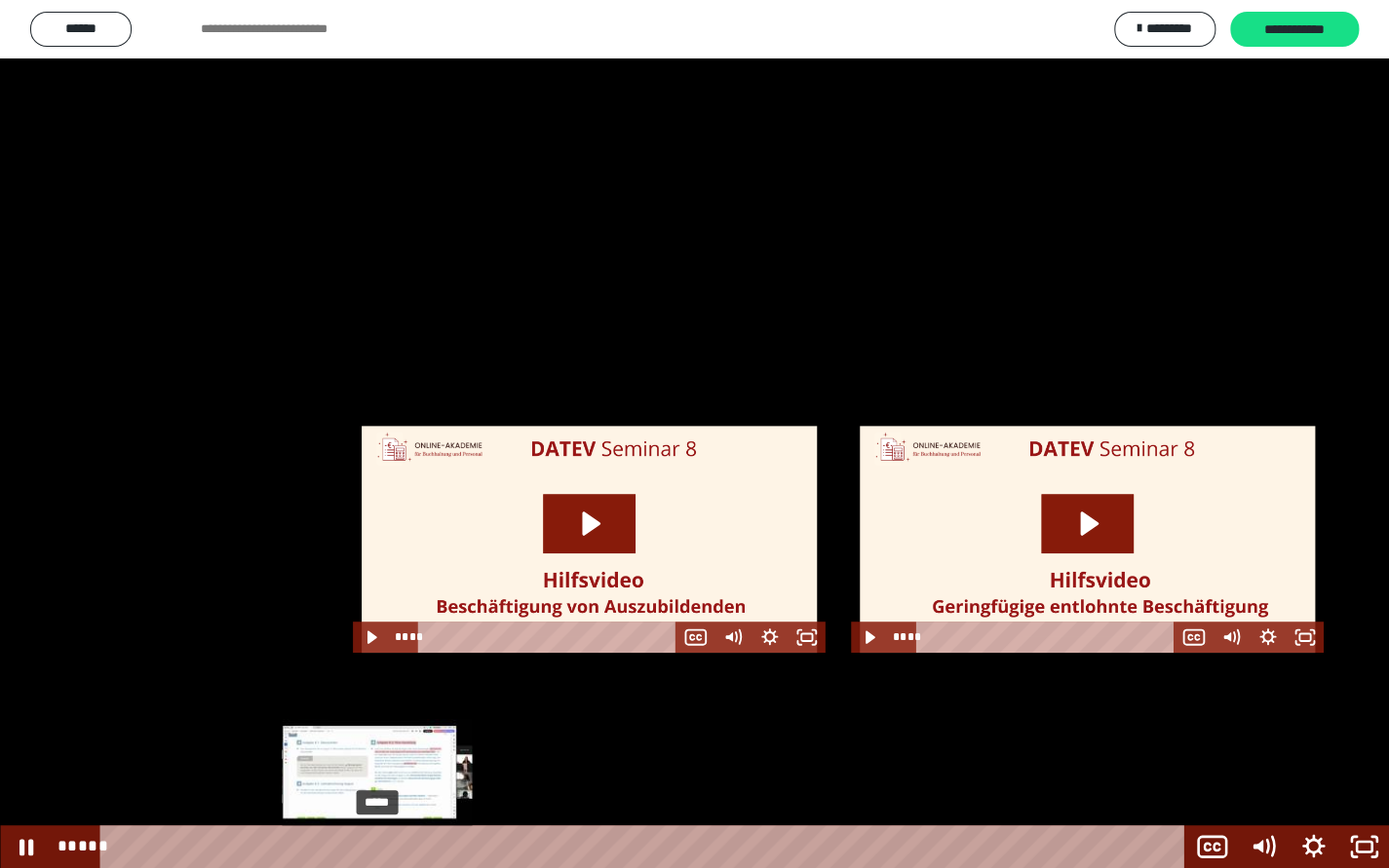 click on "*****" at bounding box center (646, 847) 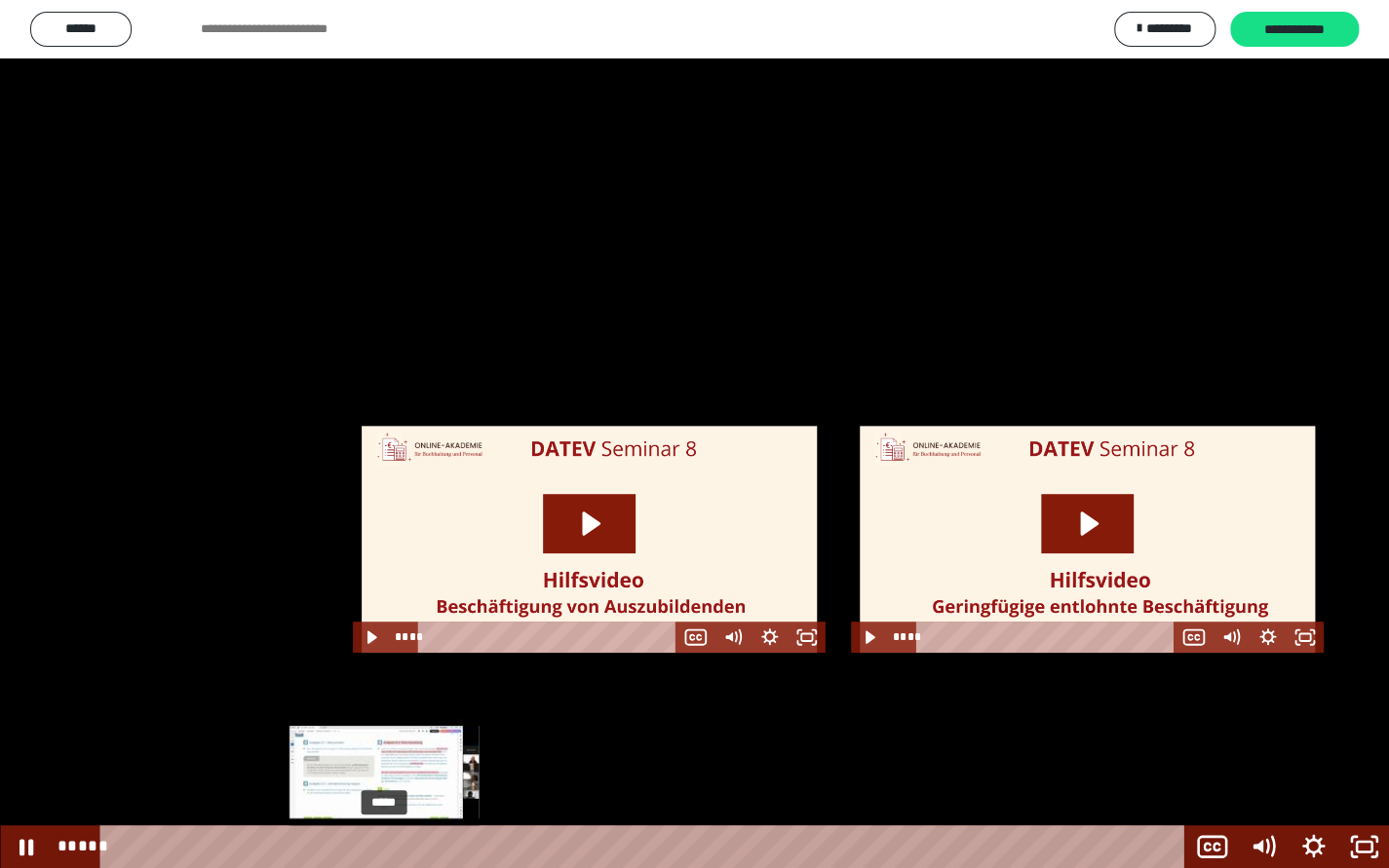 click on "*****" at bounding box center [646, 847] 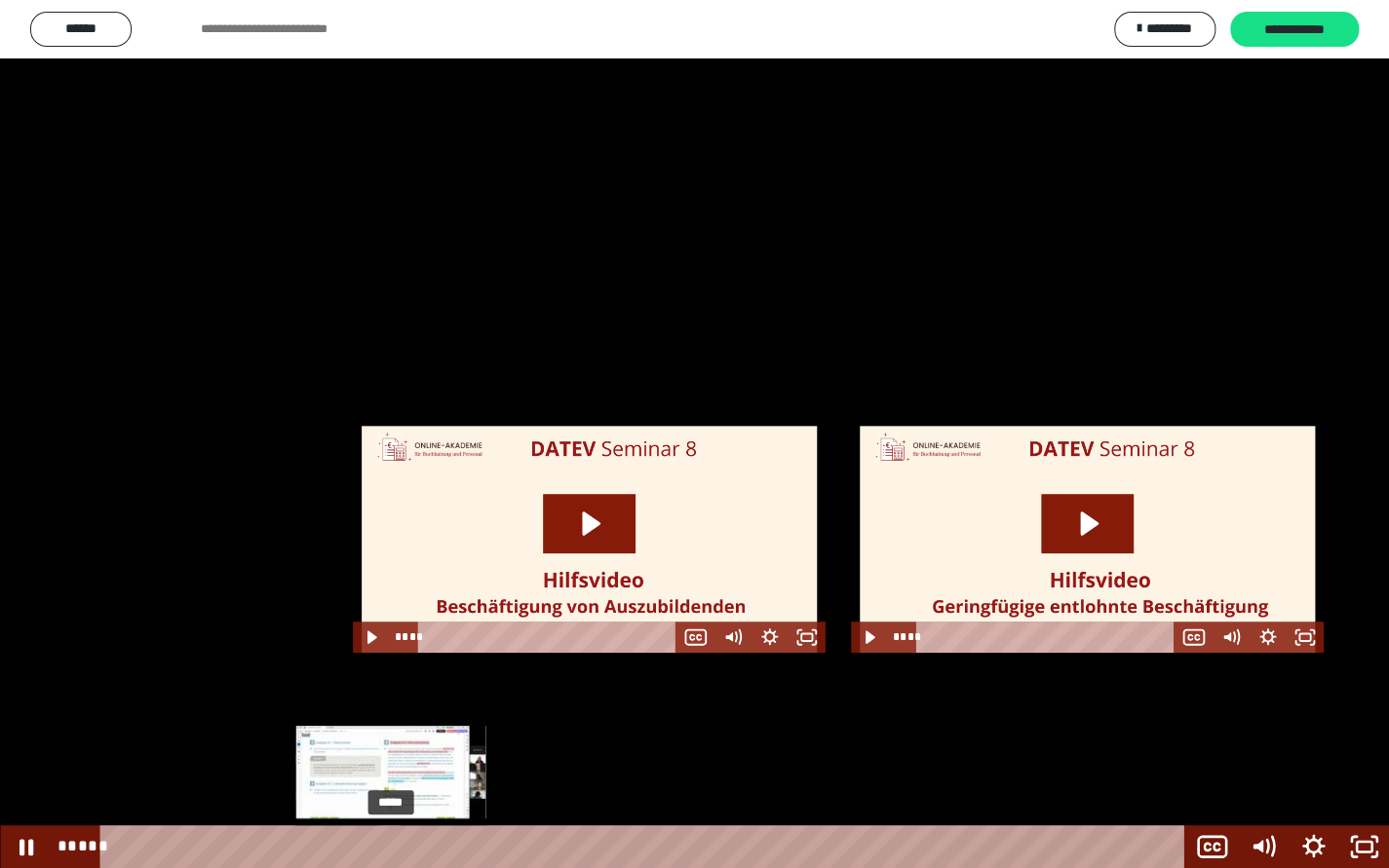 click on "*****" at bounding box center (646, 847) 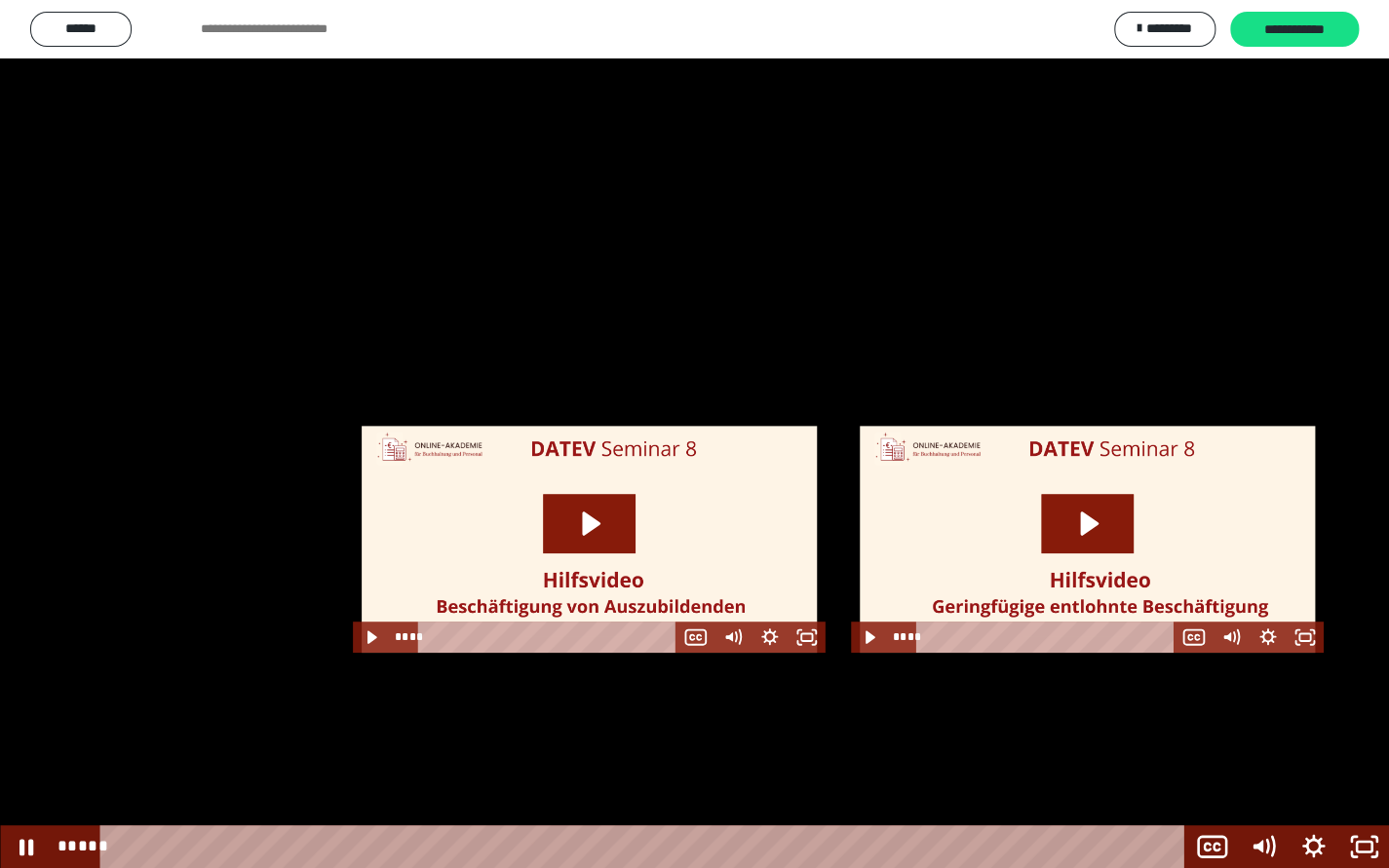 click at bounding box center (694, 434) 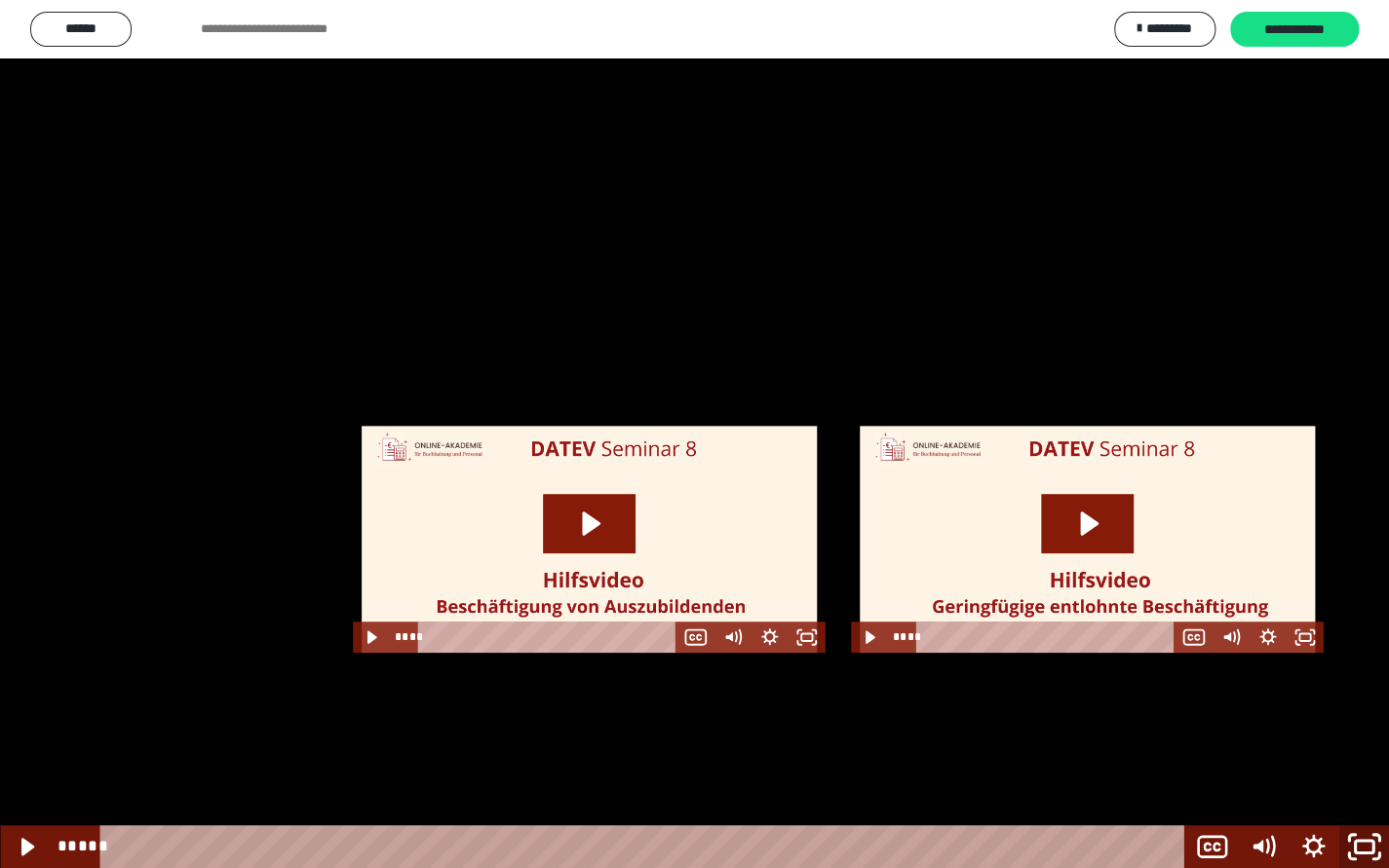 click 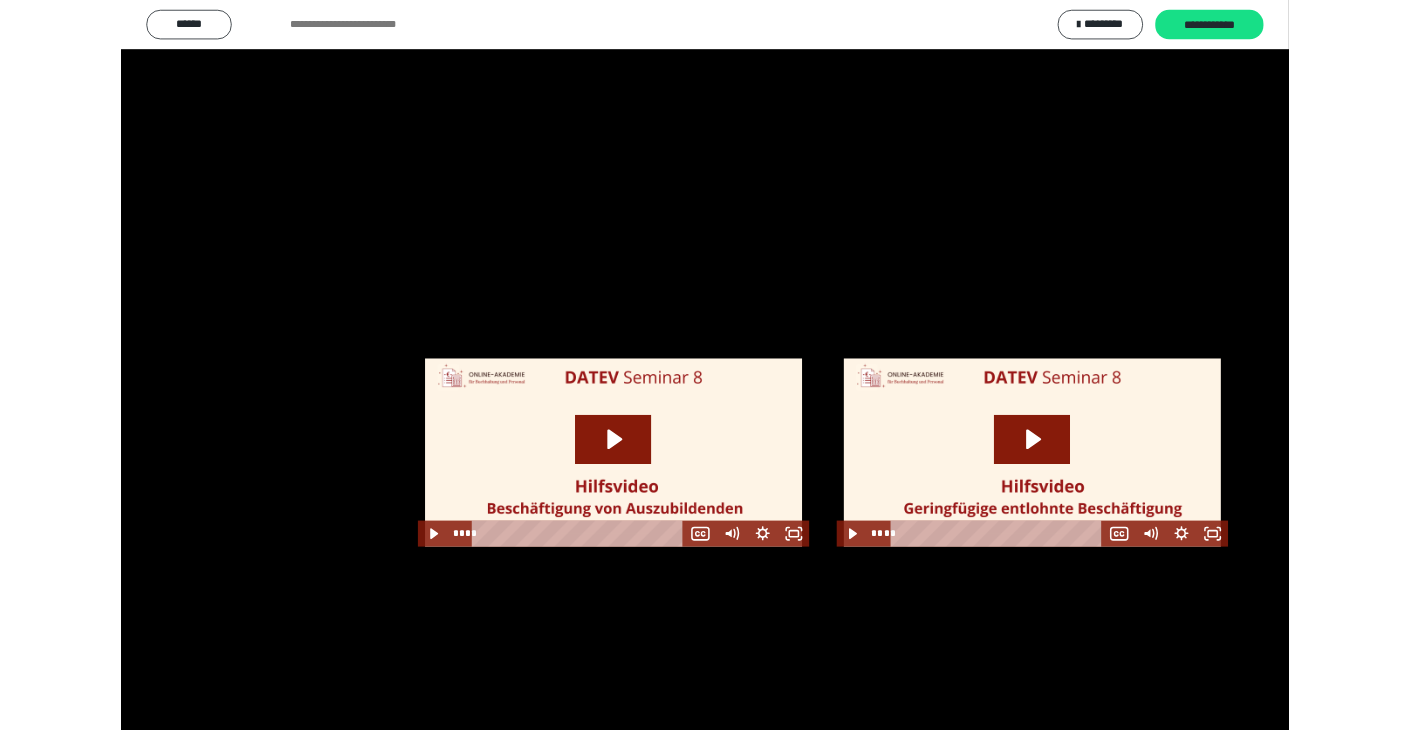 scroll, scrollTop: 2365, scrollLeft: 0, axis: vertical 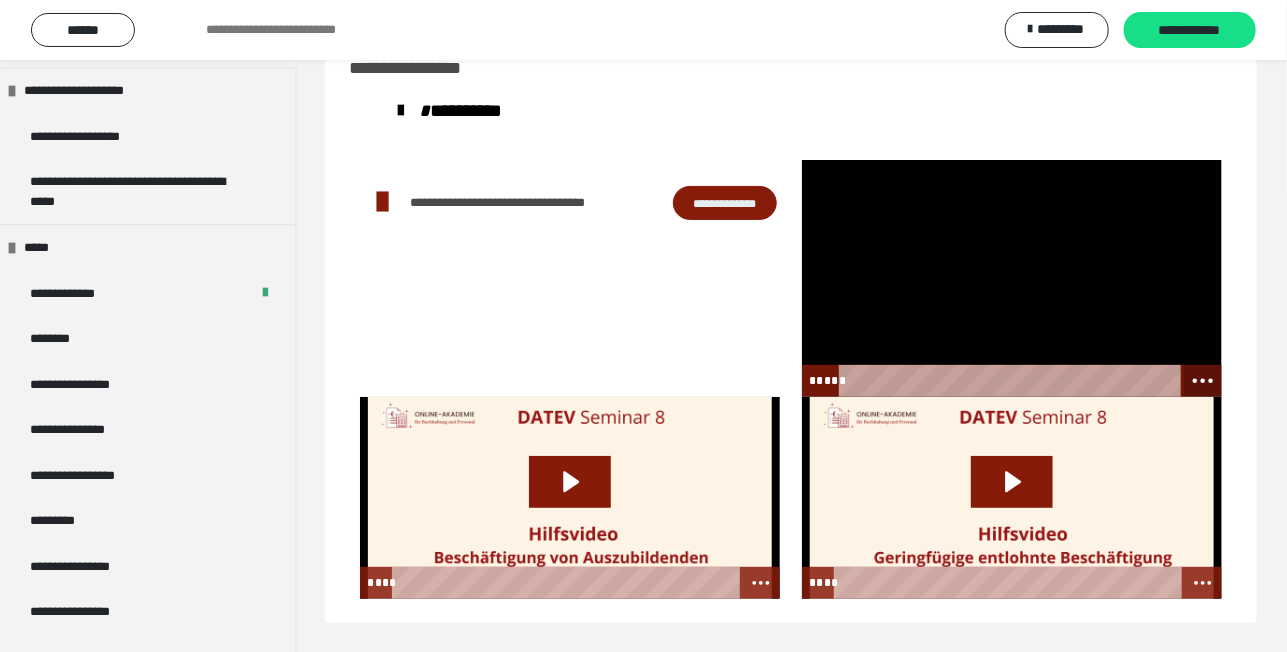 click 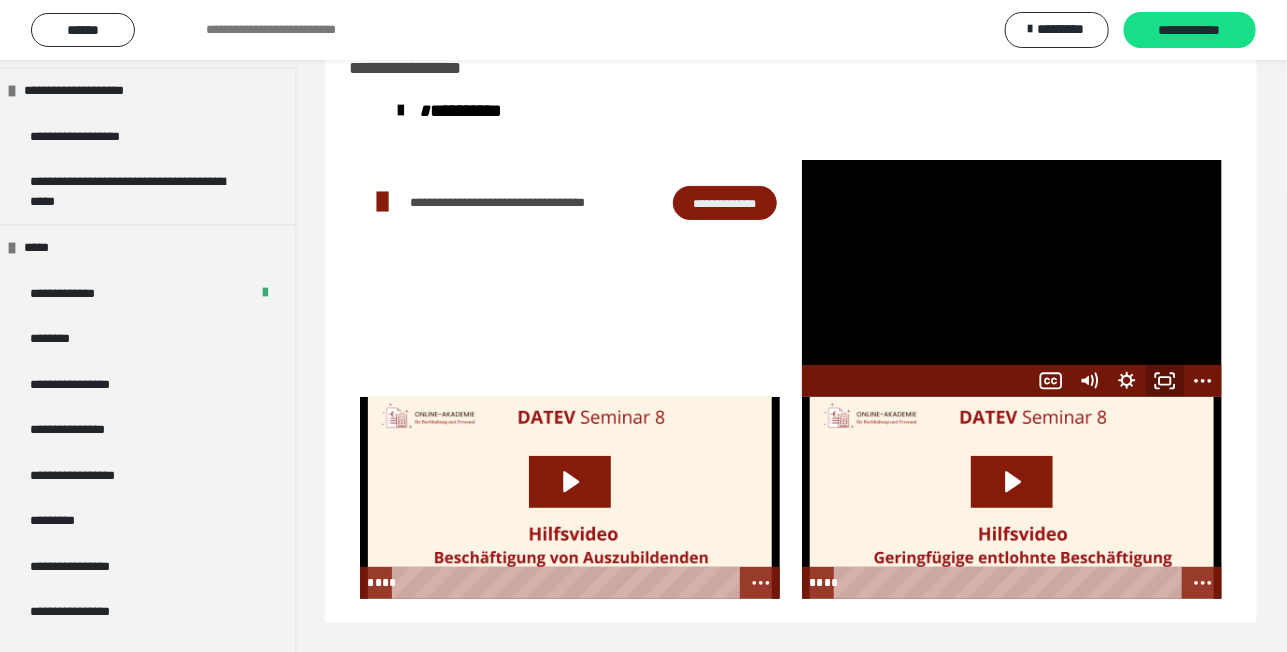 click 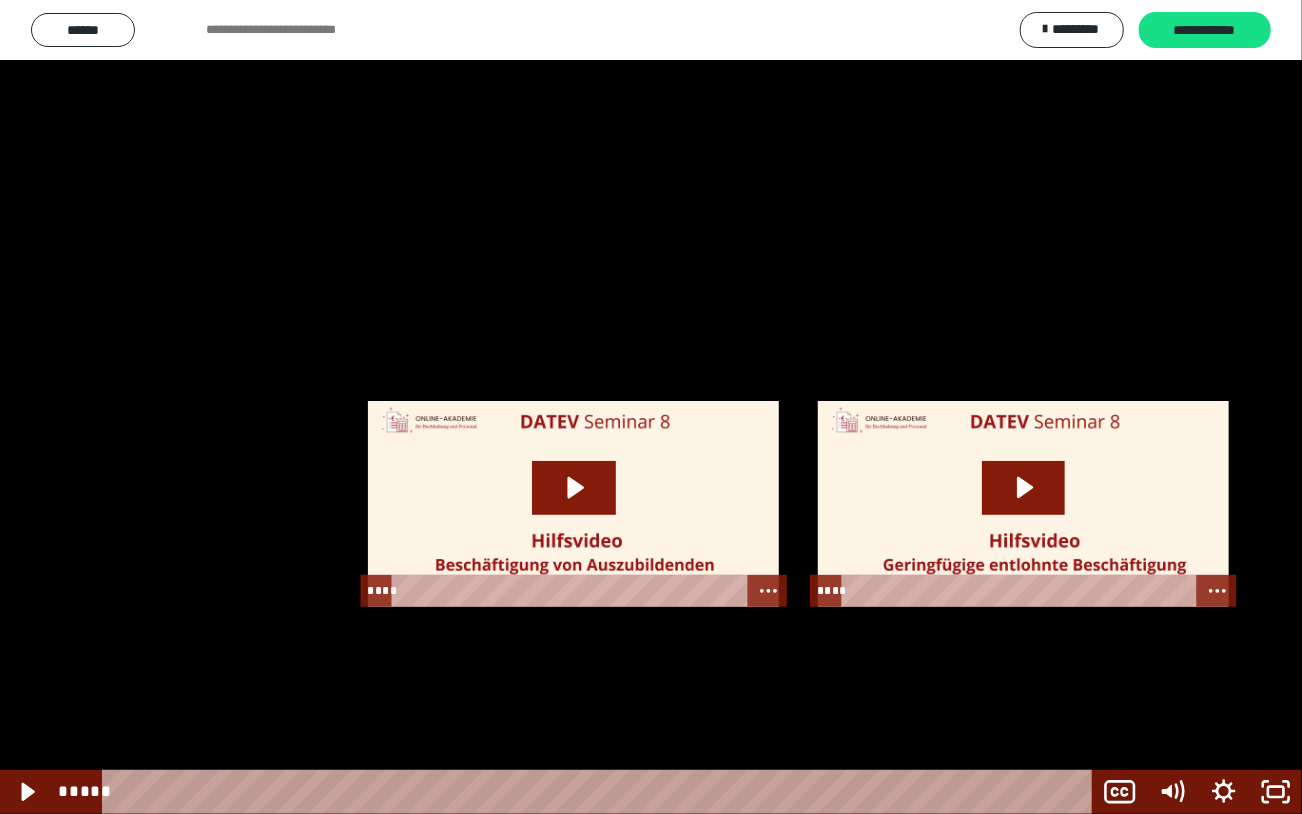 click at bounding box center (651, 407) 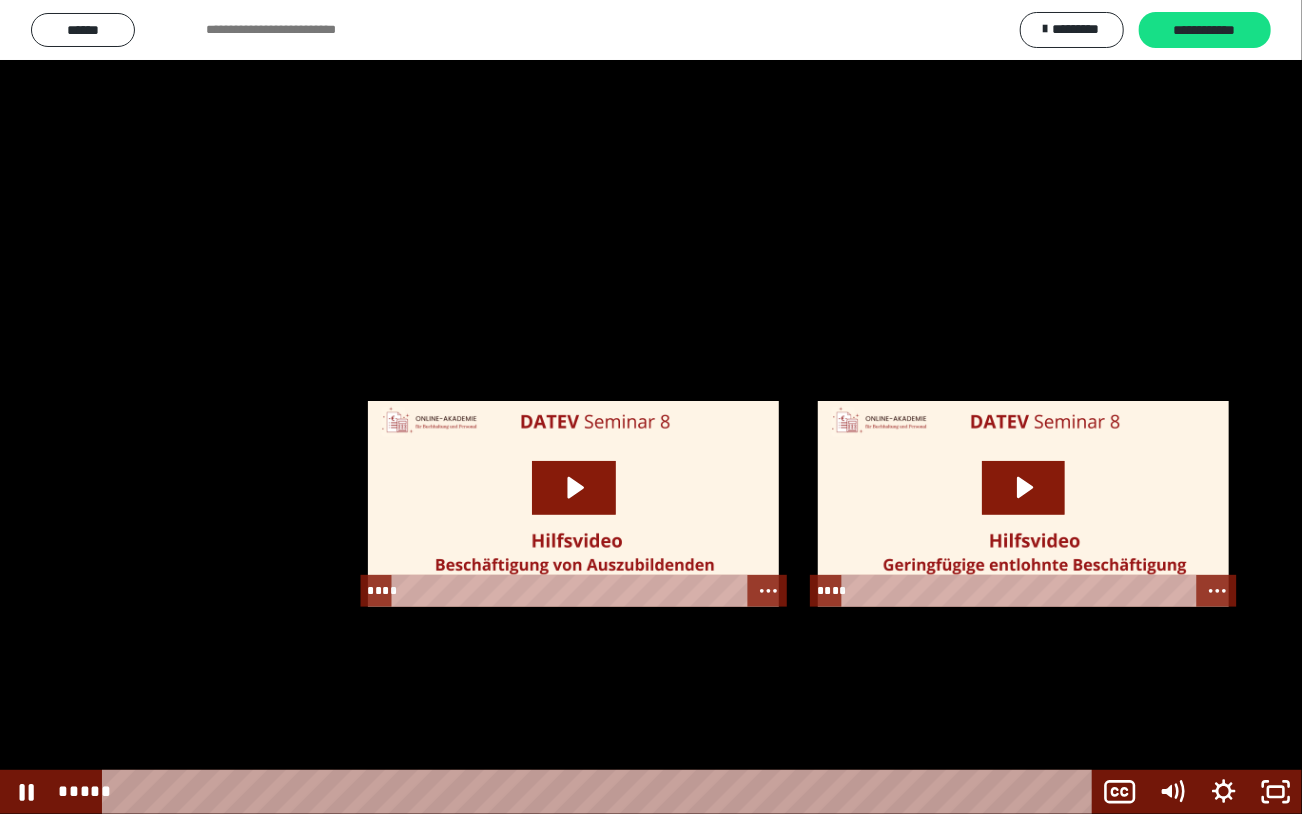 click at bounding box center [651, 407] 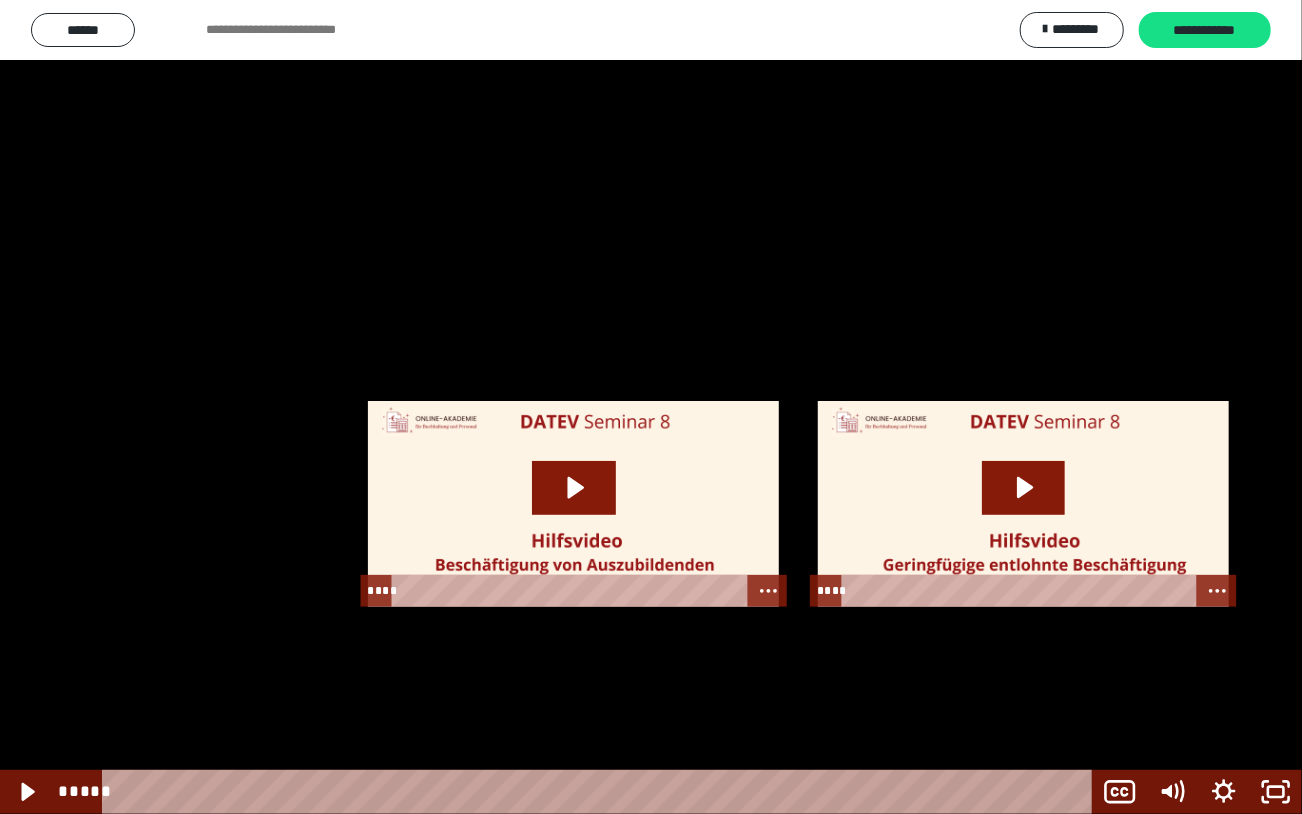 click at bounding box center (651, 407) 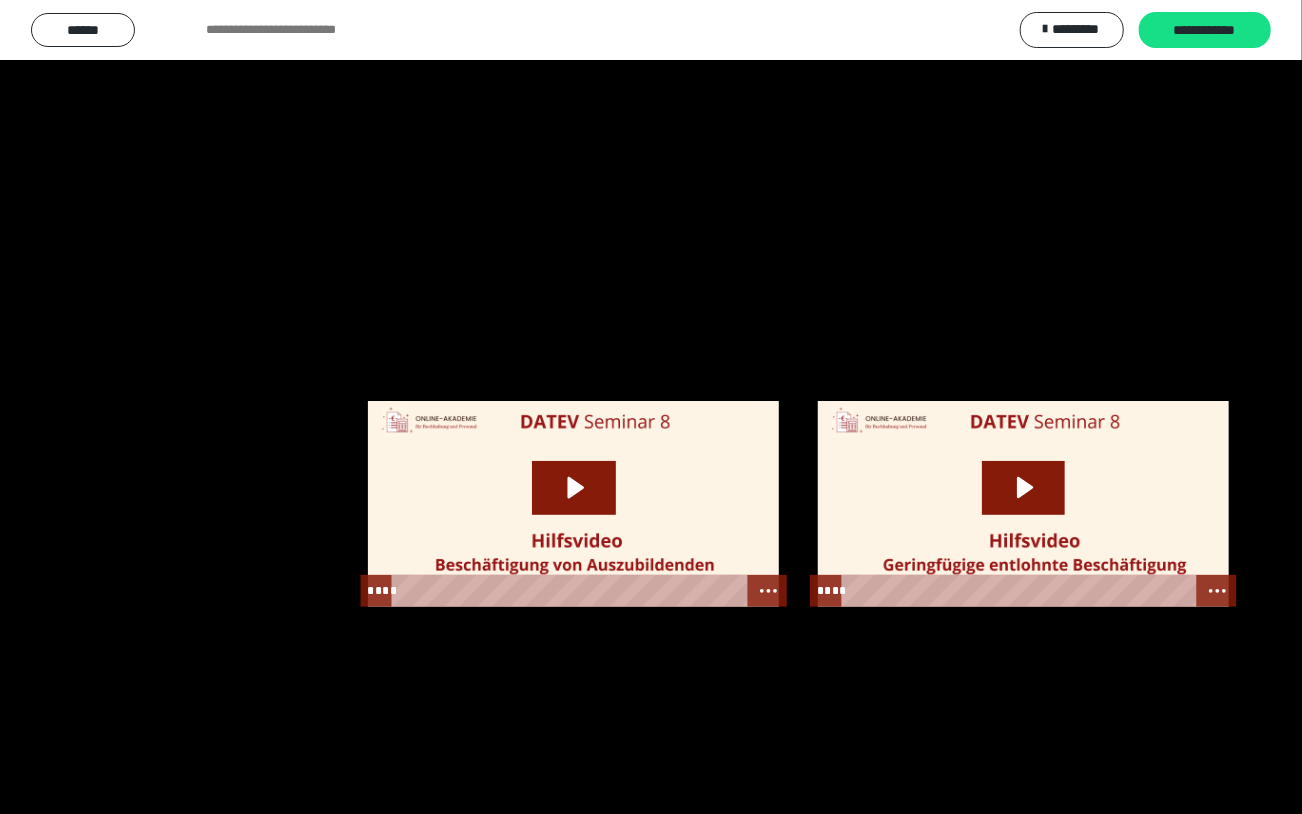 click at bounding box center (651, 407) 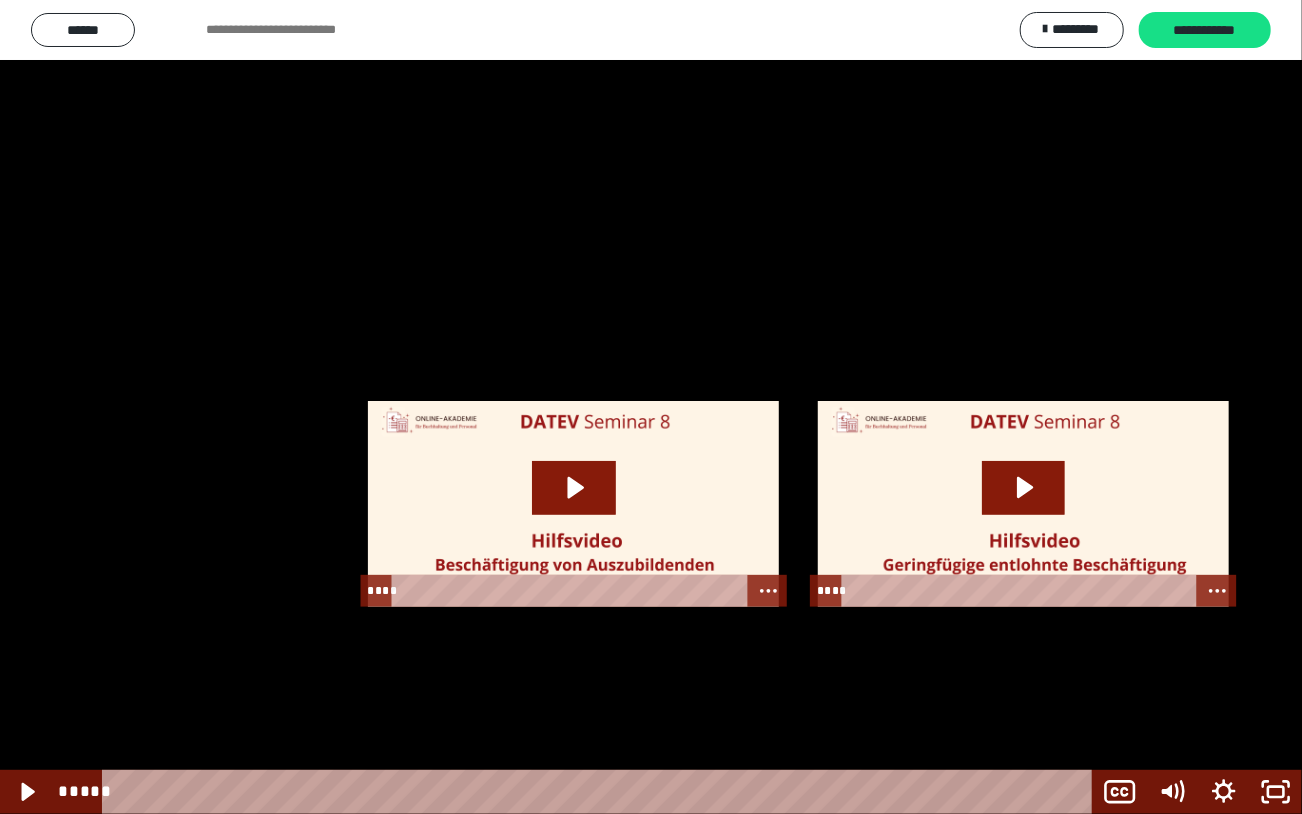 click at bounding box center [651, 407] 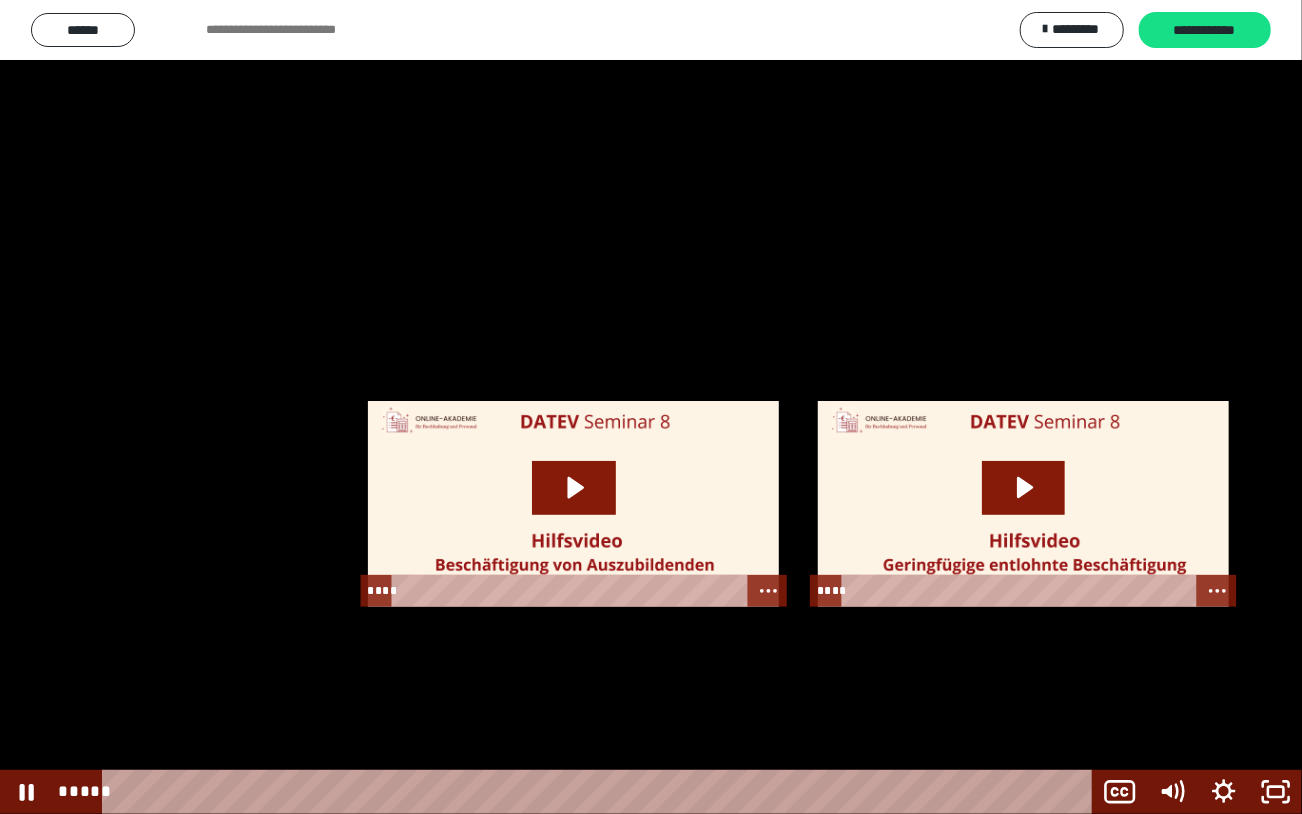 click at bounding box center [651, 407] 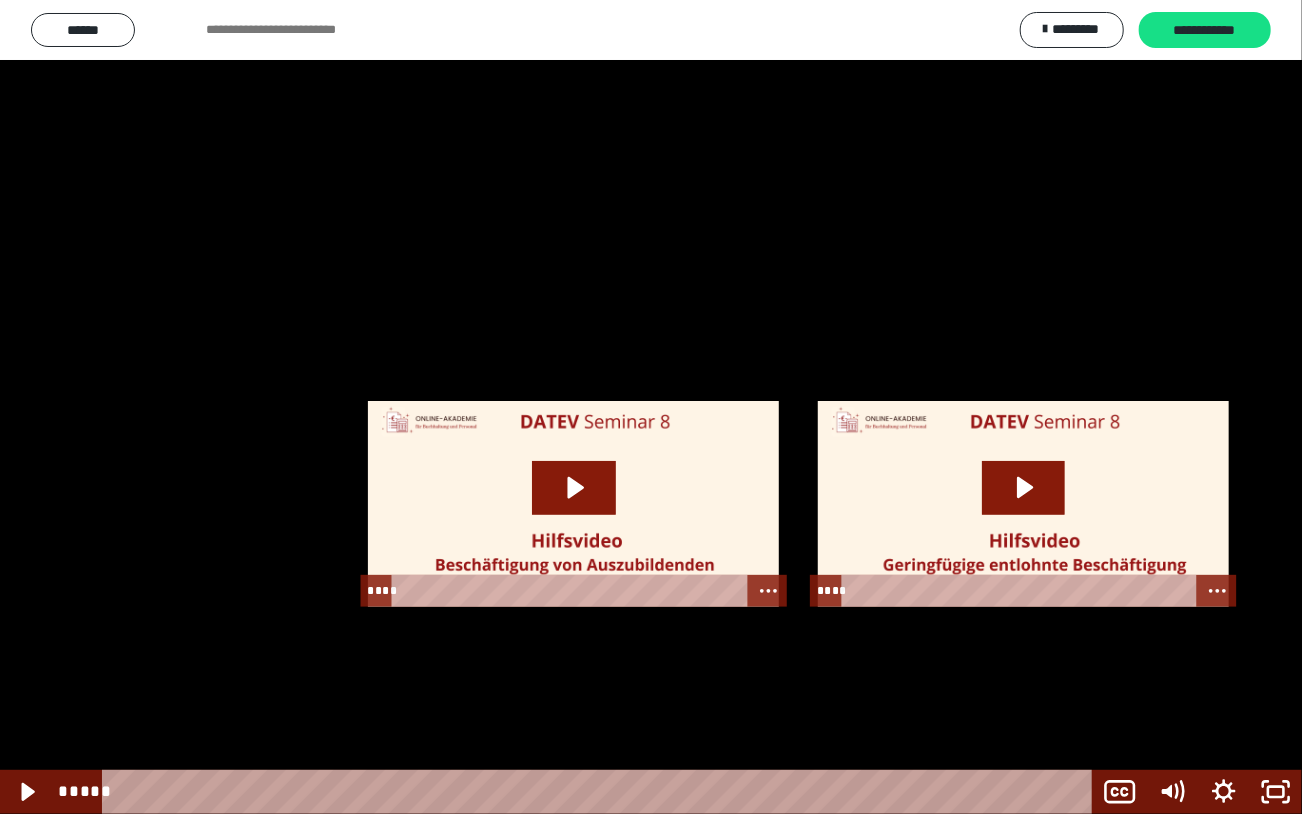 click at bounding box center (651, 407) 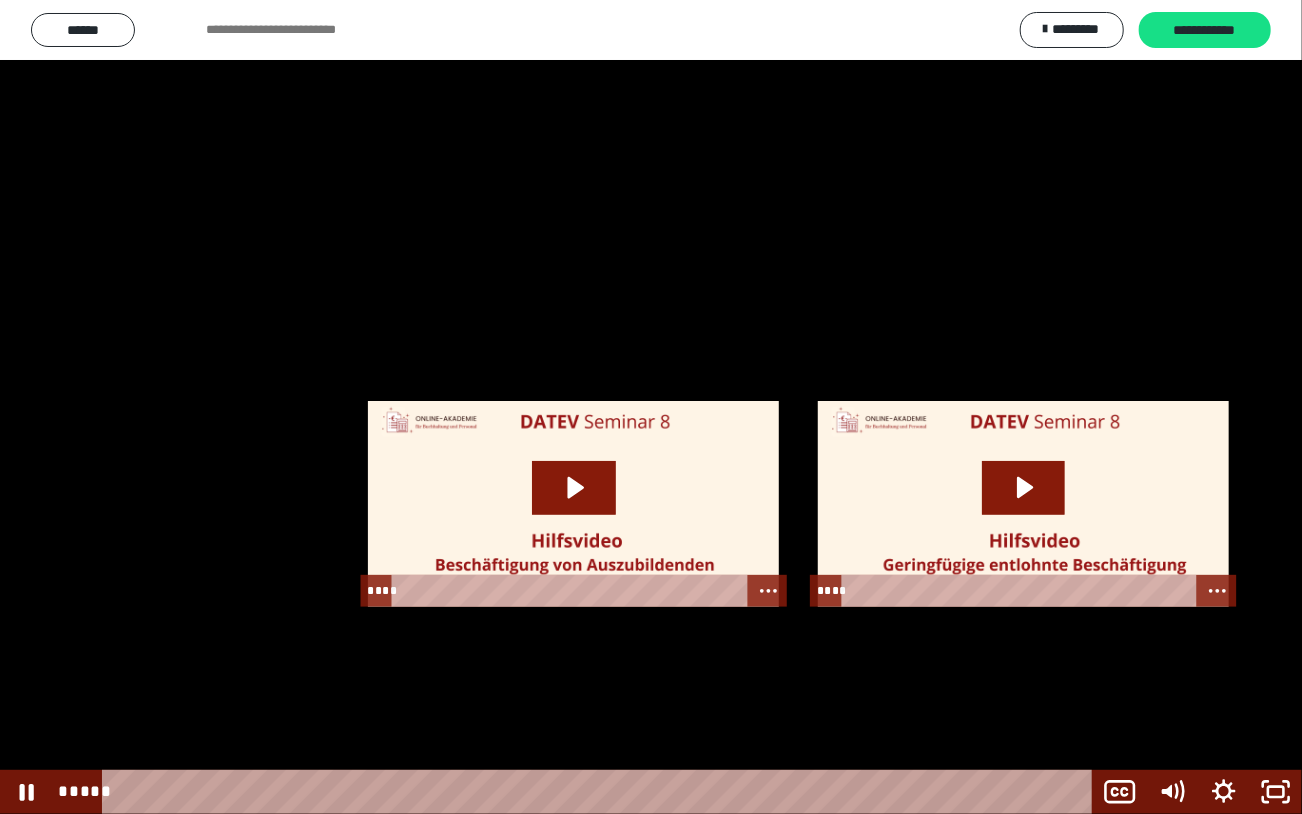 click at bounding box center [651, 407] 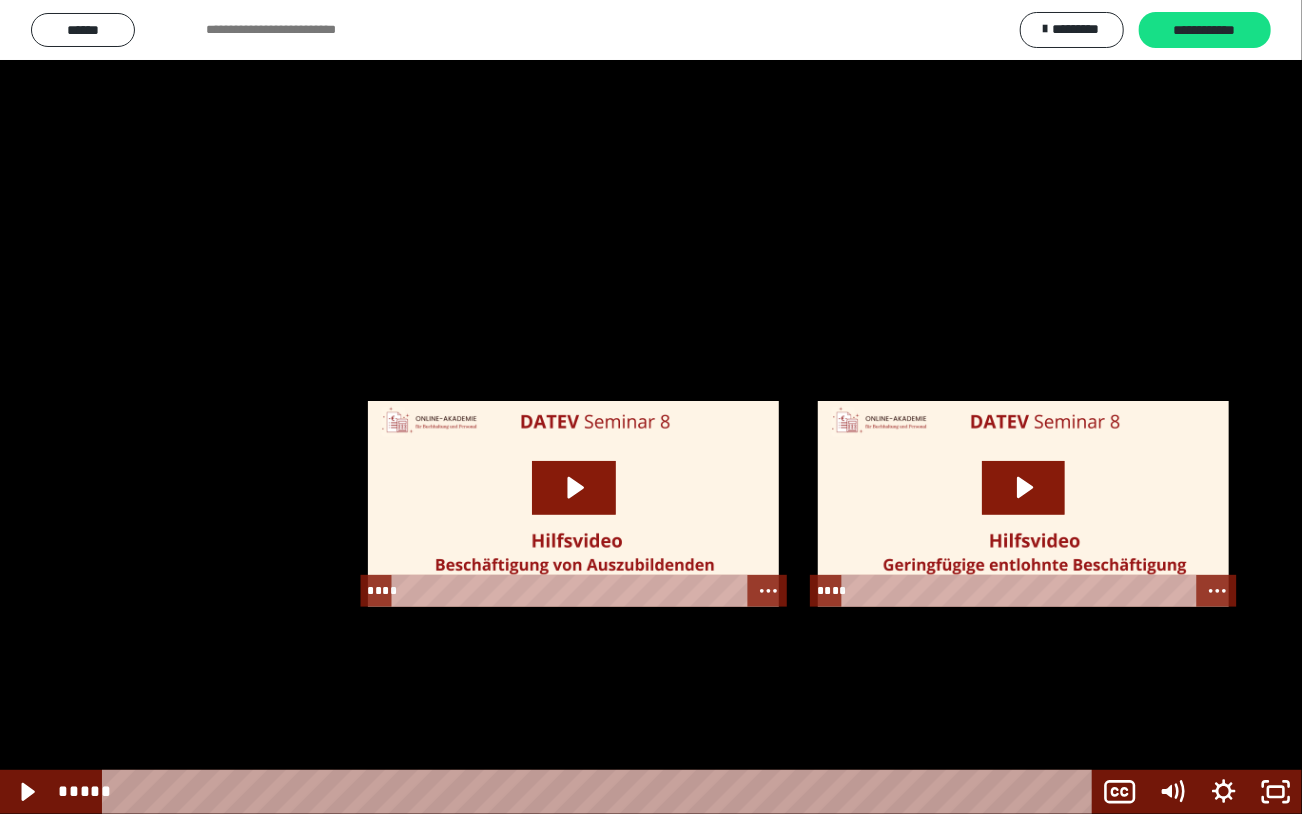 click at bounding box center [651, 407] 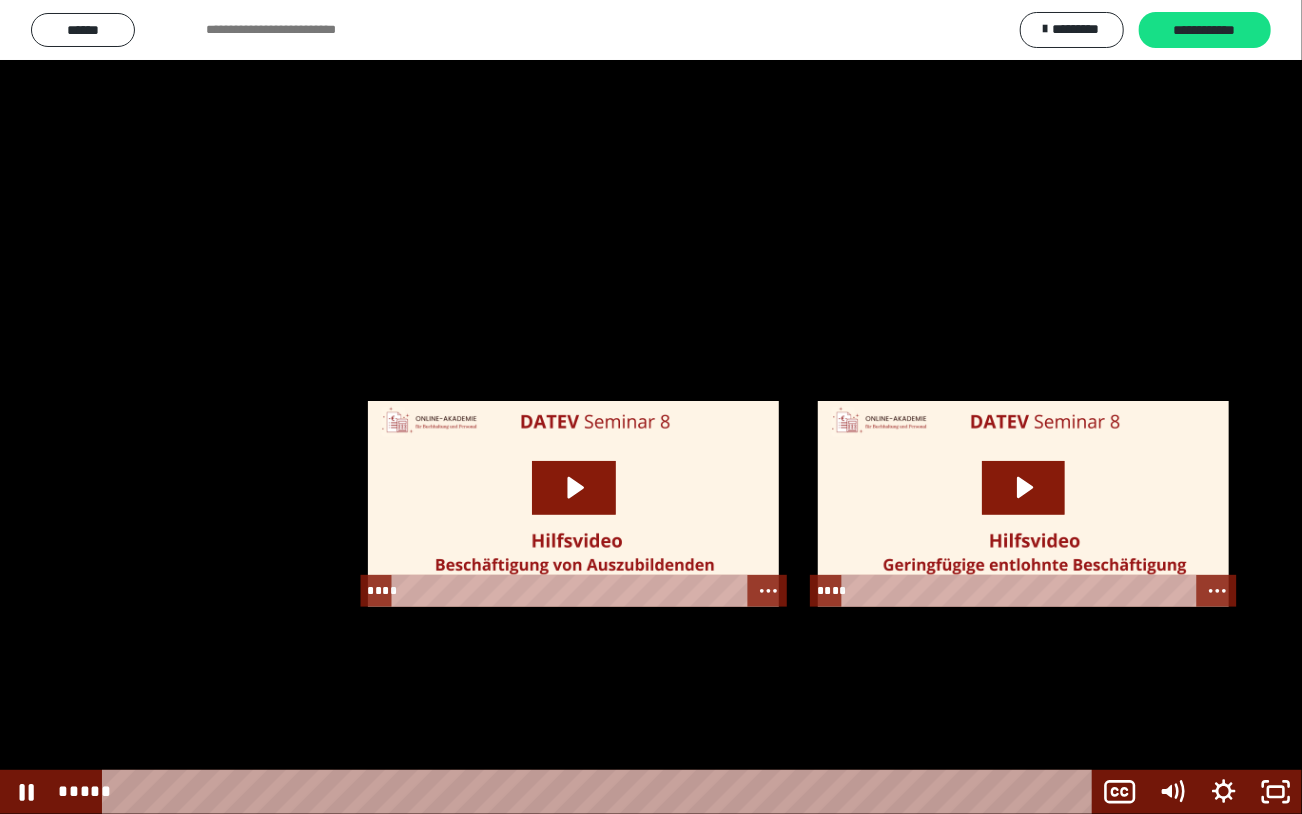 click at bounding box center (651, 407) 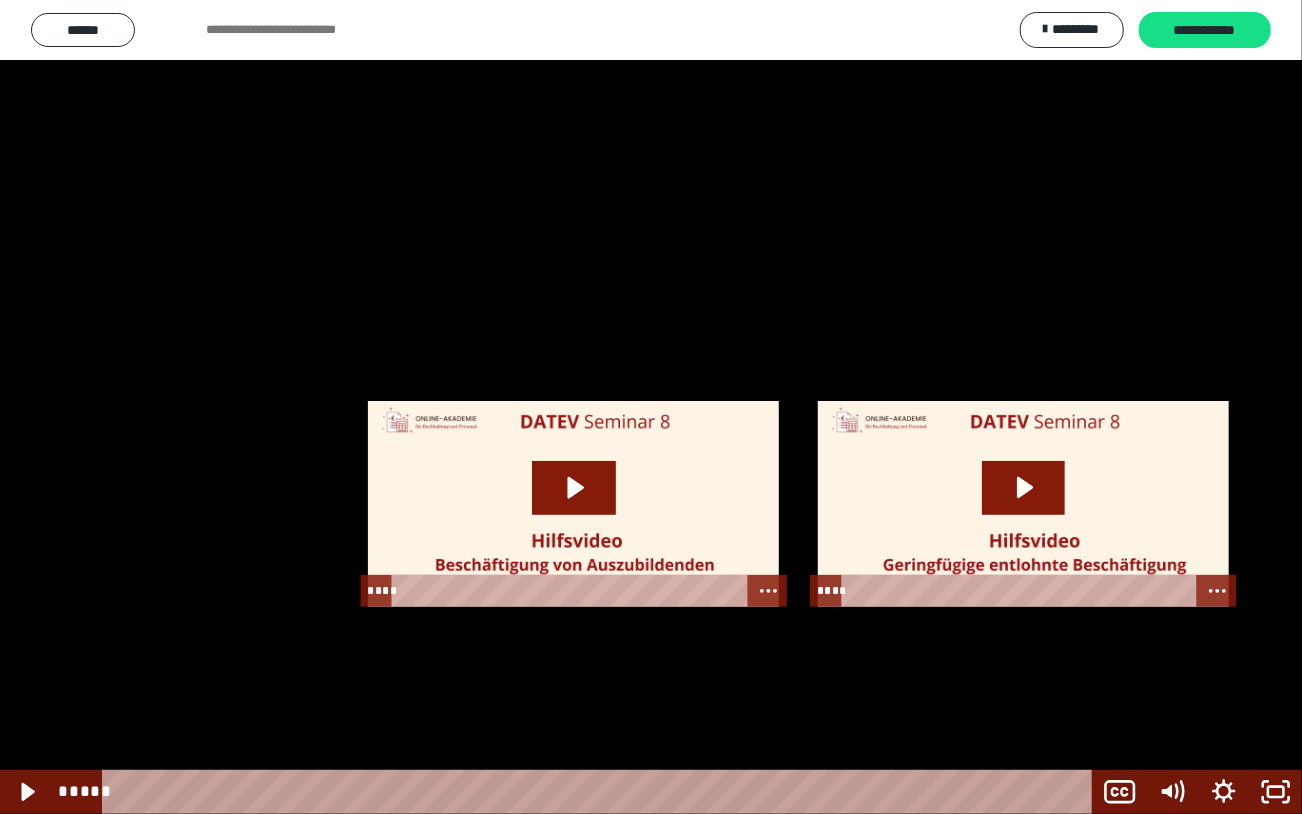 click at bounding box center (651, 407) 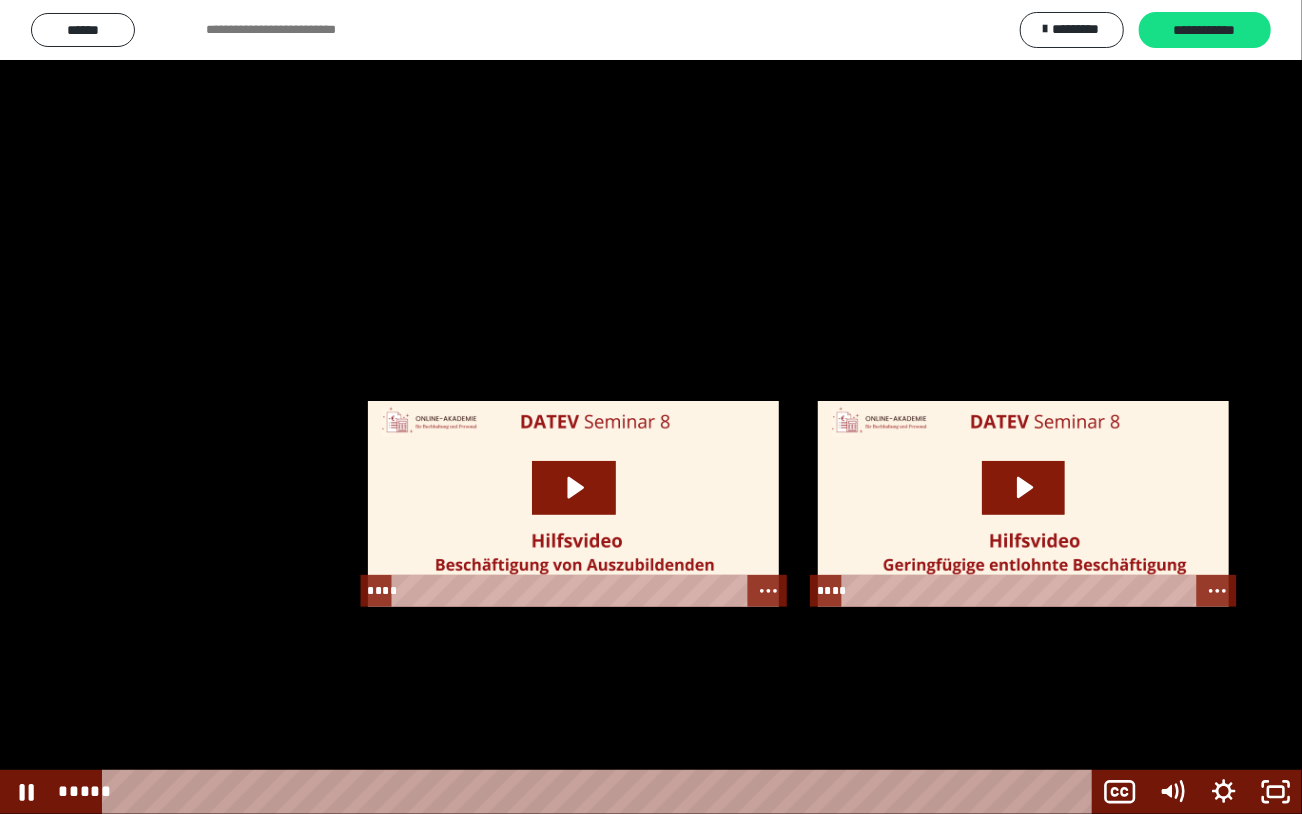 click at bounding box center [651, 407] 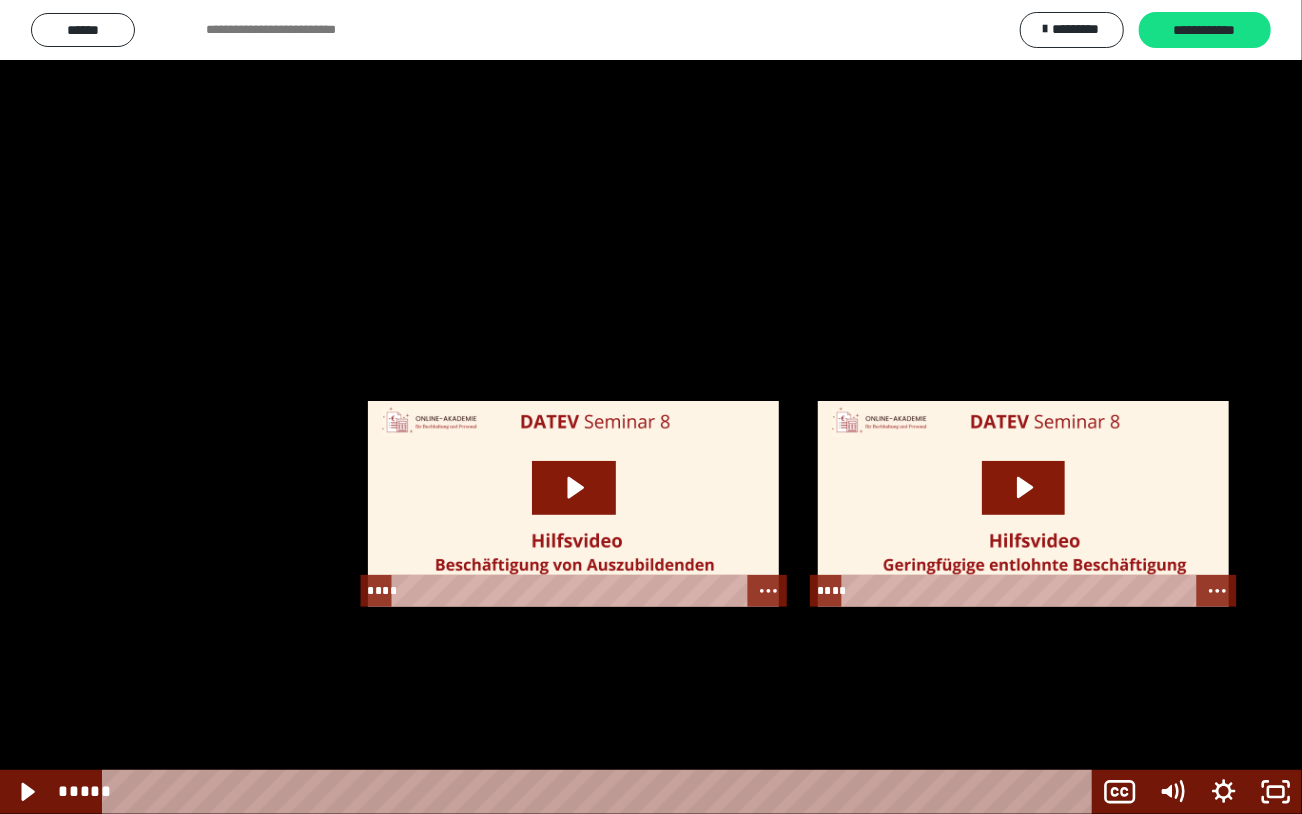 click at bounding box center (651, 407) 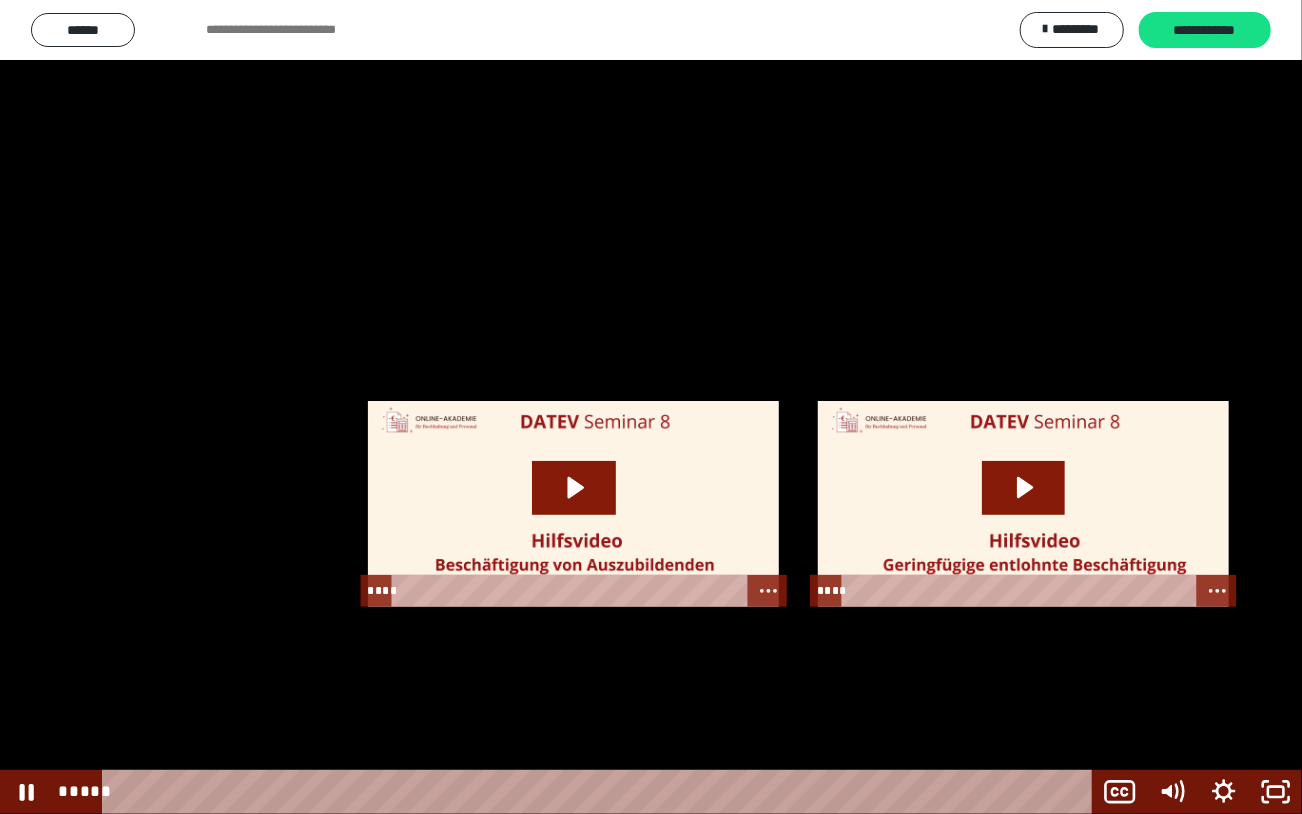 click at bounding box center (651, 407) 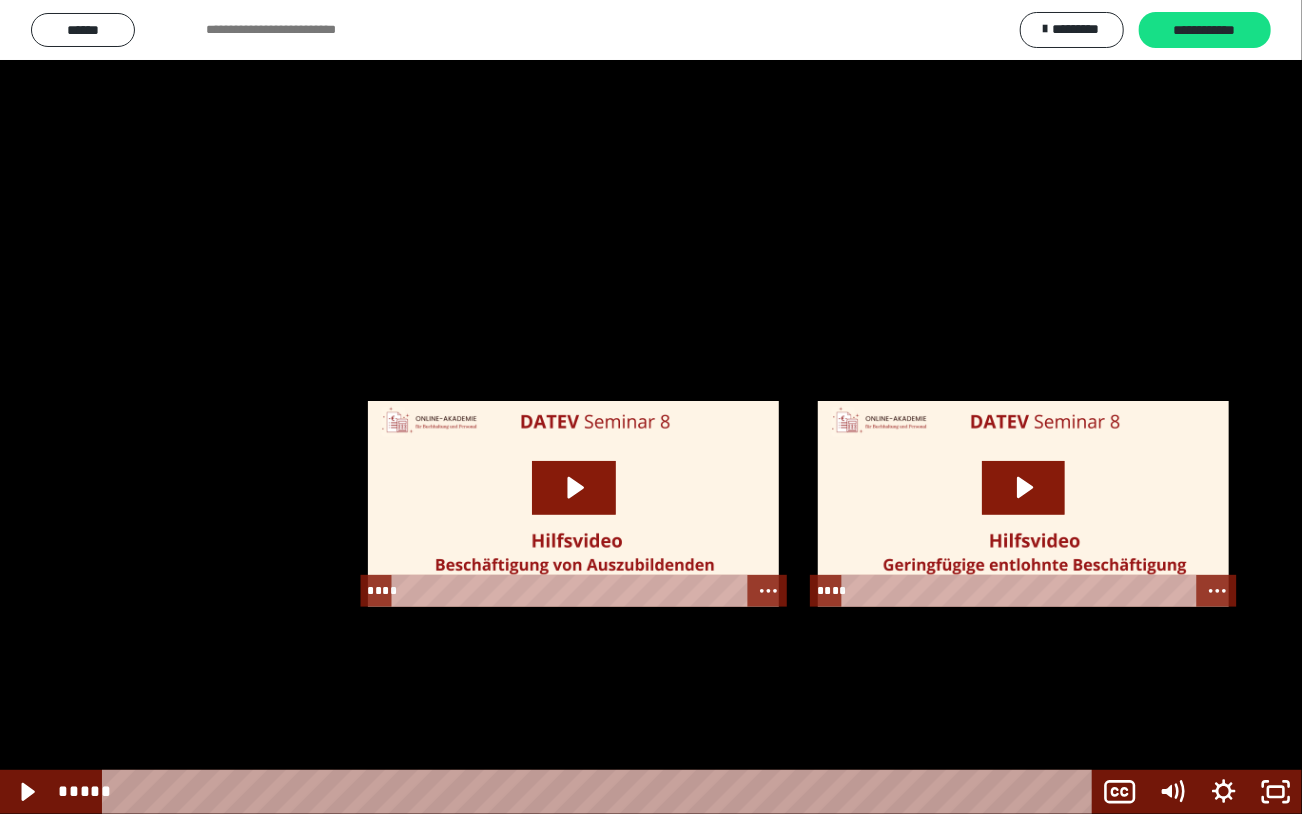 click at bounding box center (651, 407) 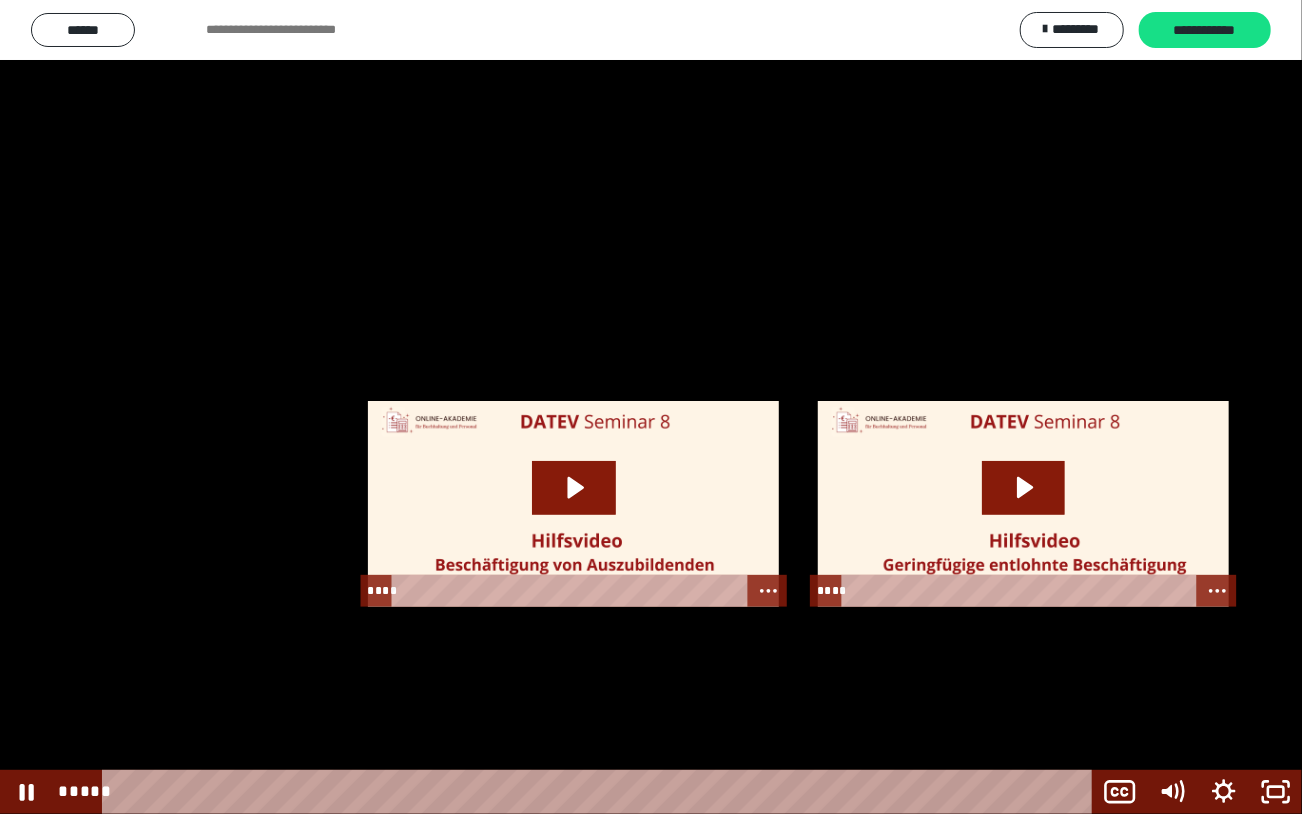 click at bounding box center [651, 407] 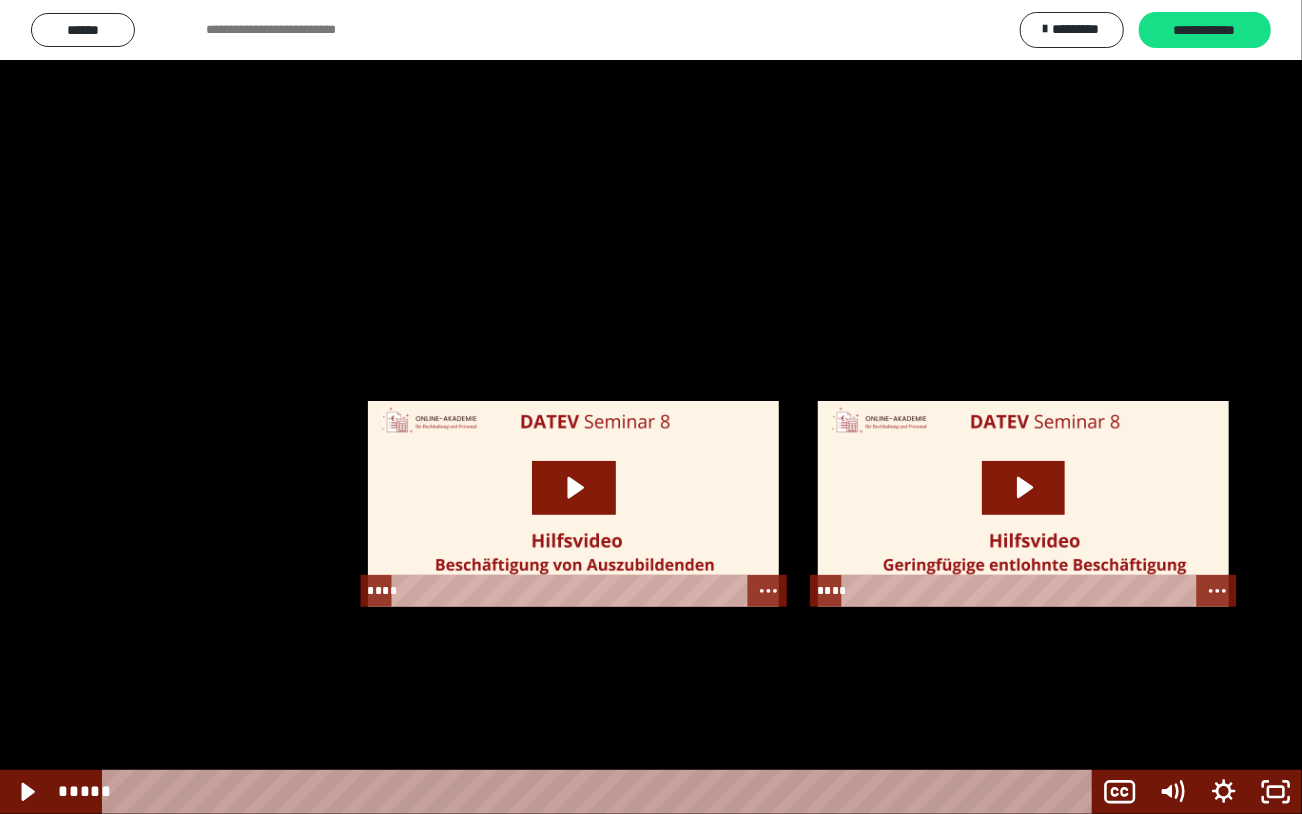 click at bounding box center [651, 407] 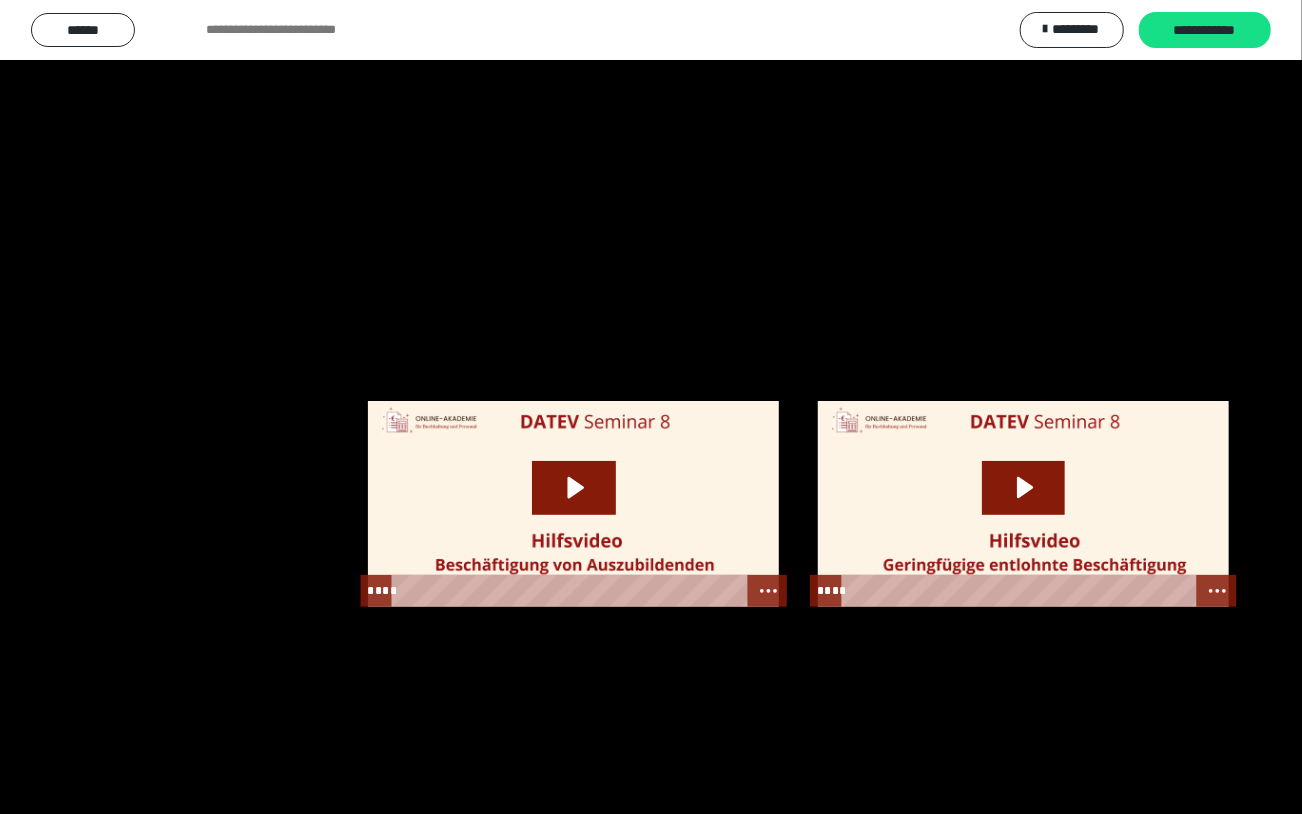 click at bounding box center (651, 407) 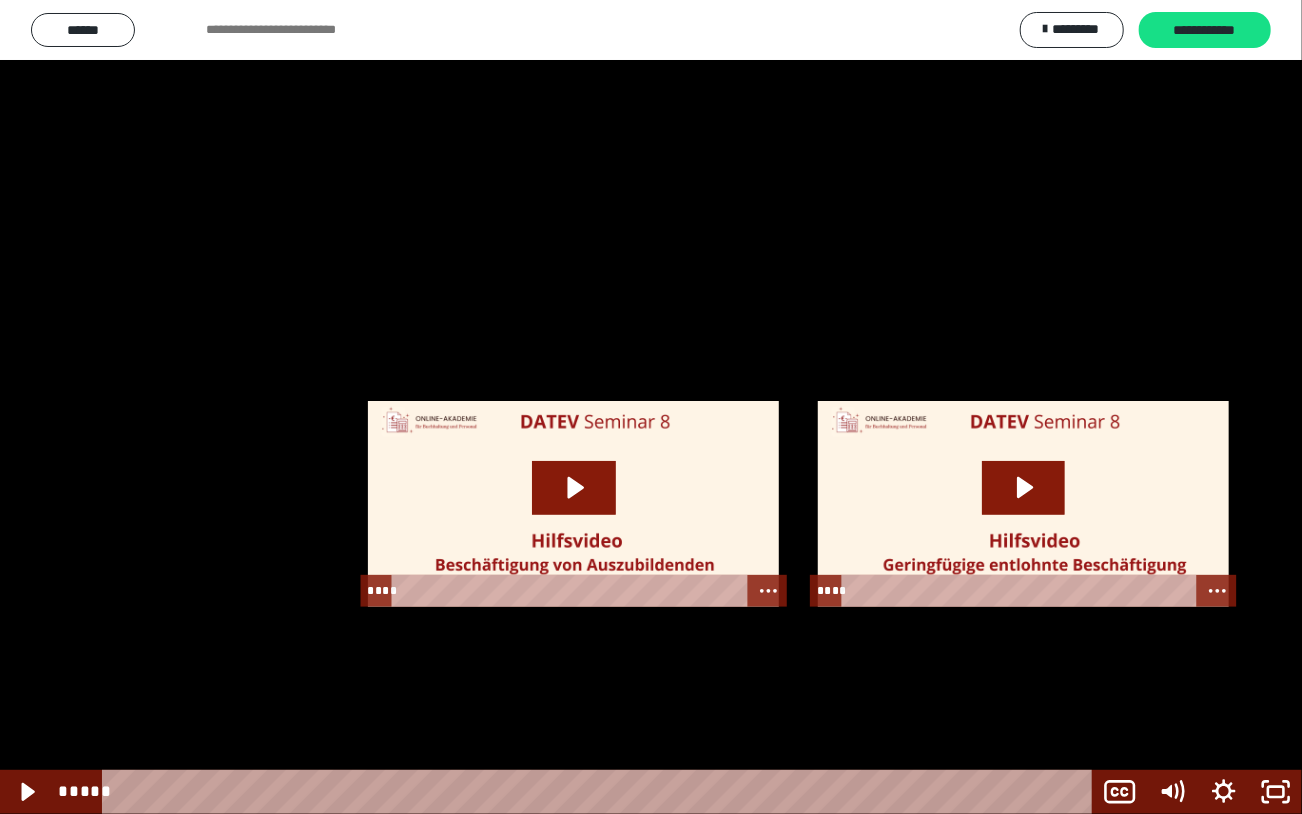 click at bounding box center (651, 407) 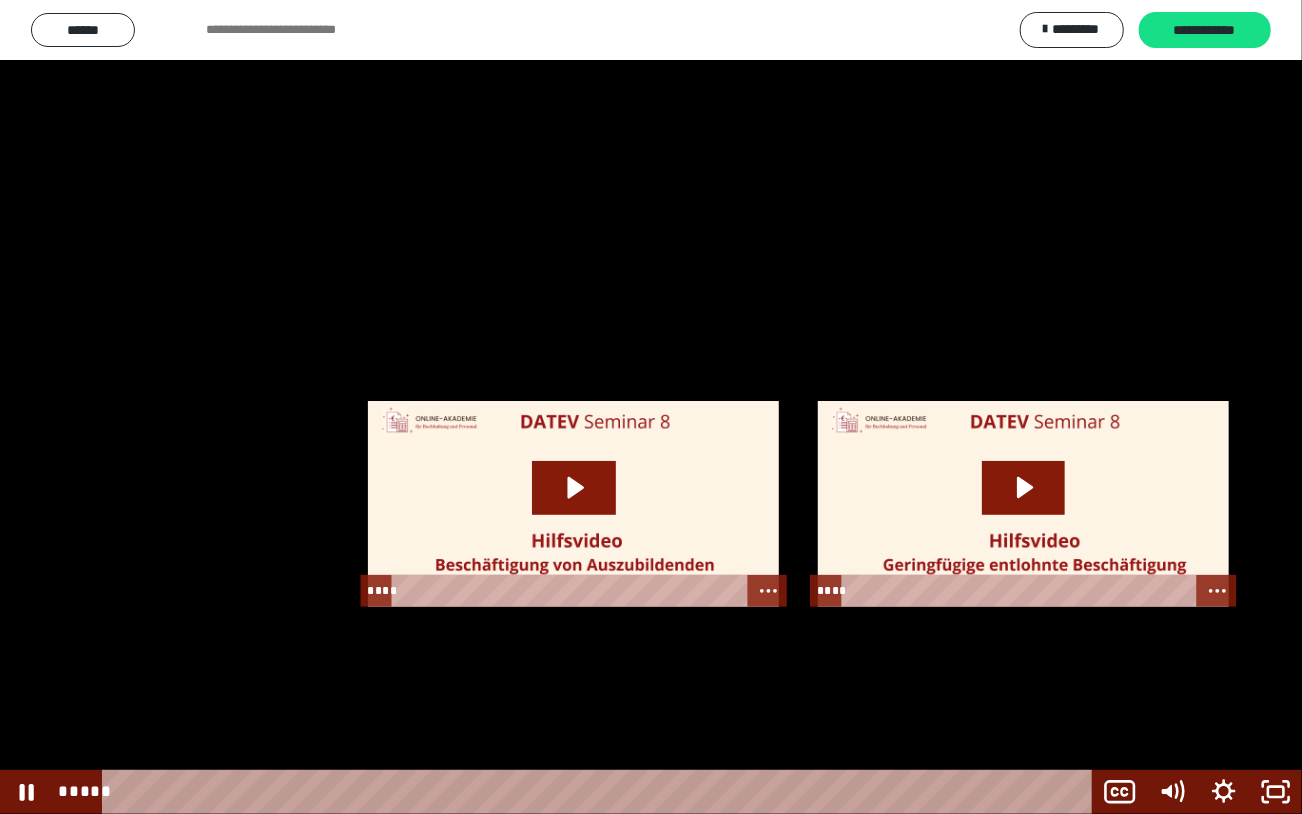 click at bounding box center (651, 407) 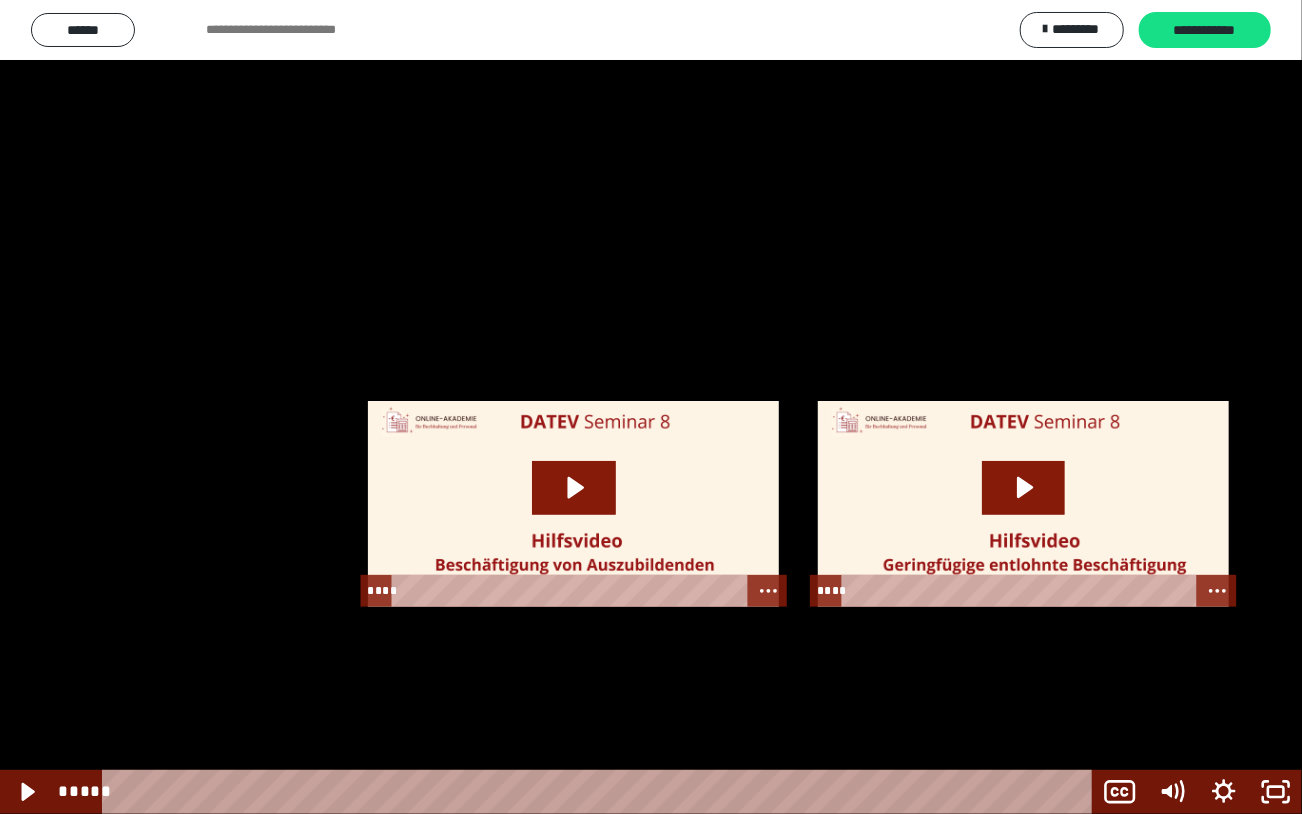 click at bounding box center [651, 407] 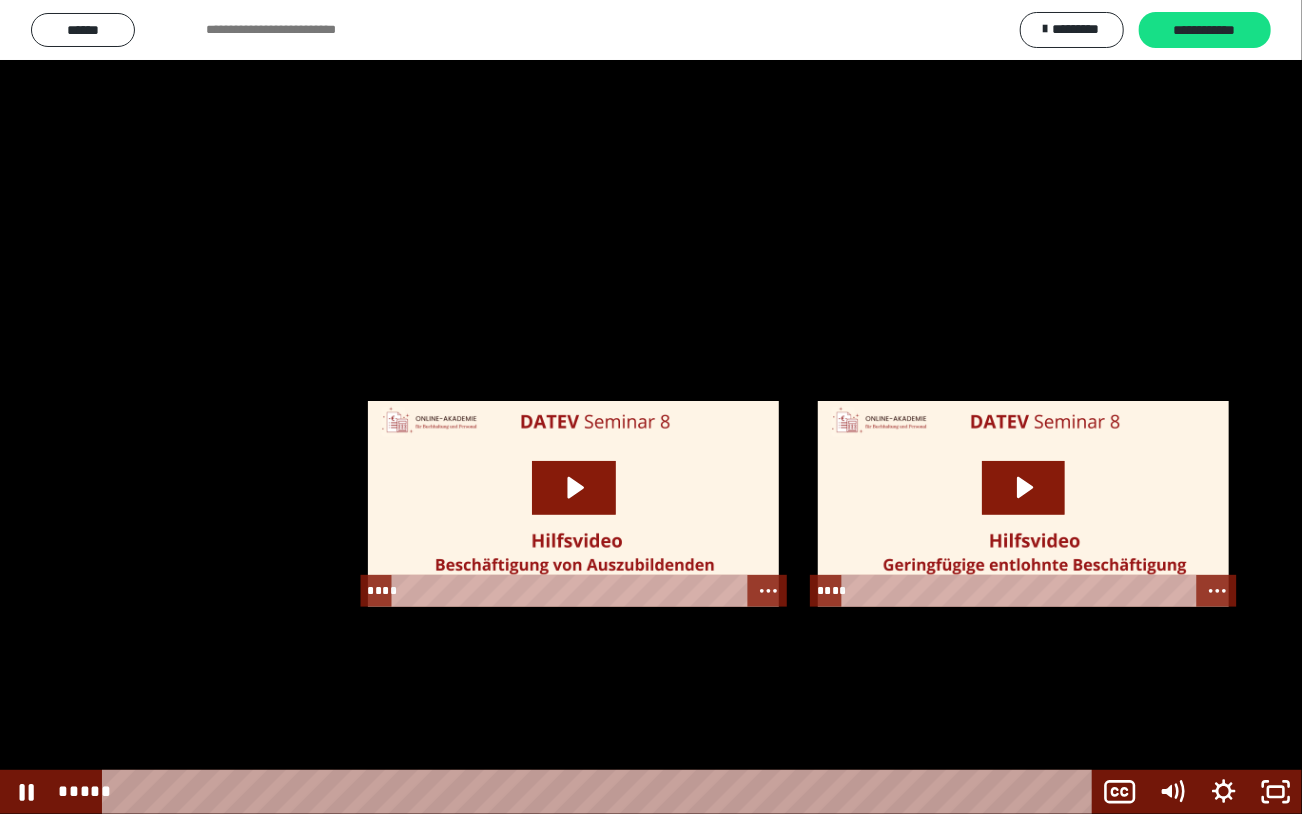 click at bounding box center [651, 407] 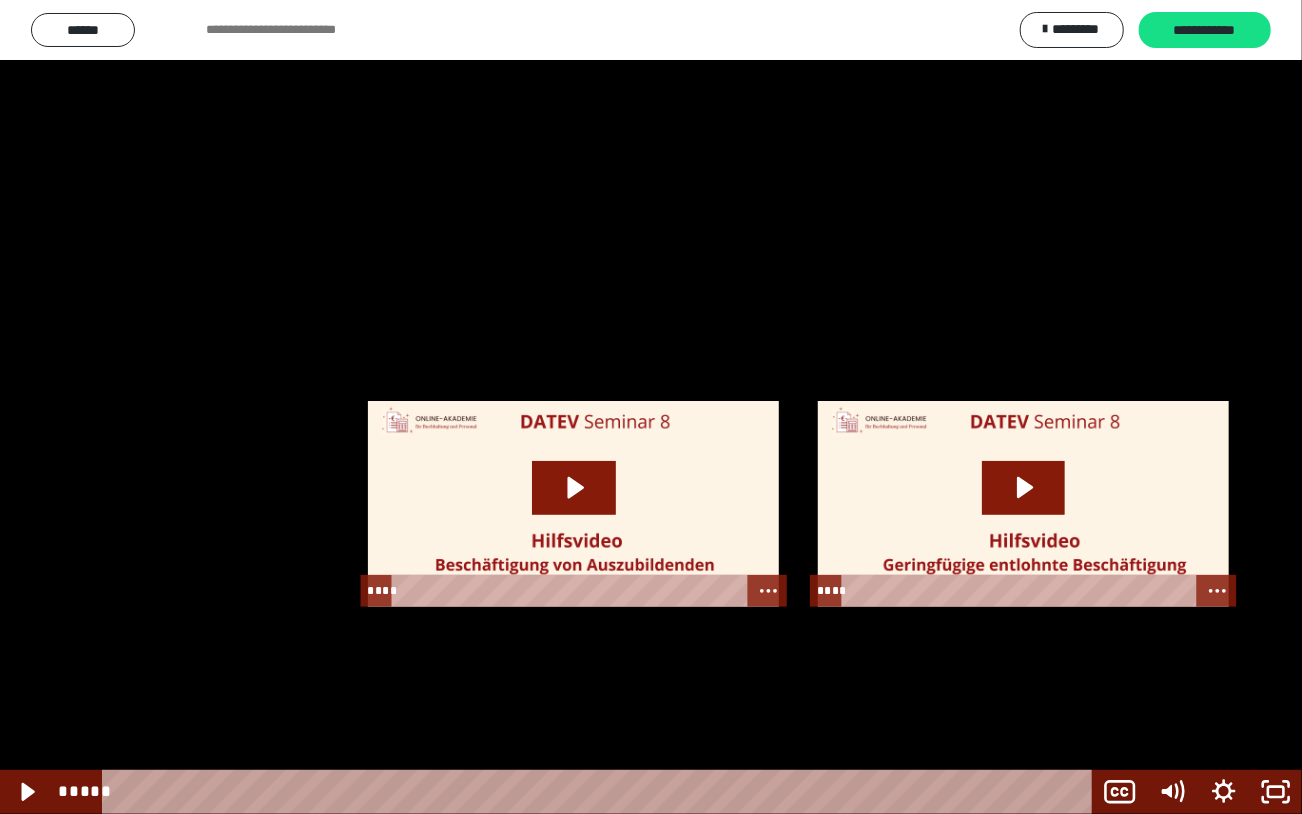 click at bounding box center [651, 407] 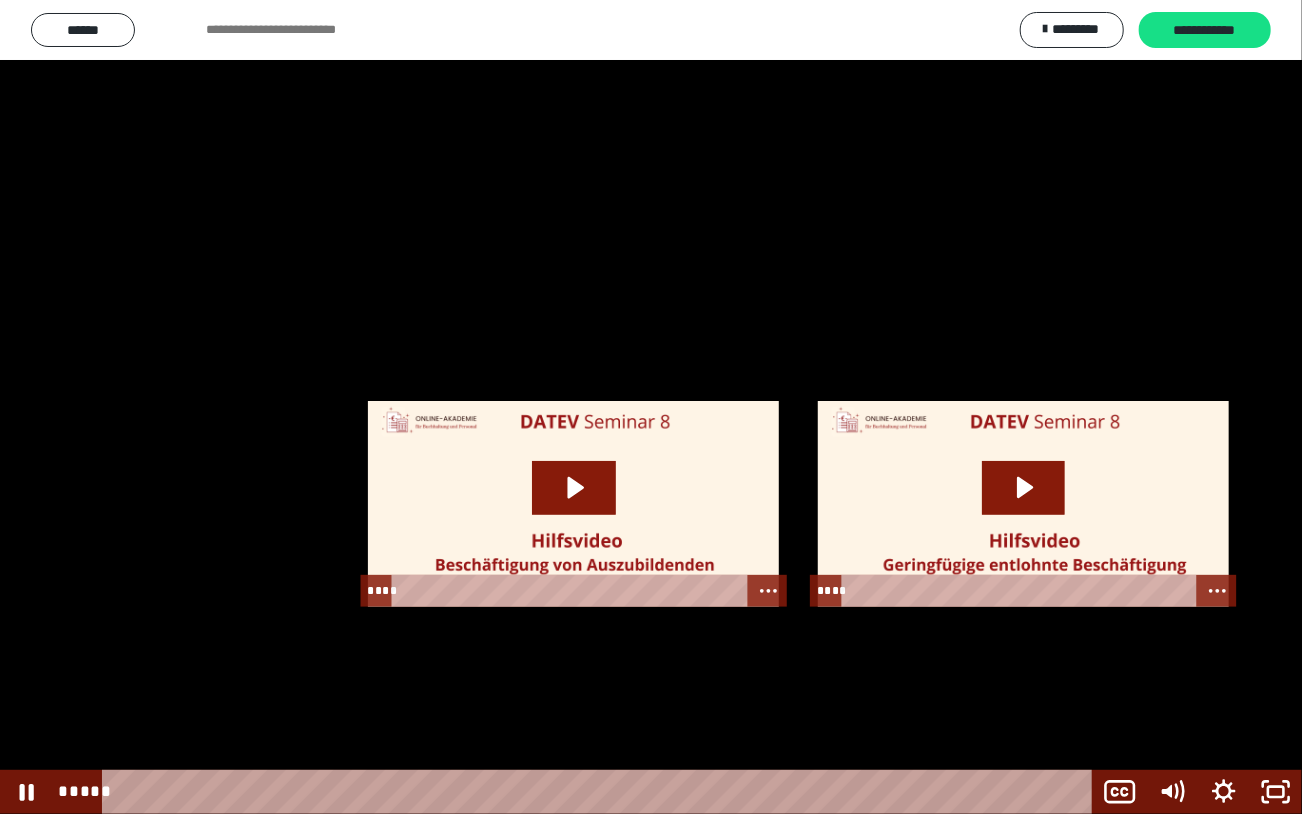 click at bounding box center (651, 407) 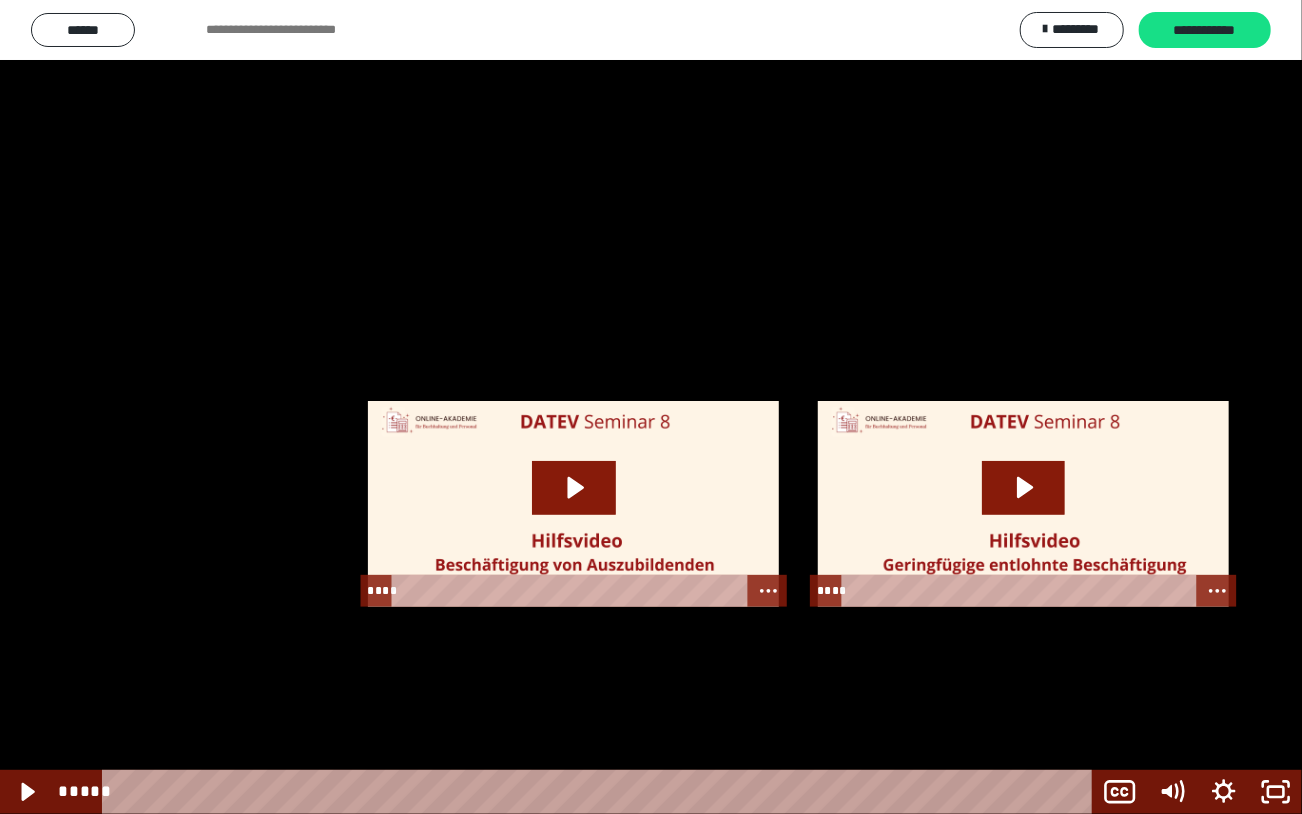 click at bounding box center (651, 407) 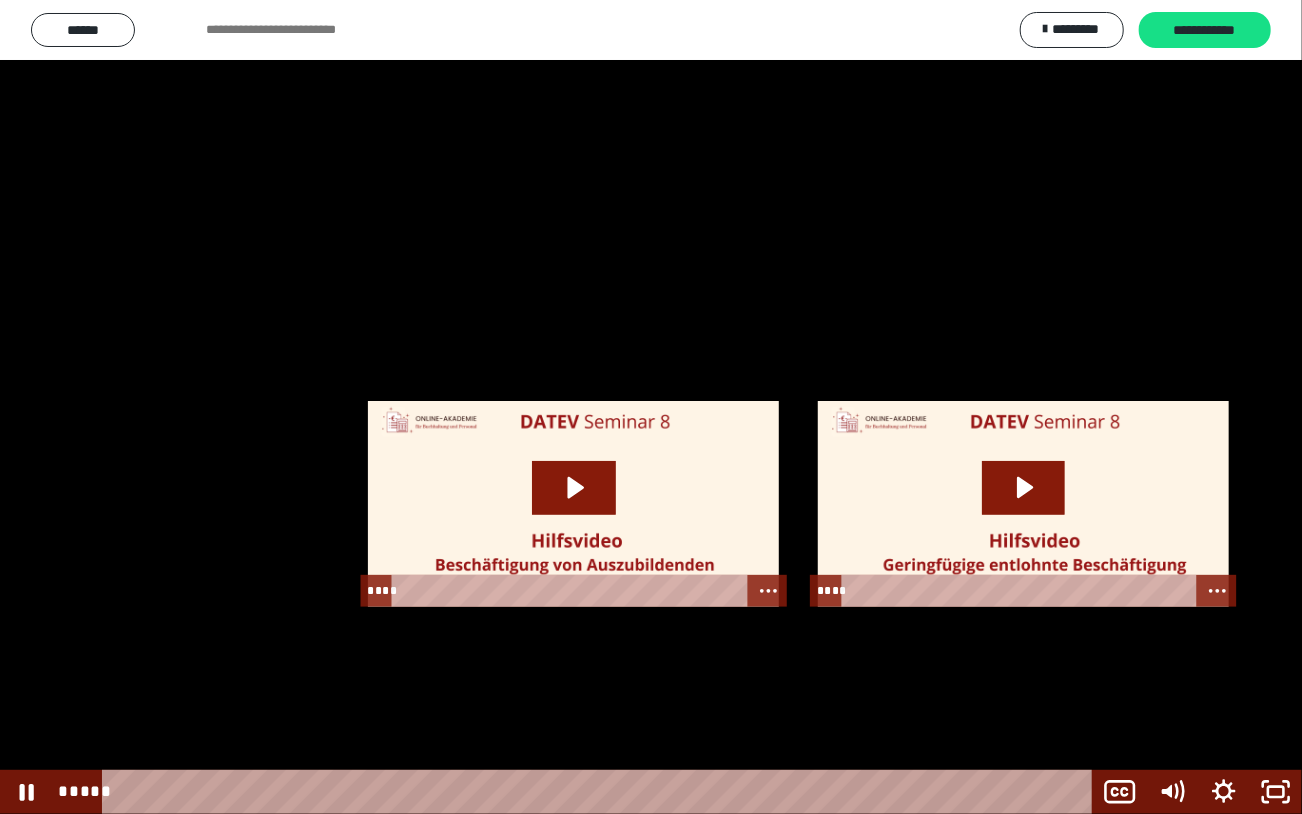 click at bounding box center [651, 407] 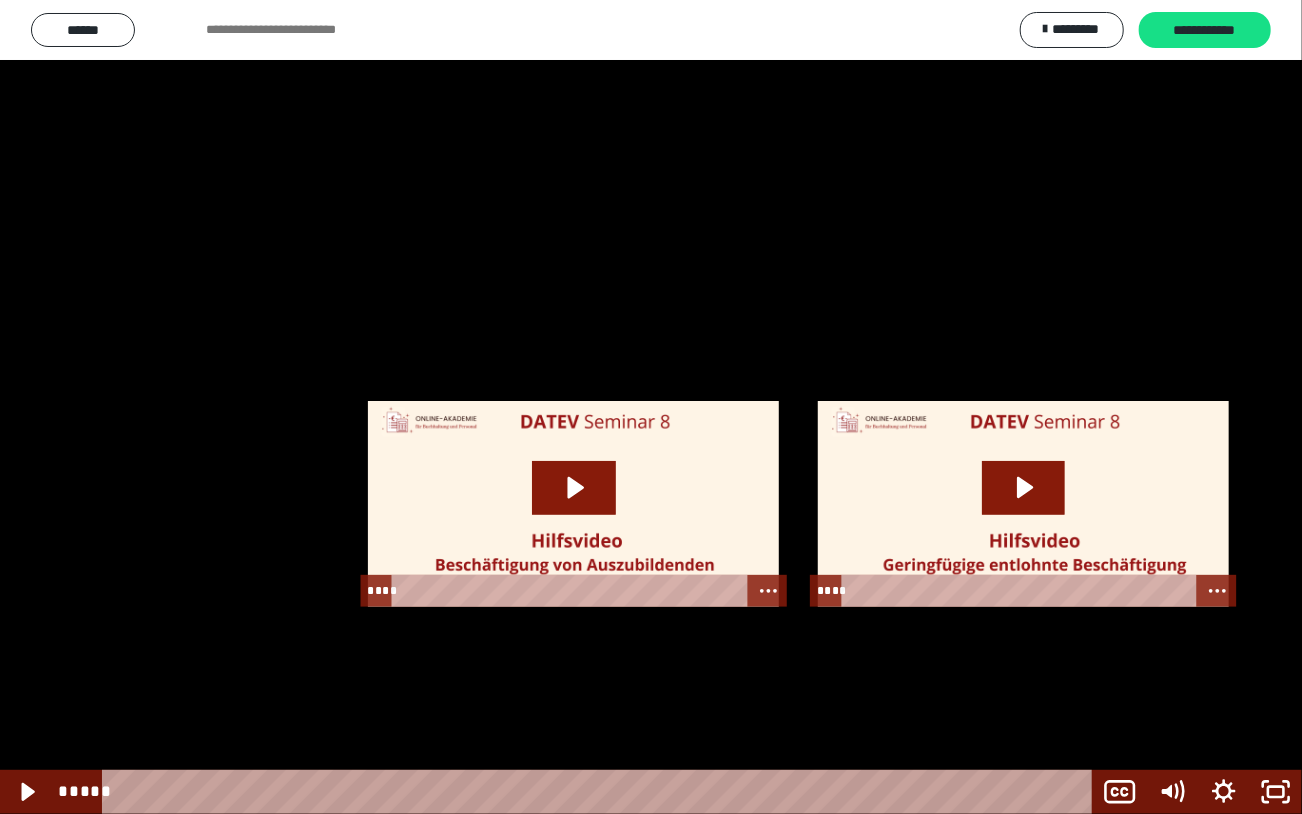 click at bounding box center [651, 407] 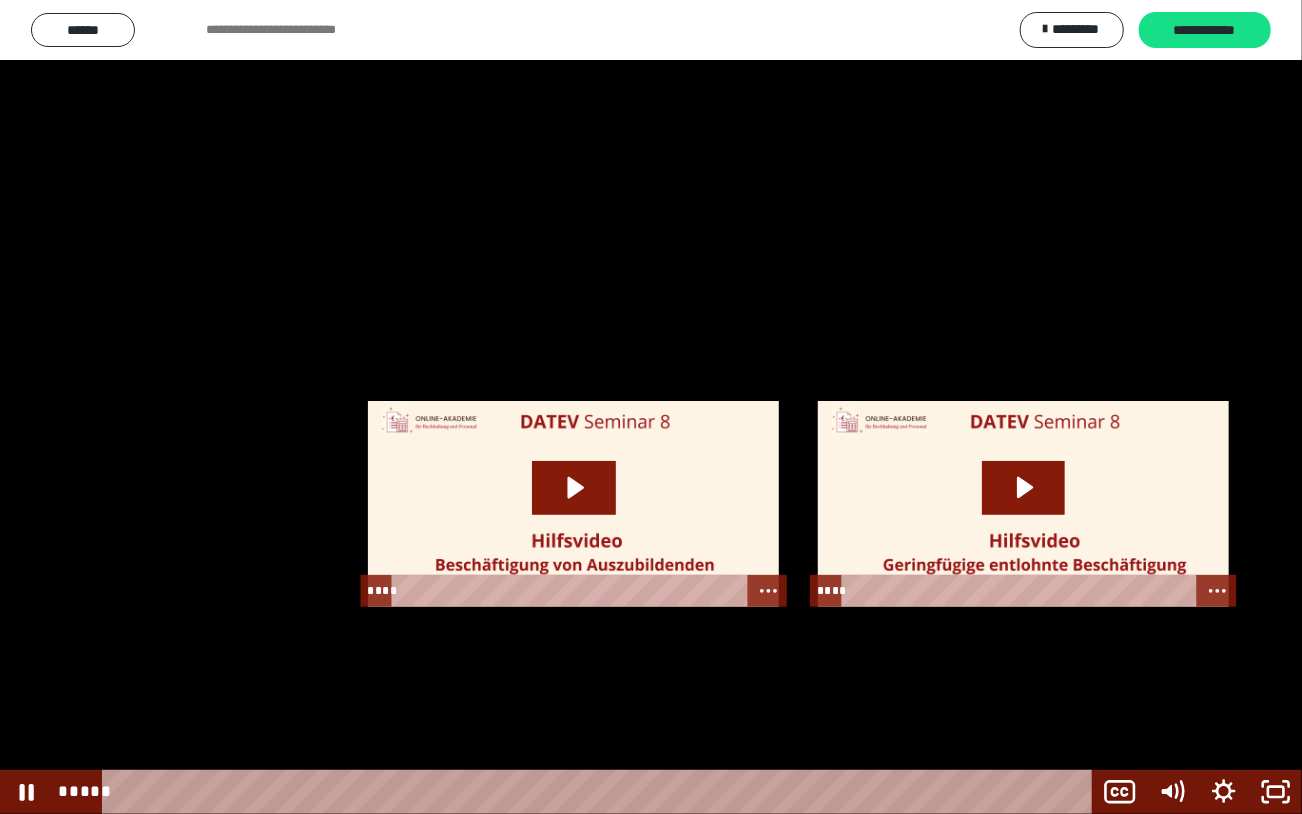 click at bounding box center (651, 407) 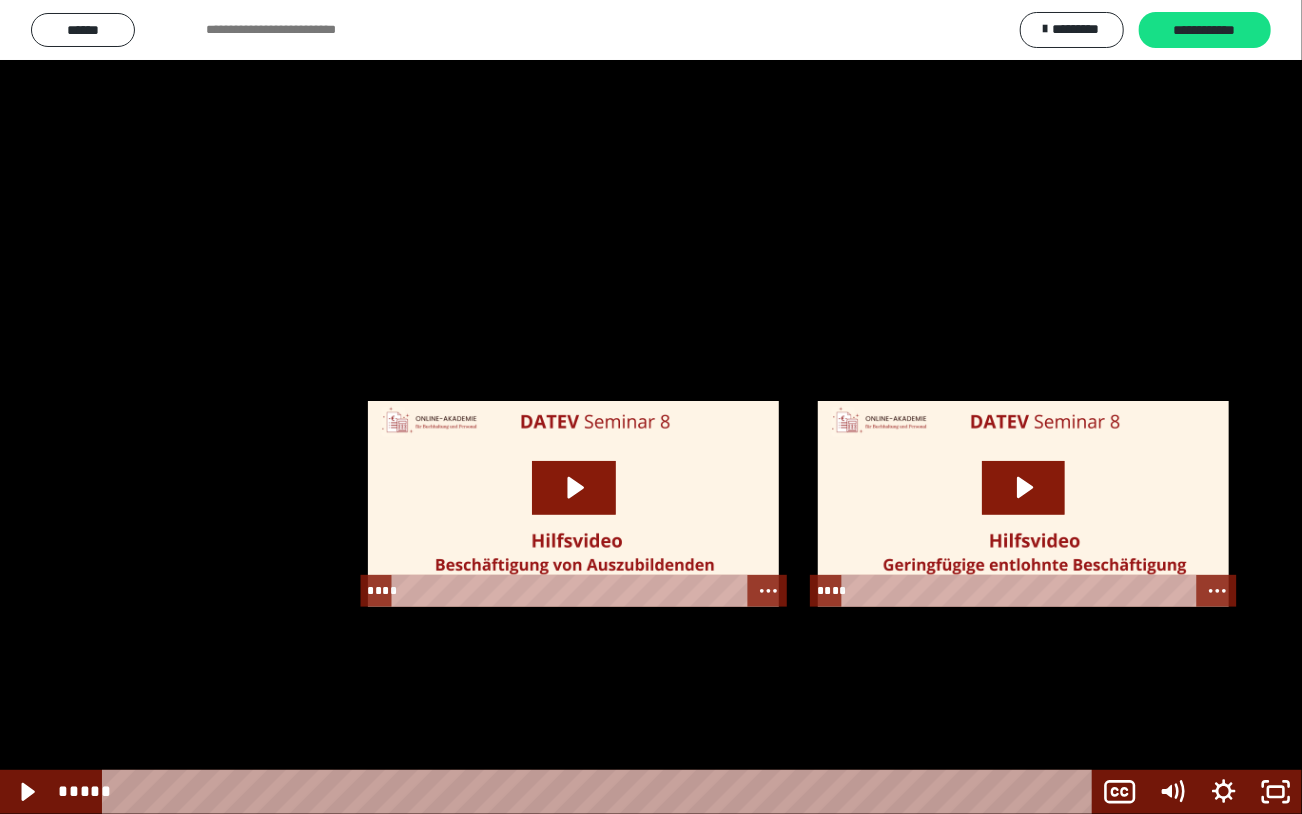 click at bounding box center [651, 407] 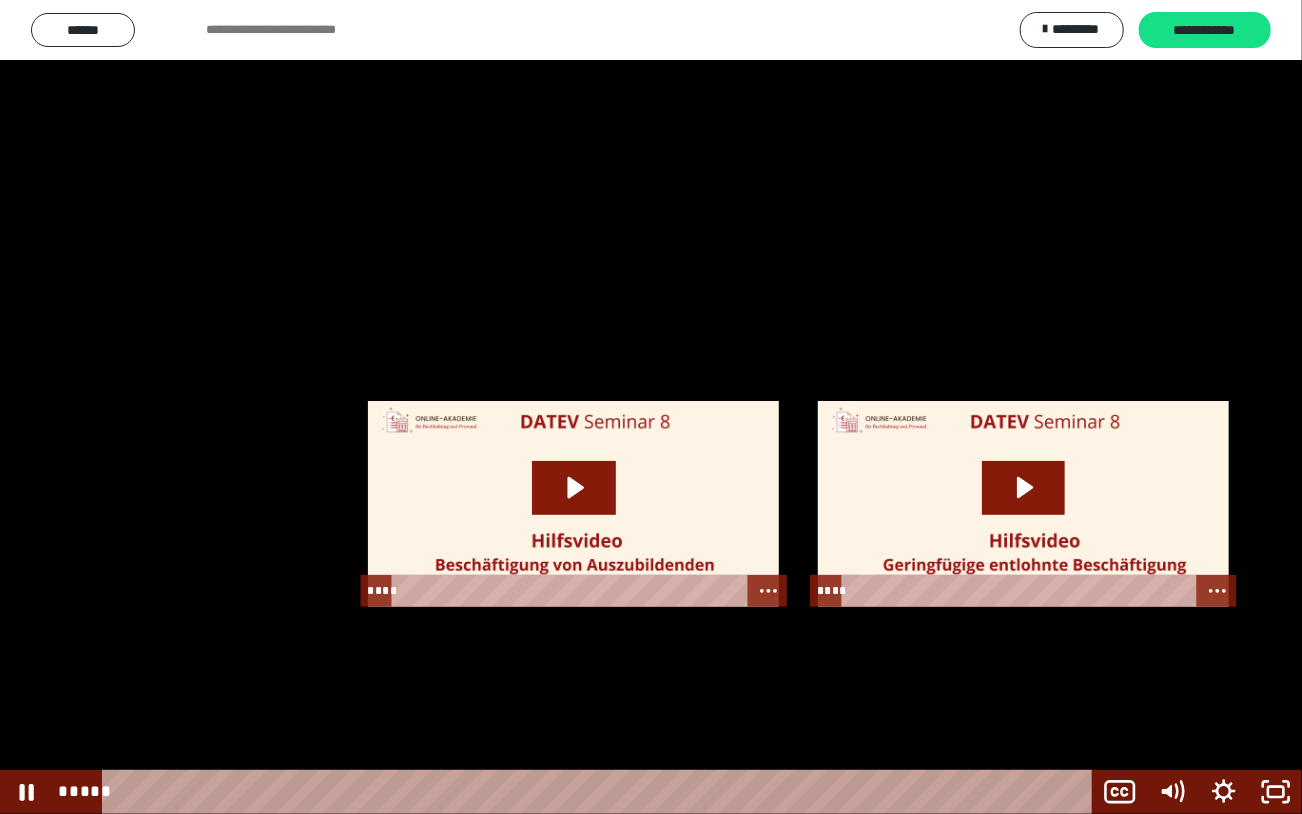 click at bounding box center [651, 407] 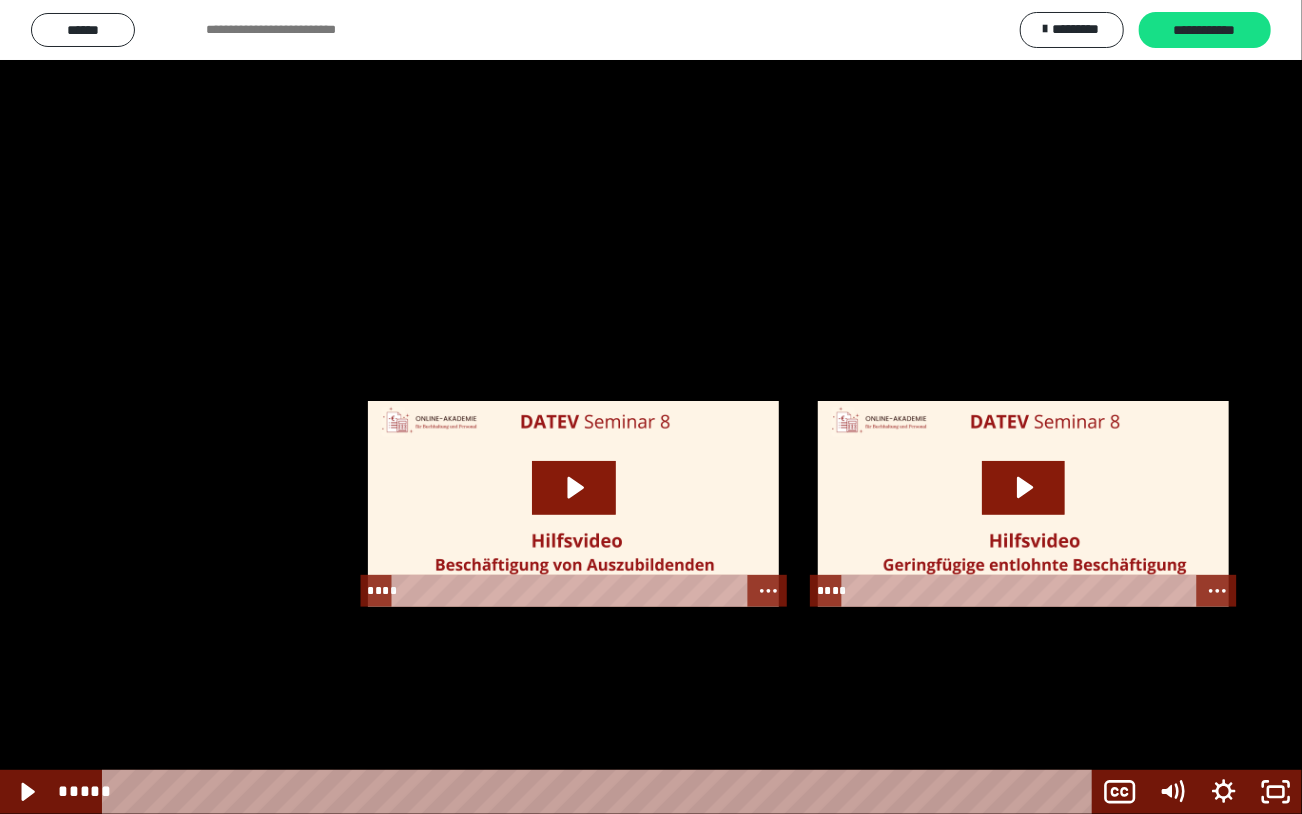 click at bounding box center (651, 407) 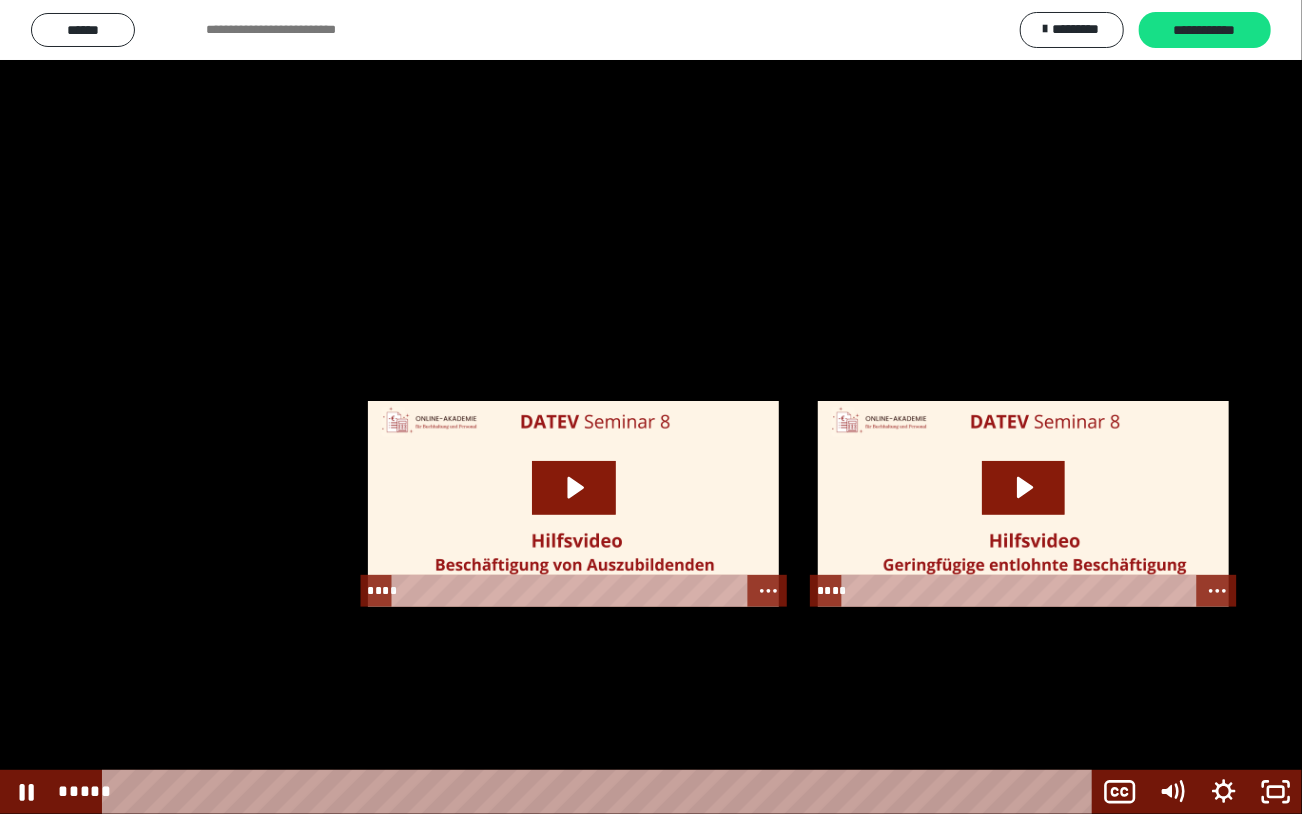 click at bounding box center (651, 407) 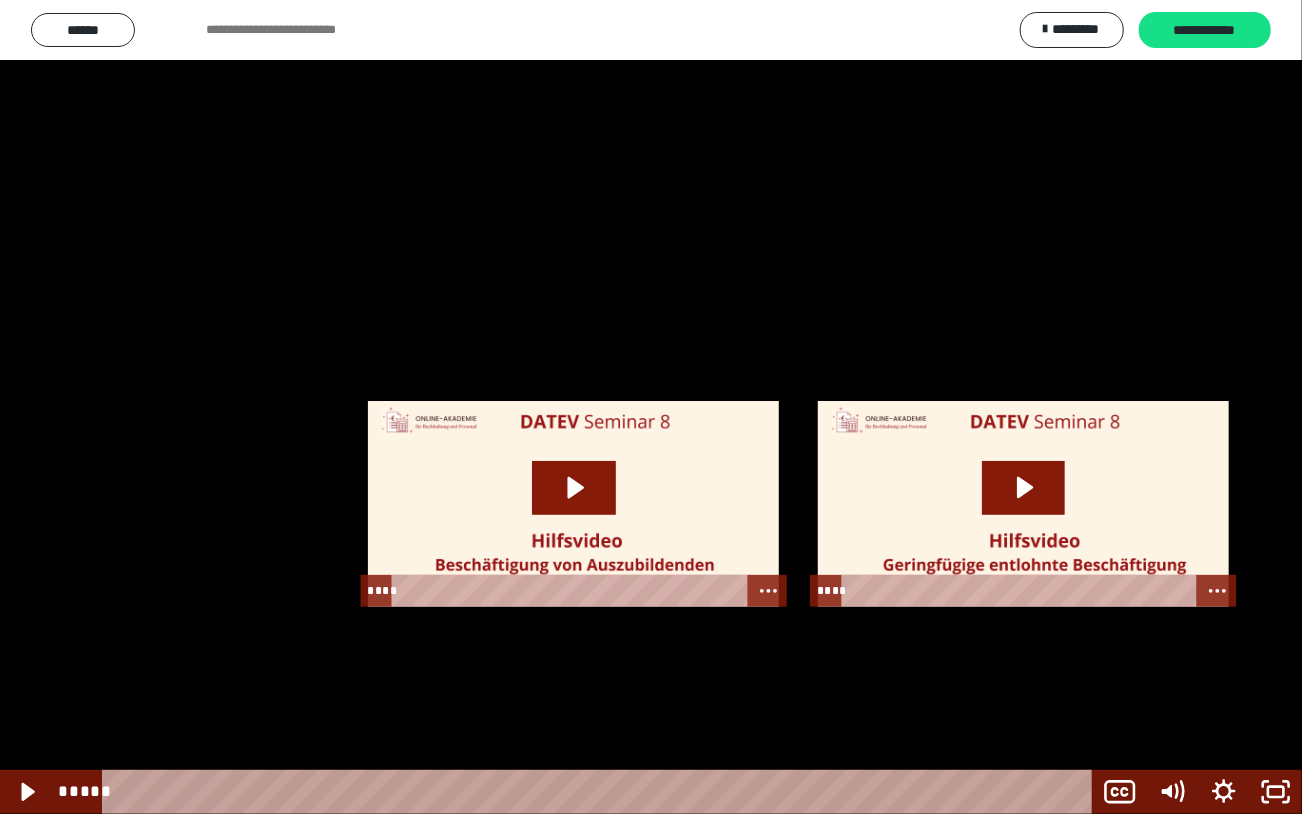 click at bounding box center (651, 407) 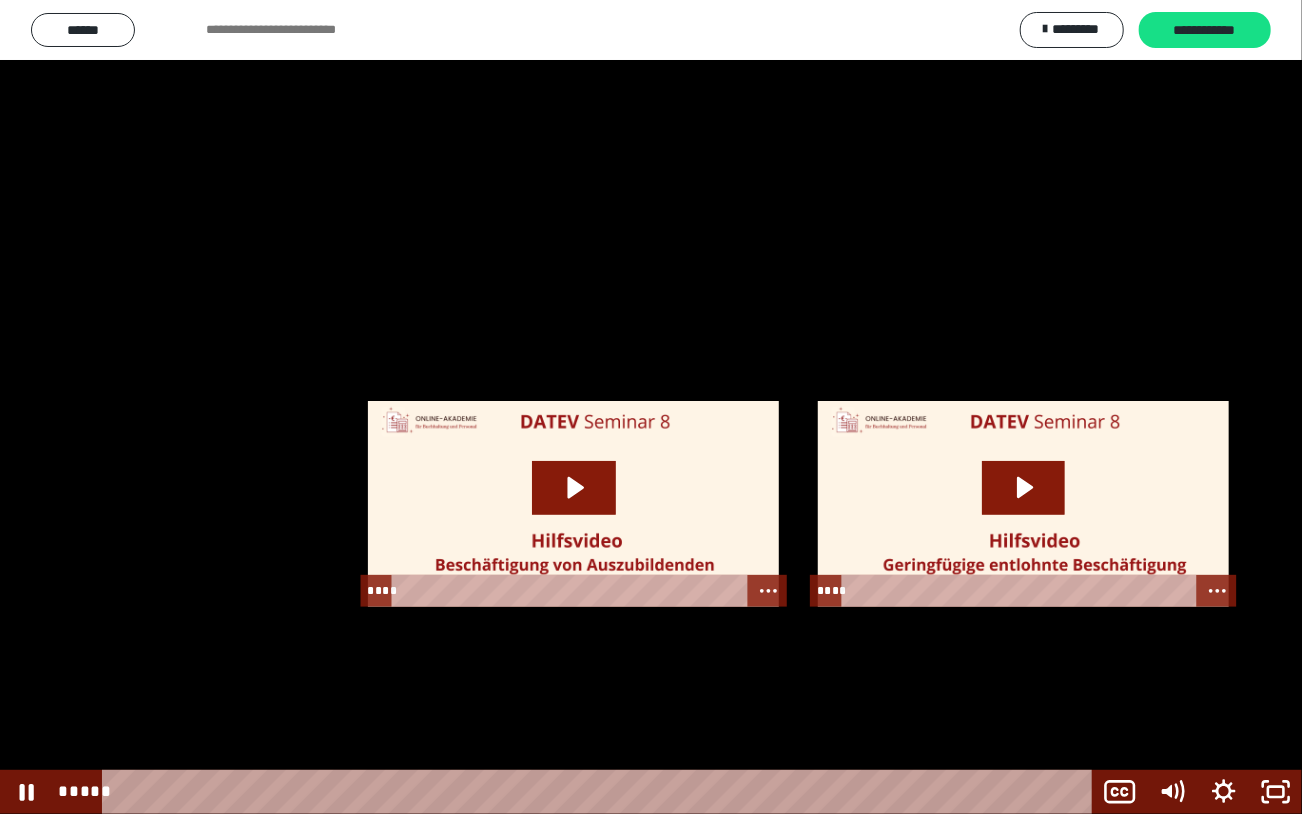 click at bounding box center [651, 407] 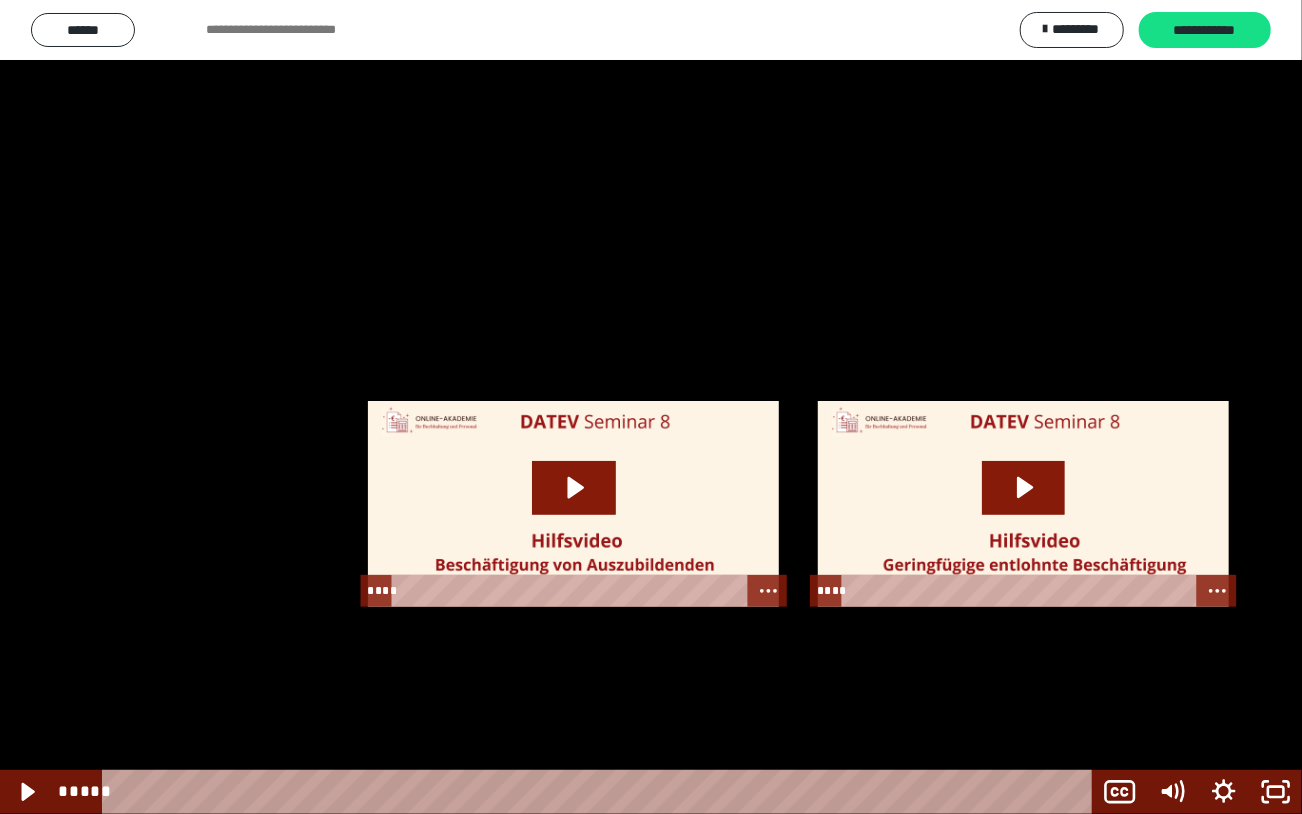 click at bounding box center [651, 407] 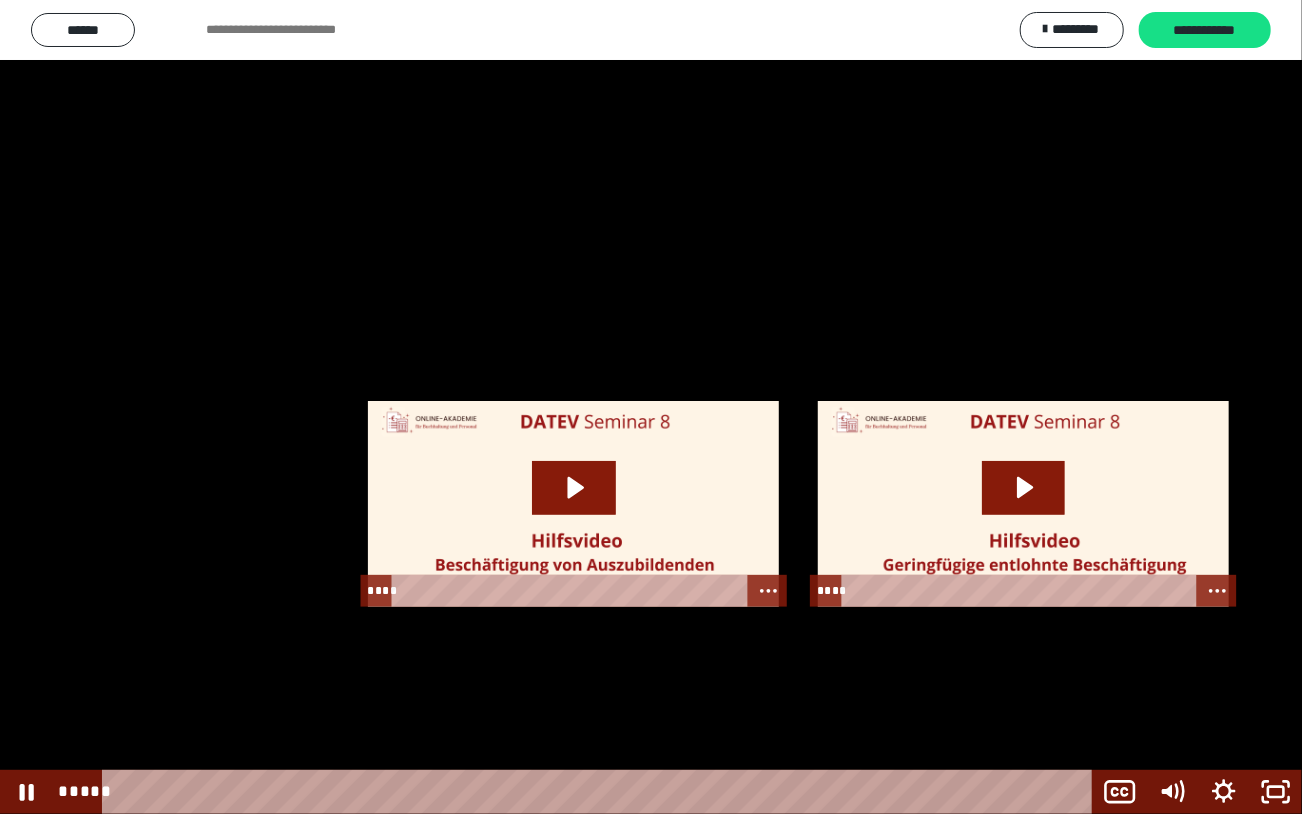 click at bounding box center [651, 407] 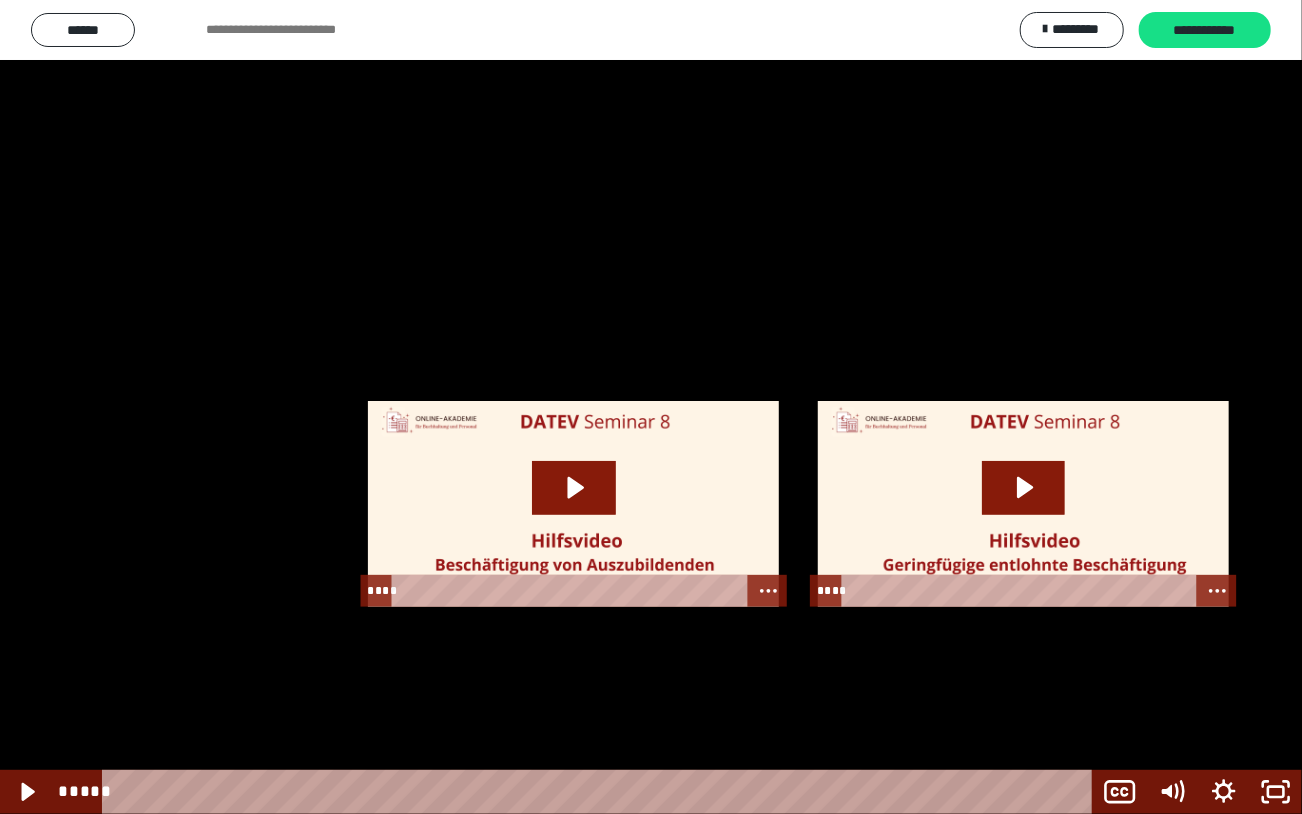 click at bounding box center [651, 407] 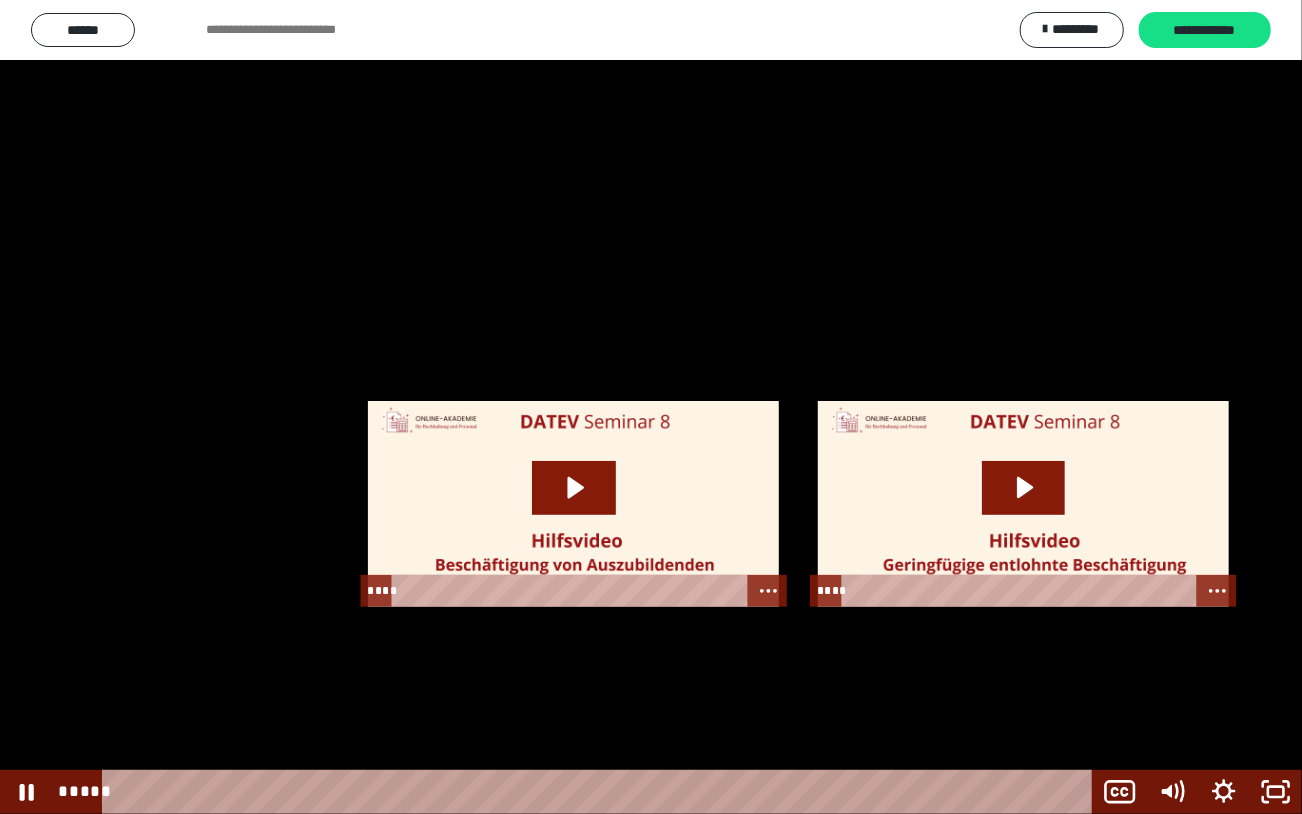 click at bounding box center (651, 407) 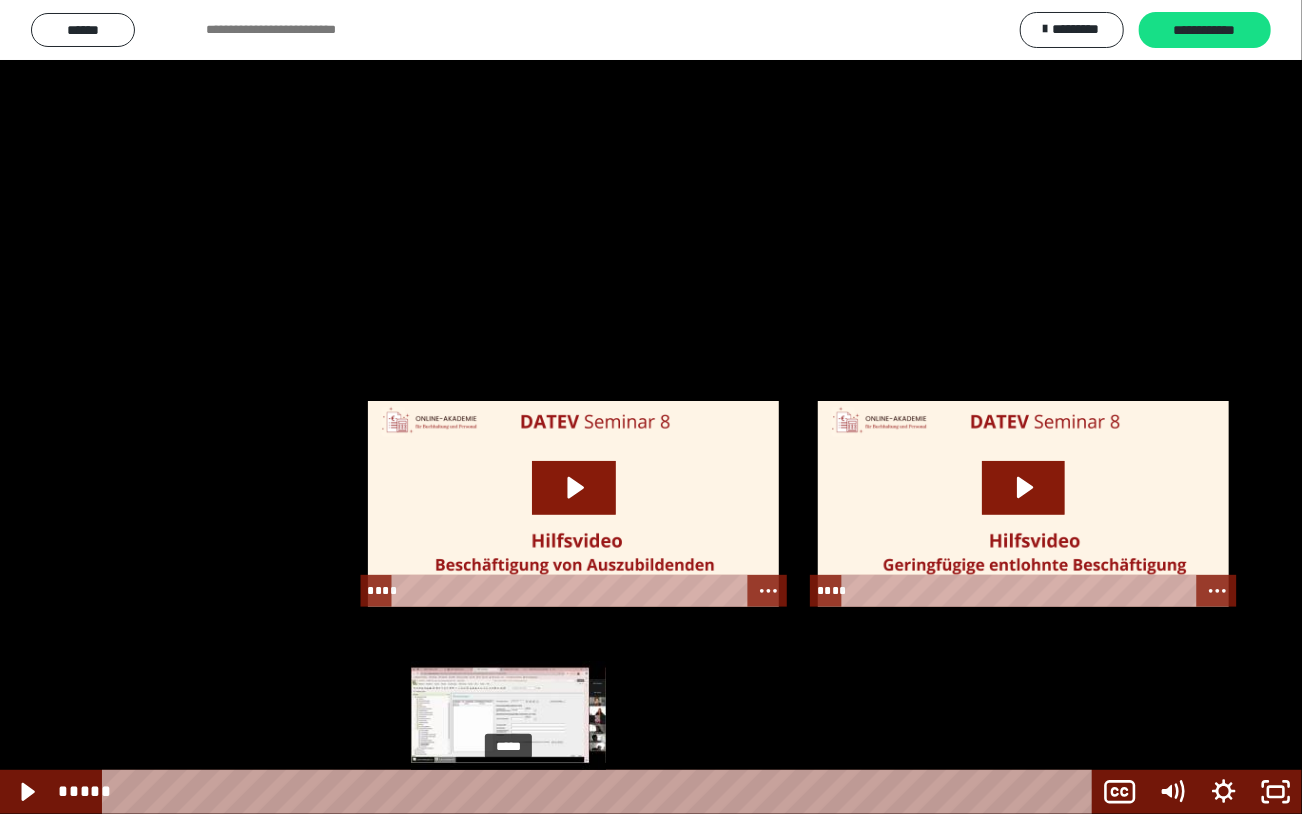 click at bounding box center [508, 792] 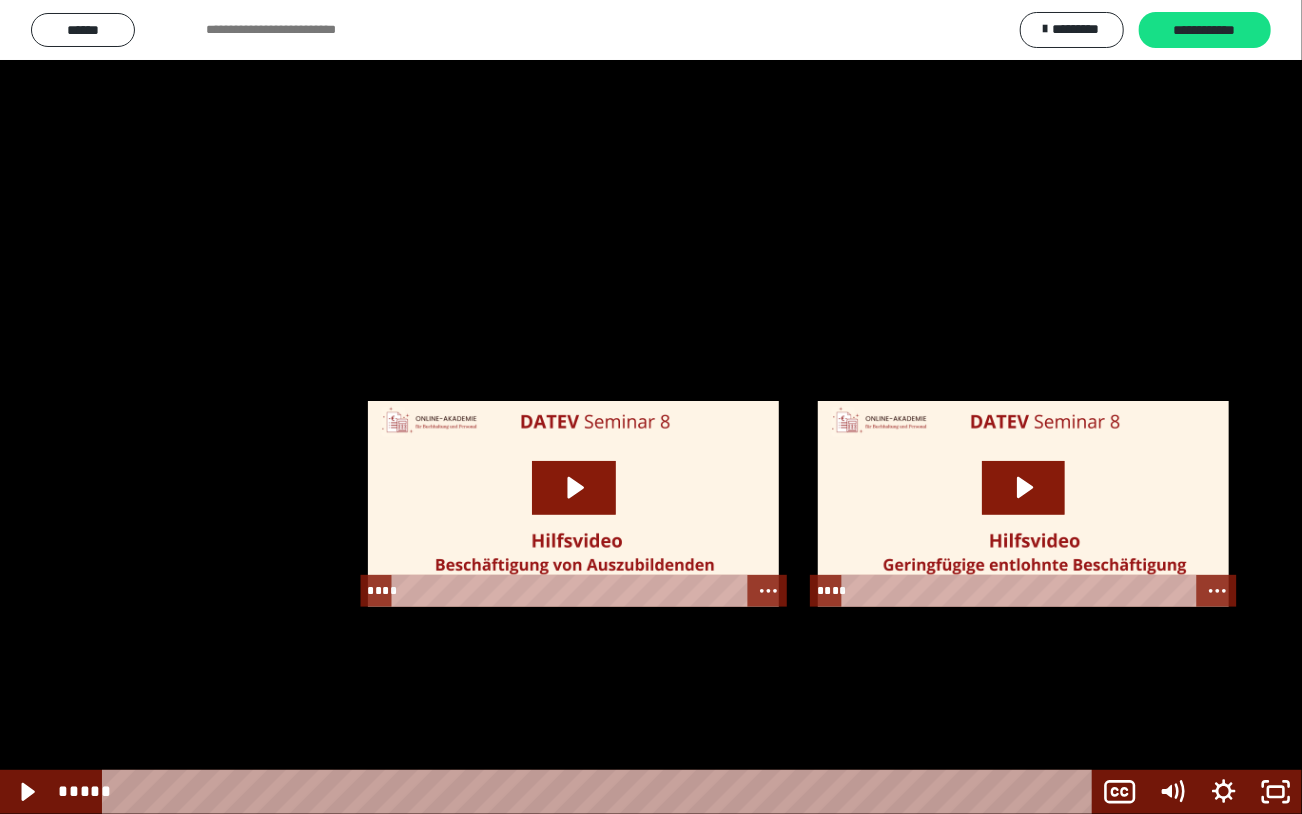 click at bounding box center (651, 407) 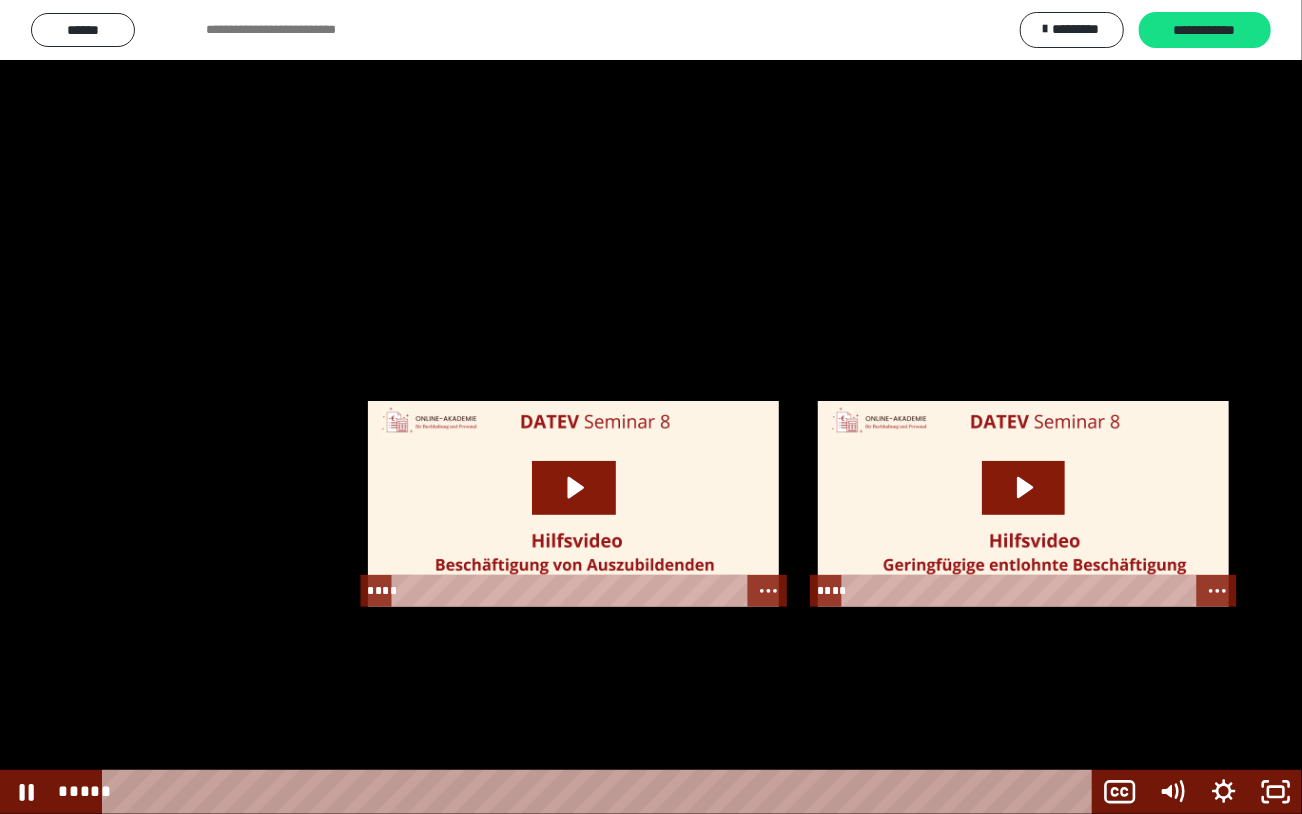 click at bounding box center (651, 407) 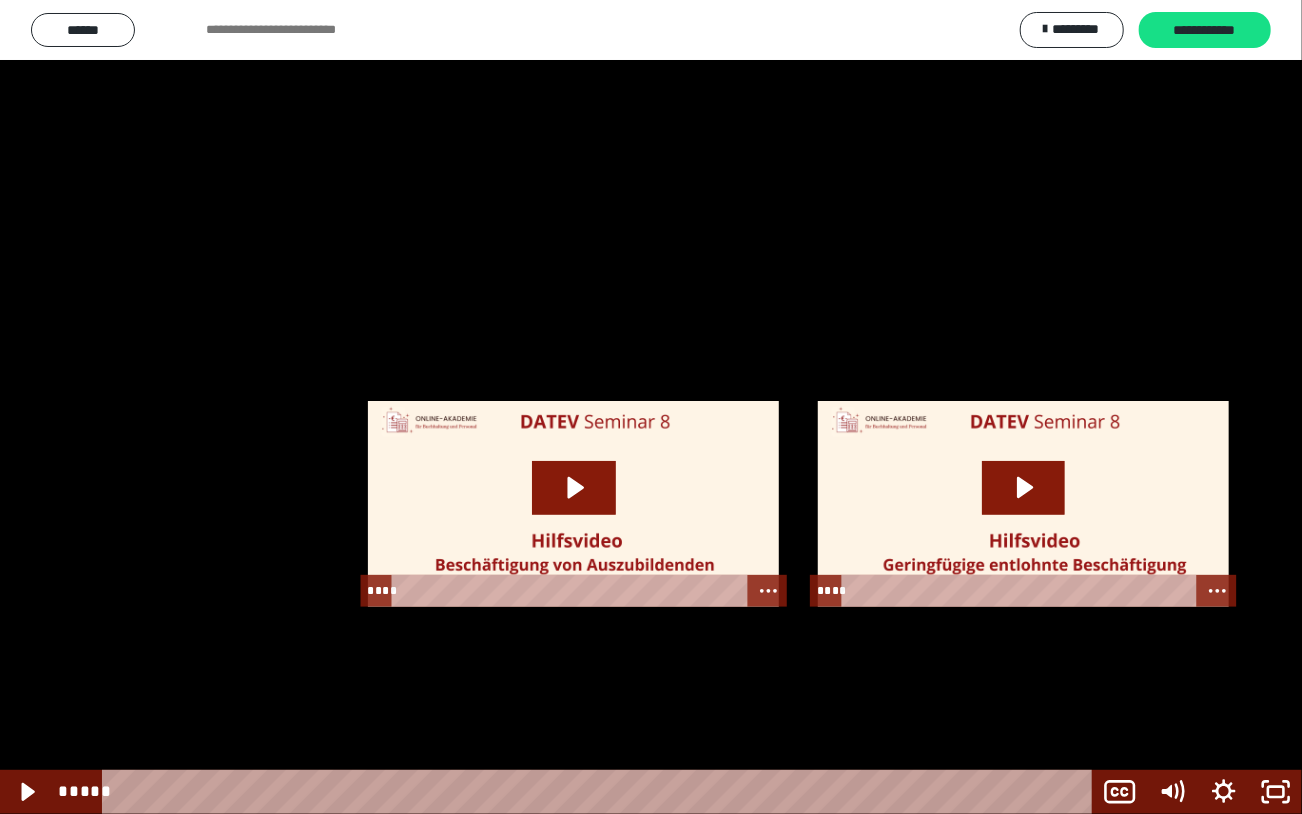 click at bounding box center [651, 407] 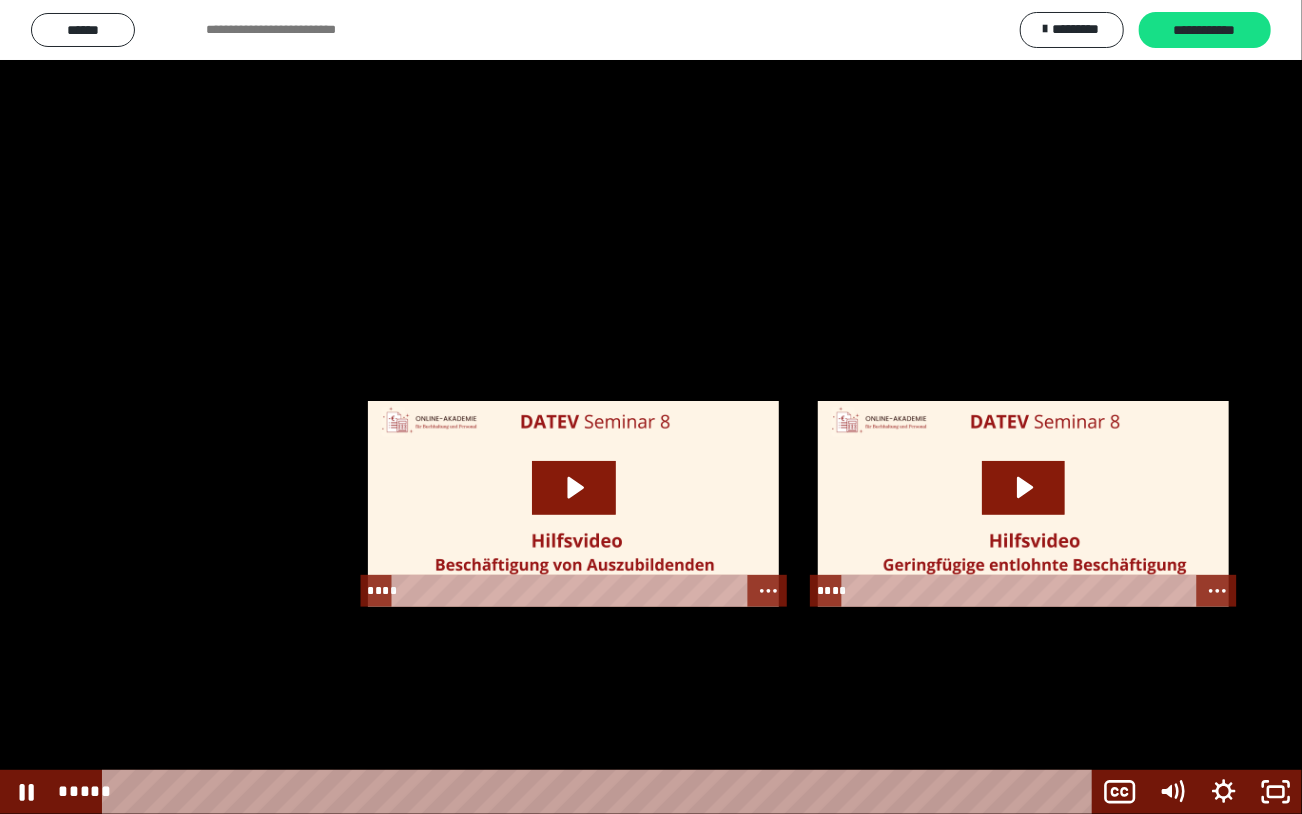 click at bounding box center (651, 407) 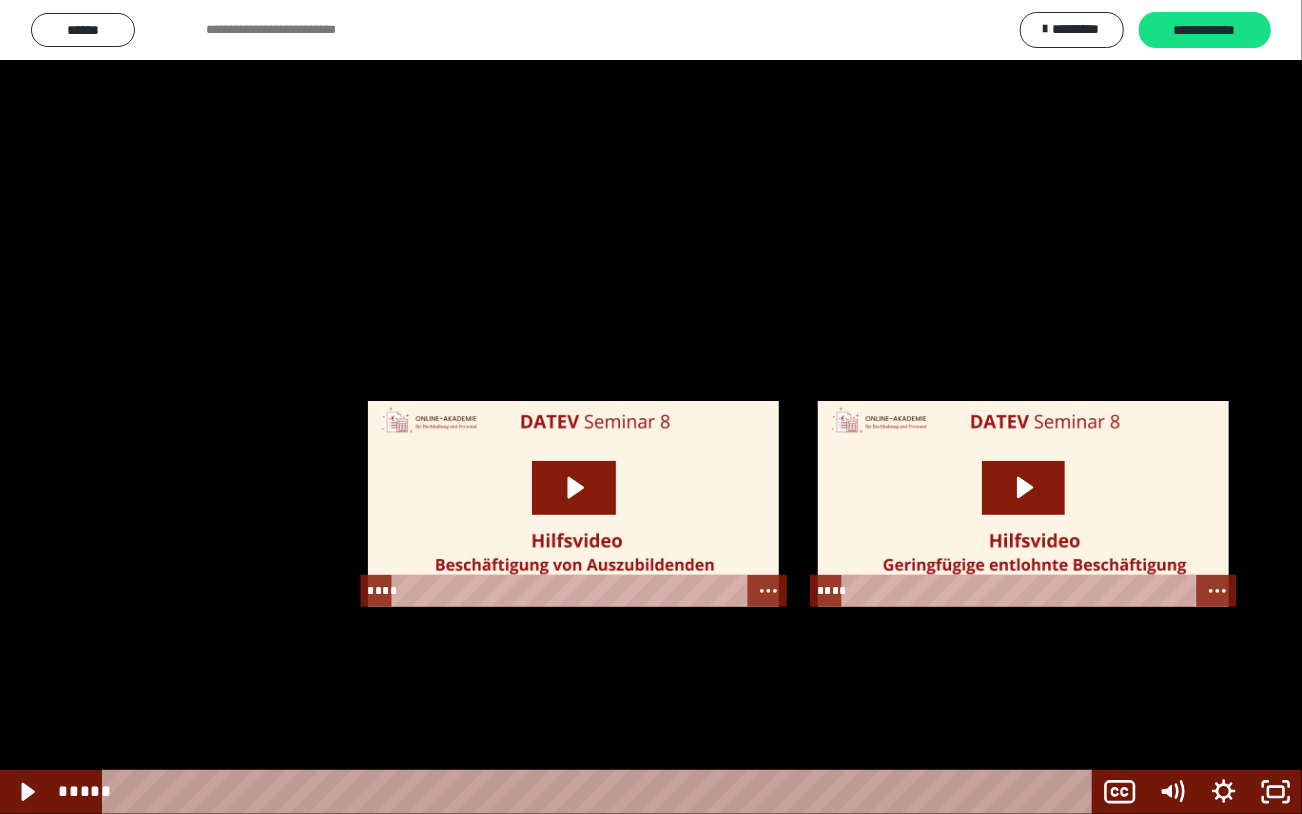 click at bounding box center (651, 407) 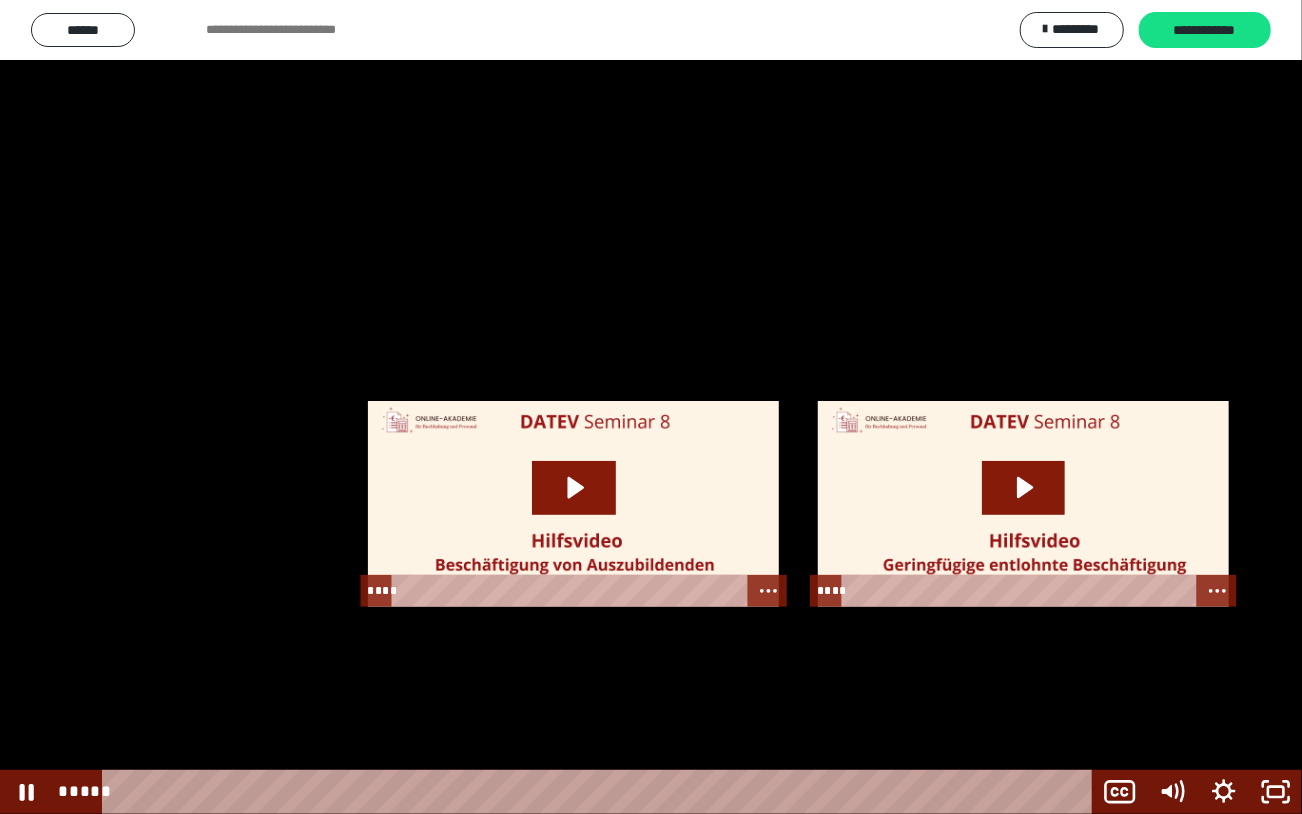 click at bounding box center [651, 407] 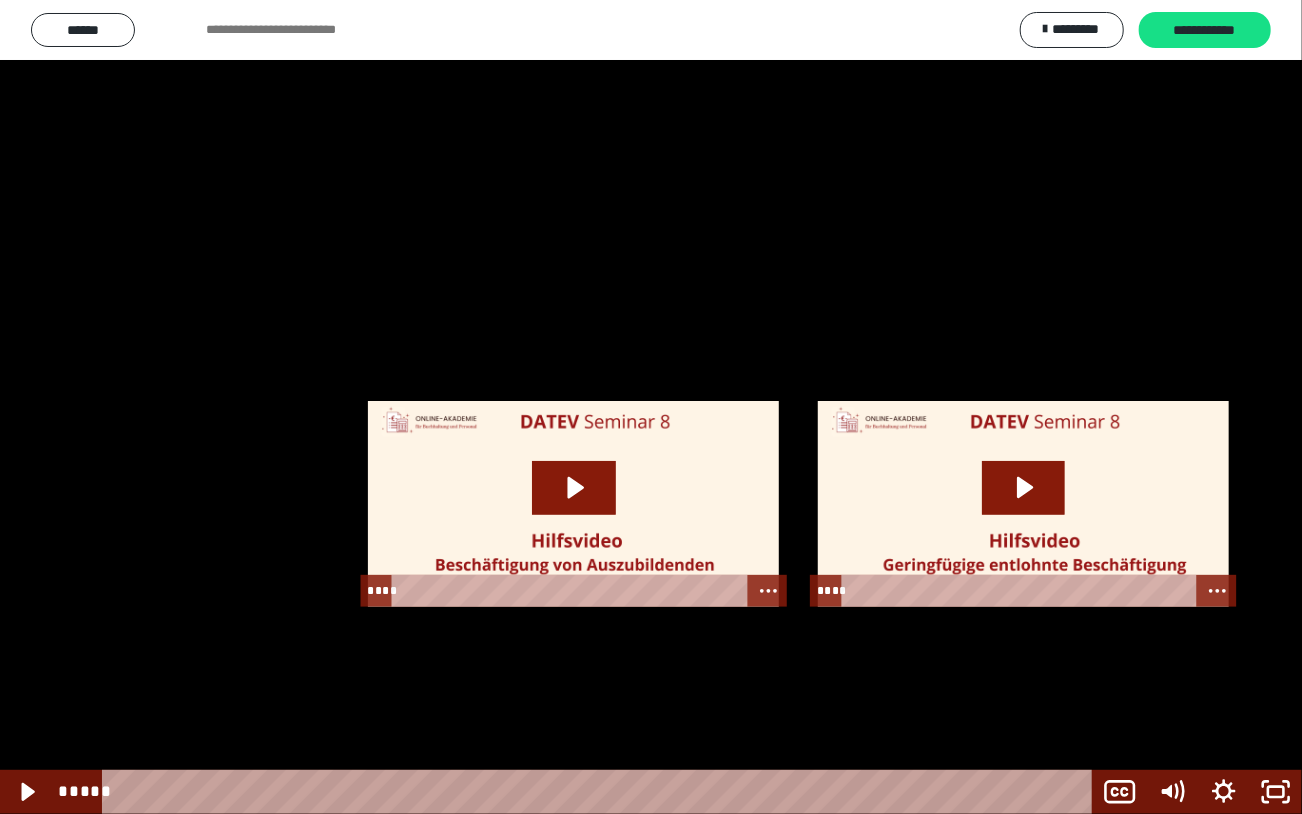 click at bounding box center (651, 407) 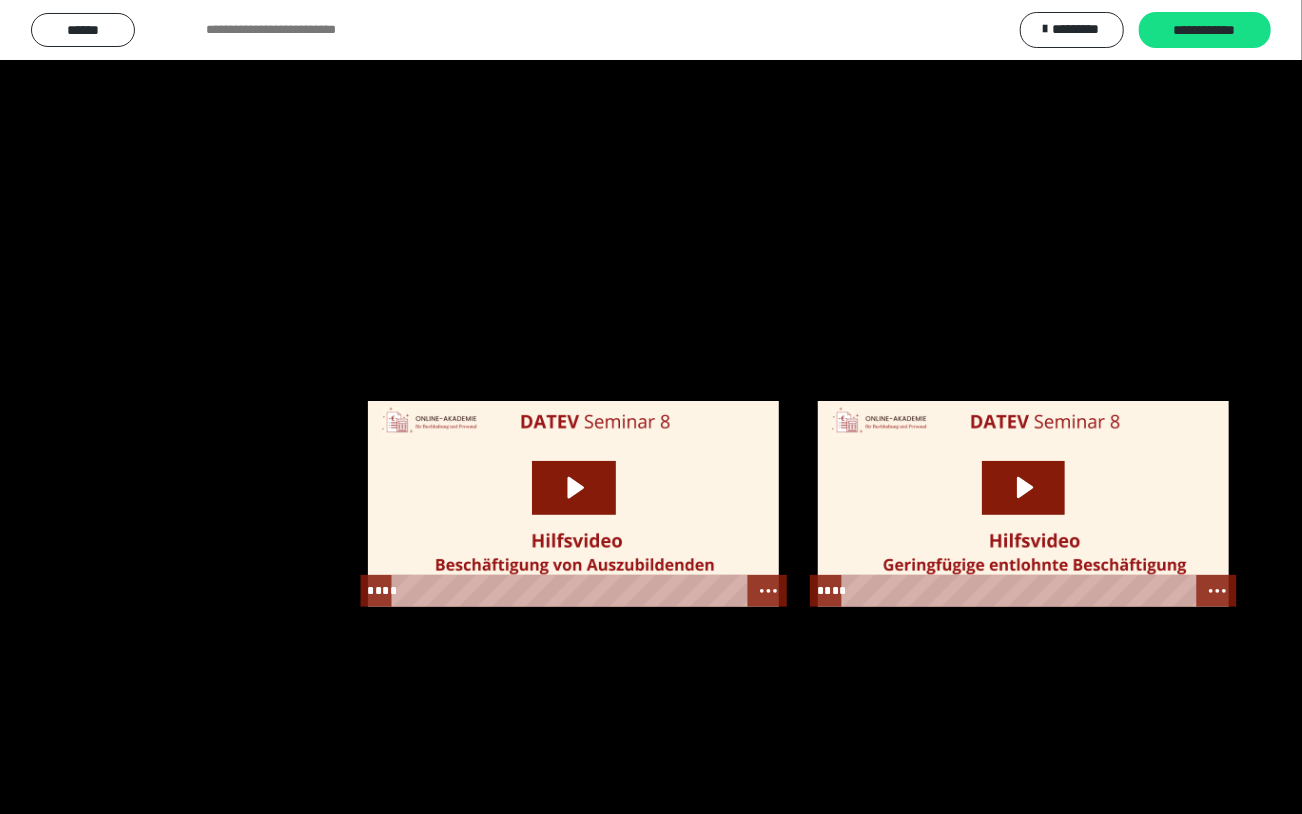 click at bounding box center (651, 407) 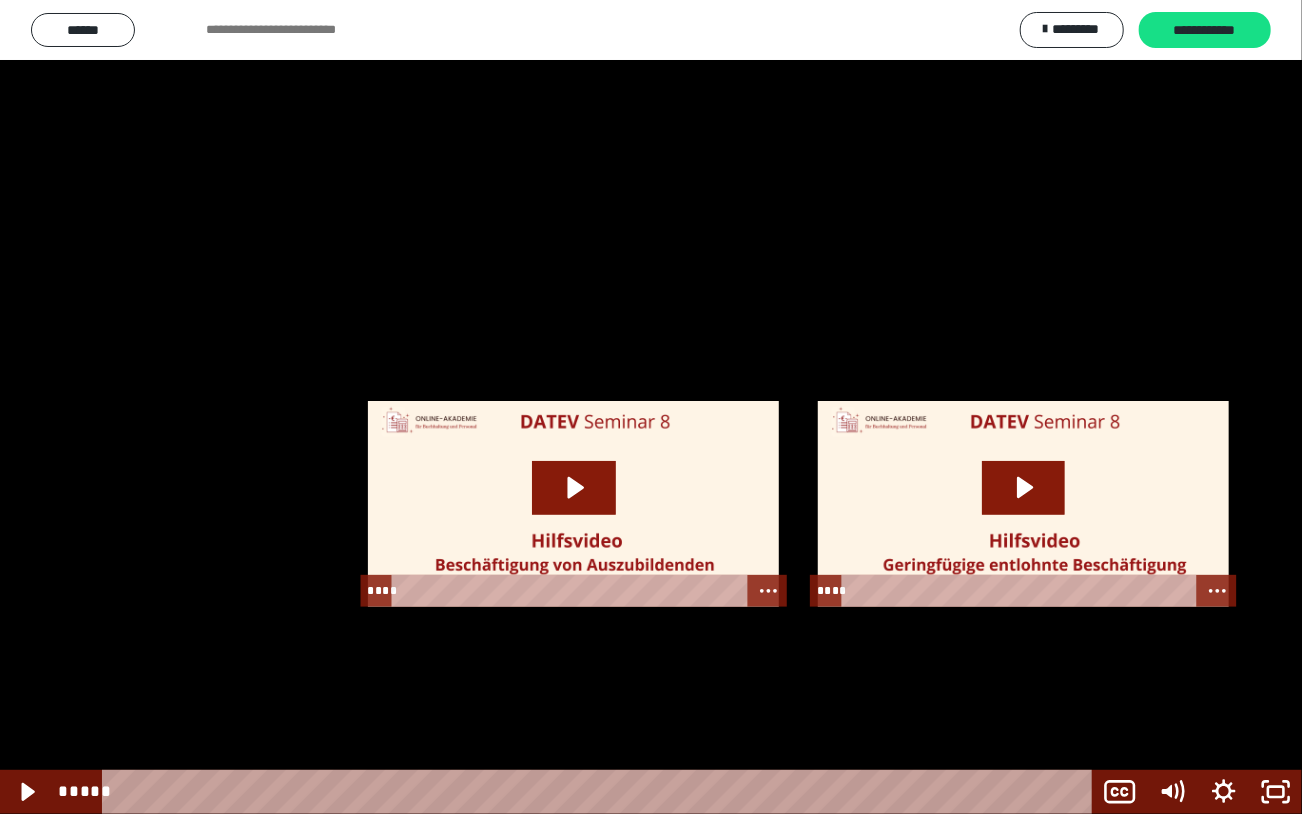 click at bounding box center (651, 407) 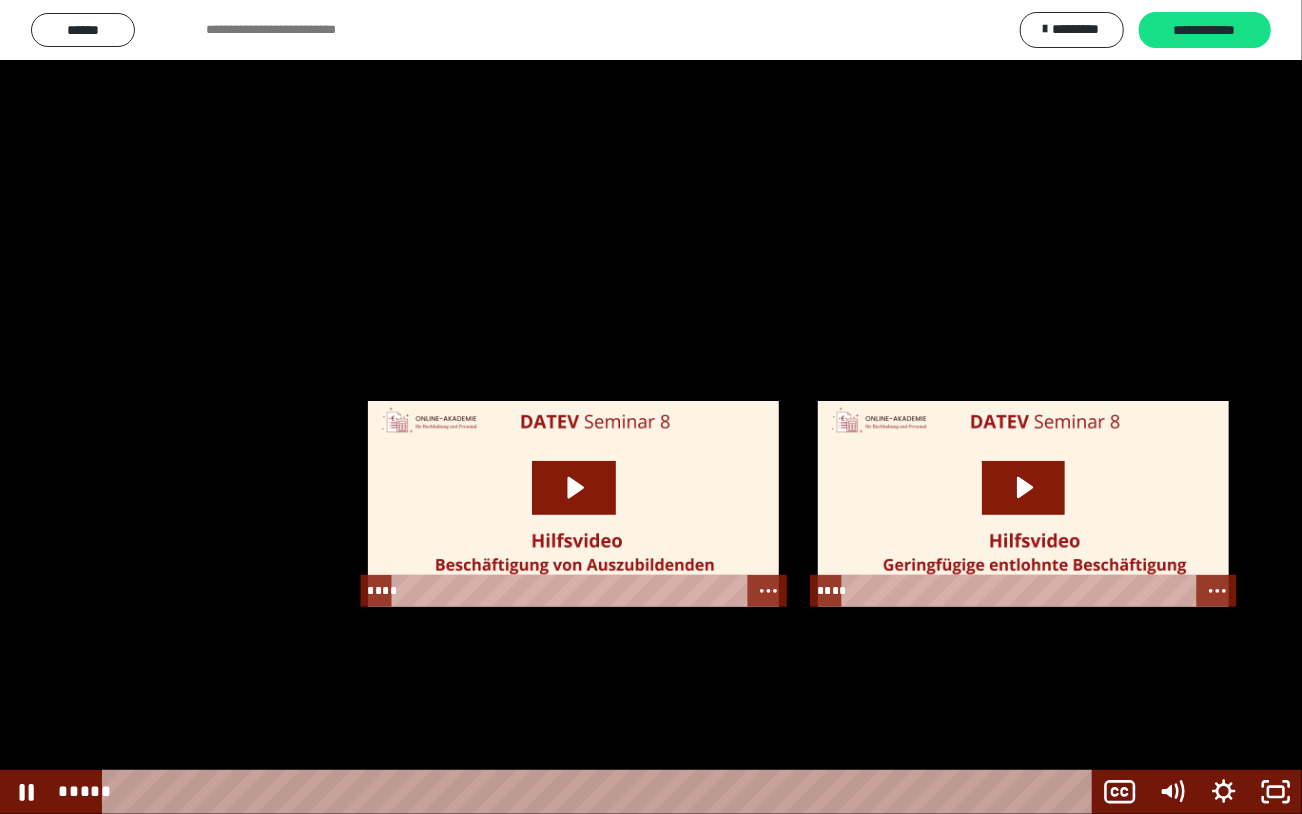 click at bounding box center (651, 407) 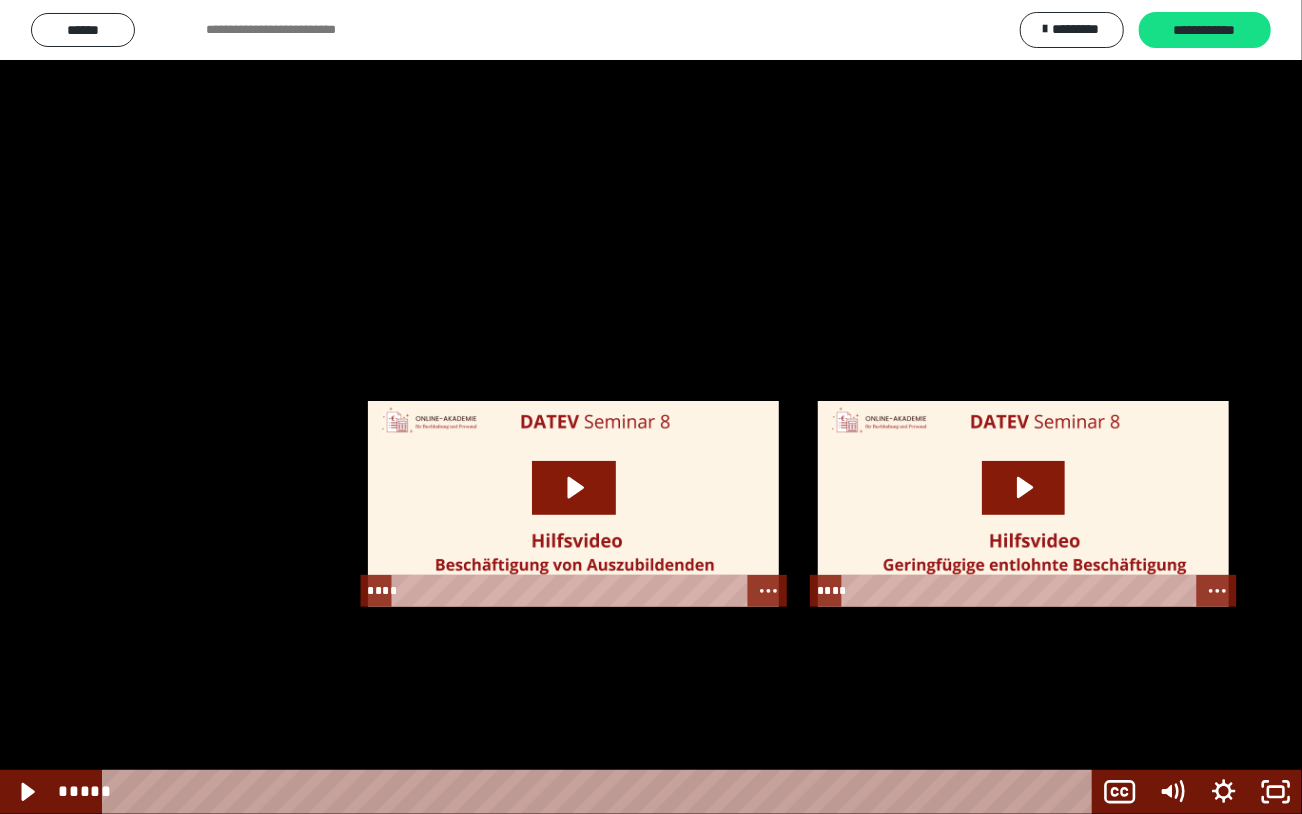 click at bounding box center (651, 407) 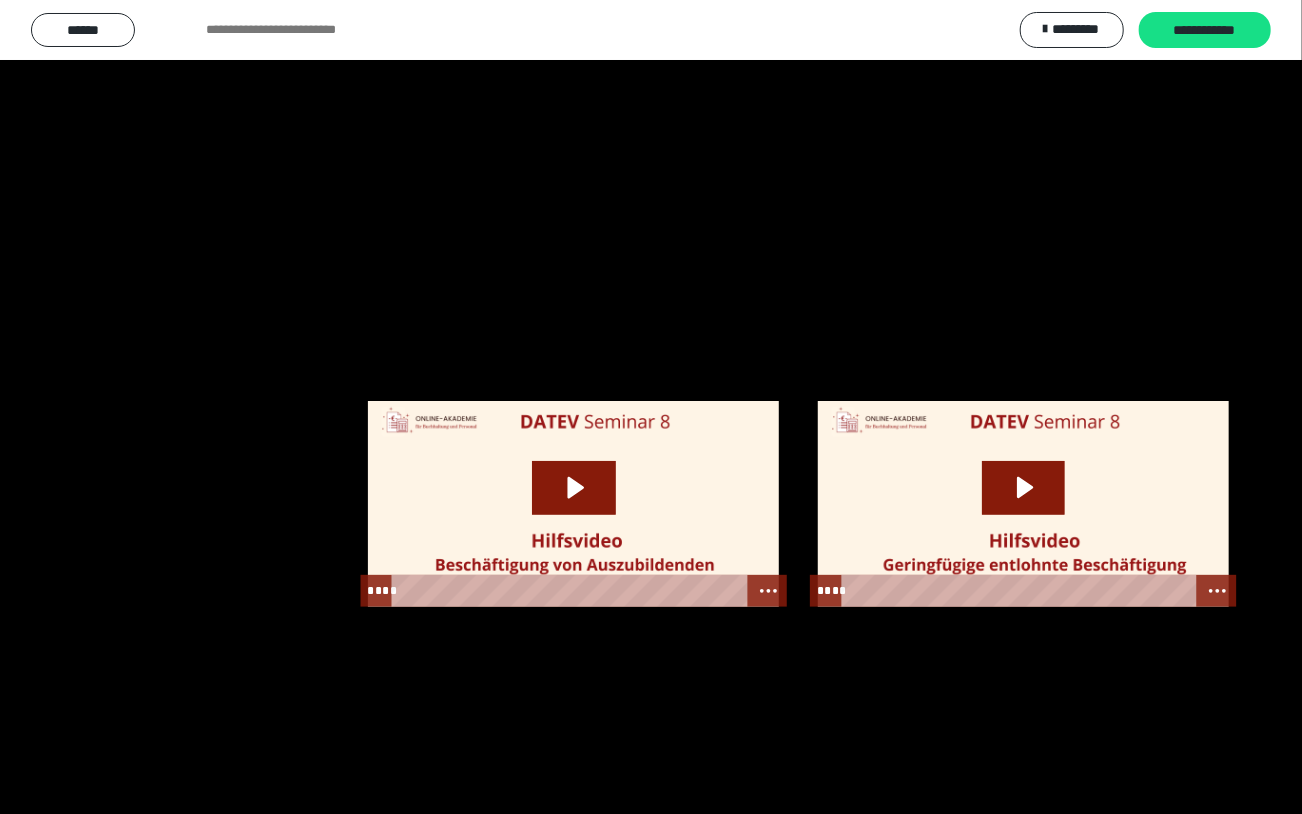 click at bounding box center [651, 407] 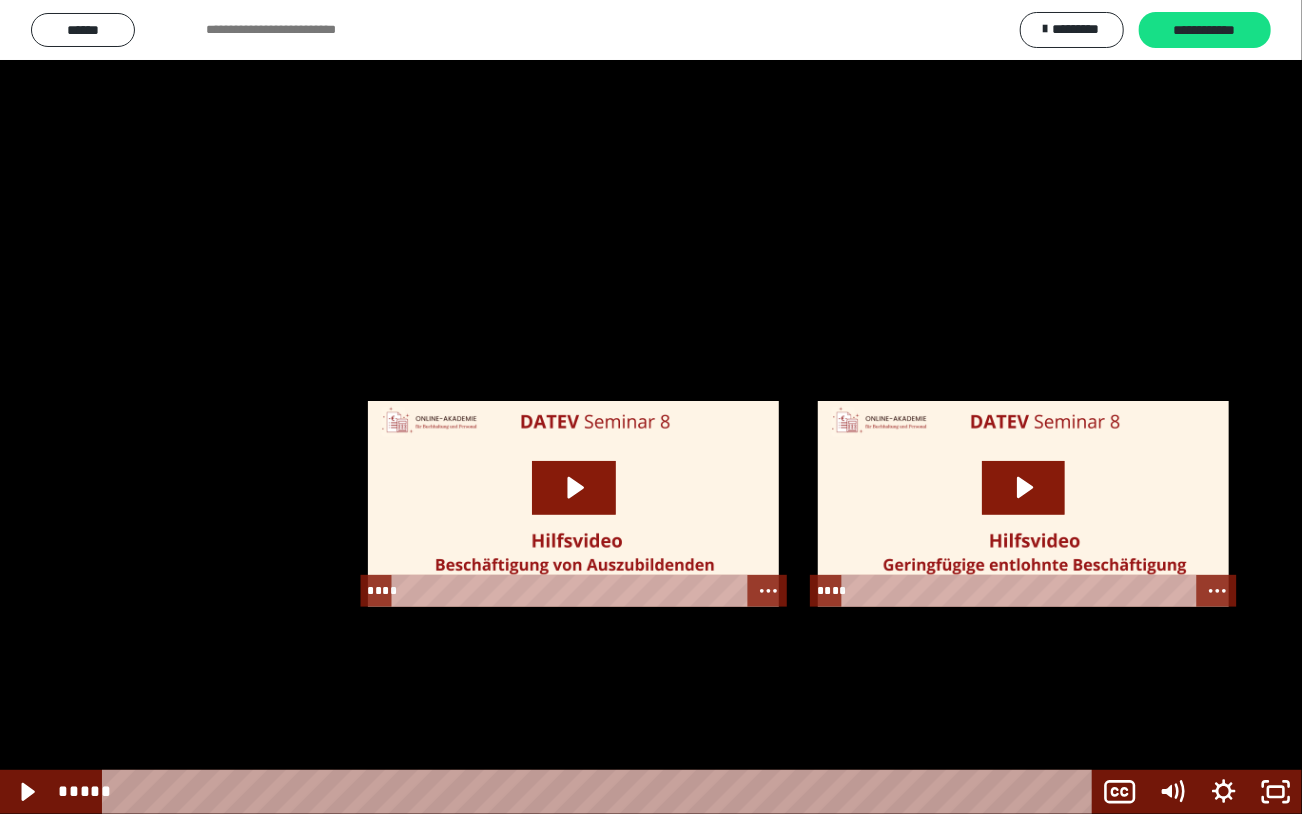 click at bounding box center [651, 407] 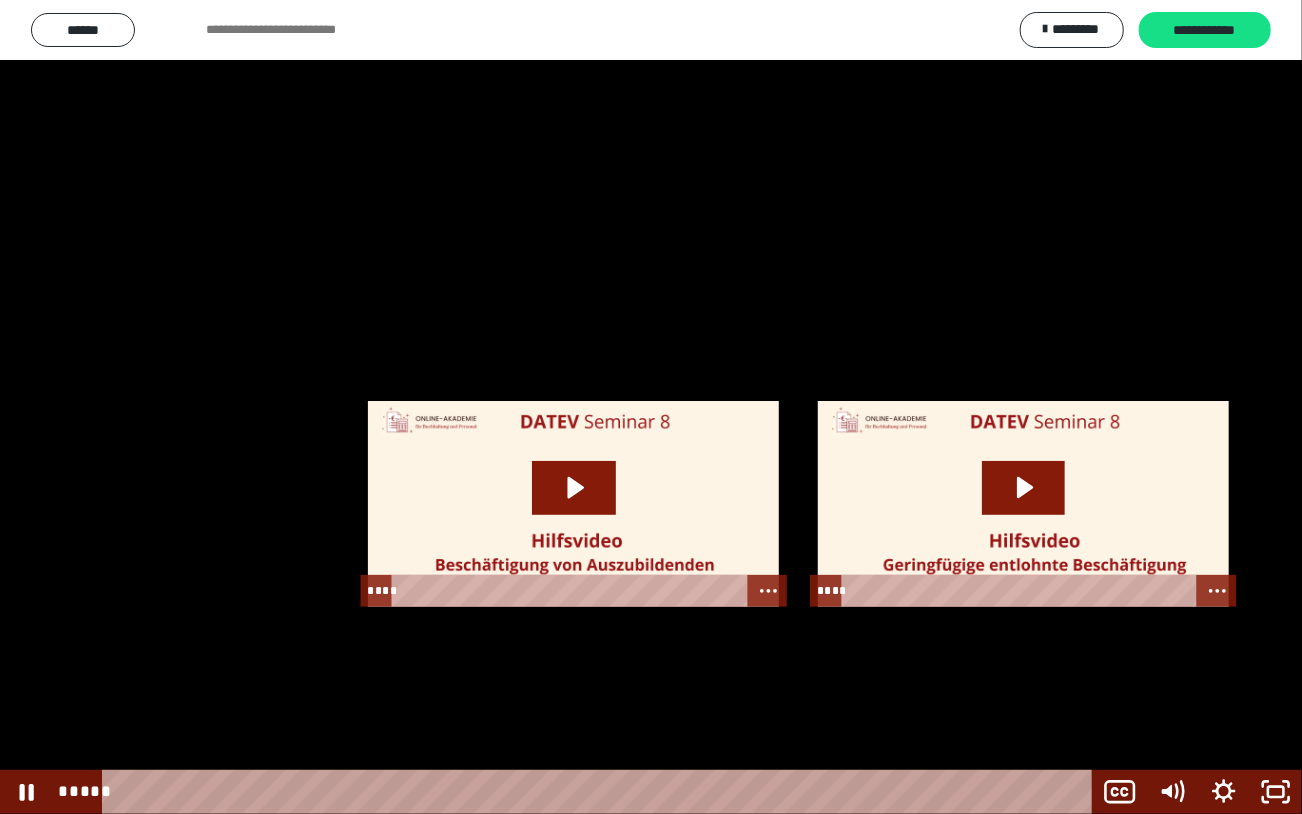 click at bounding box center [651, 407] 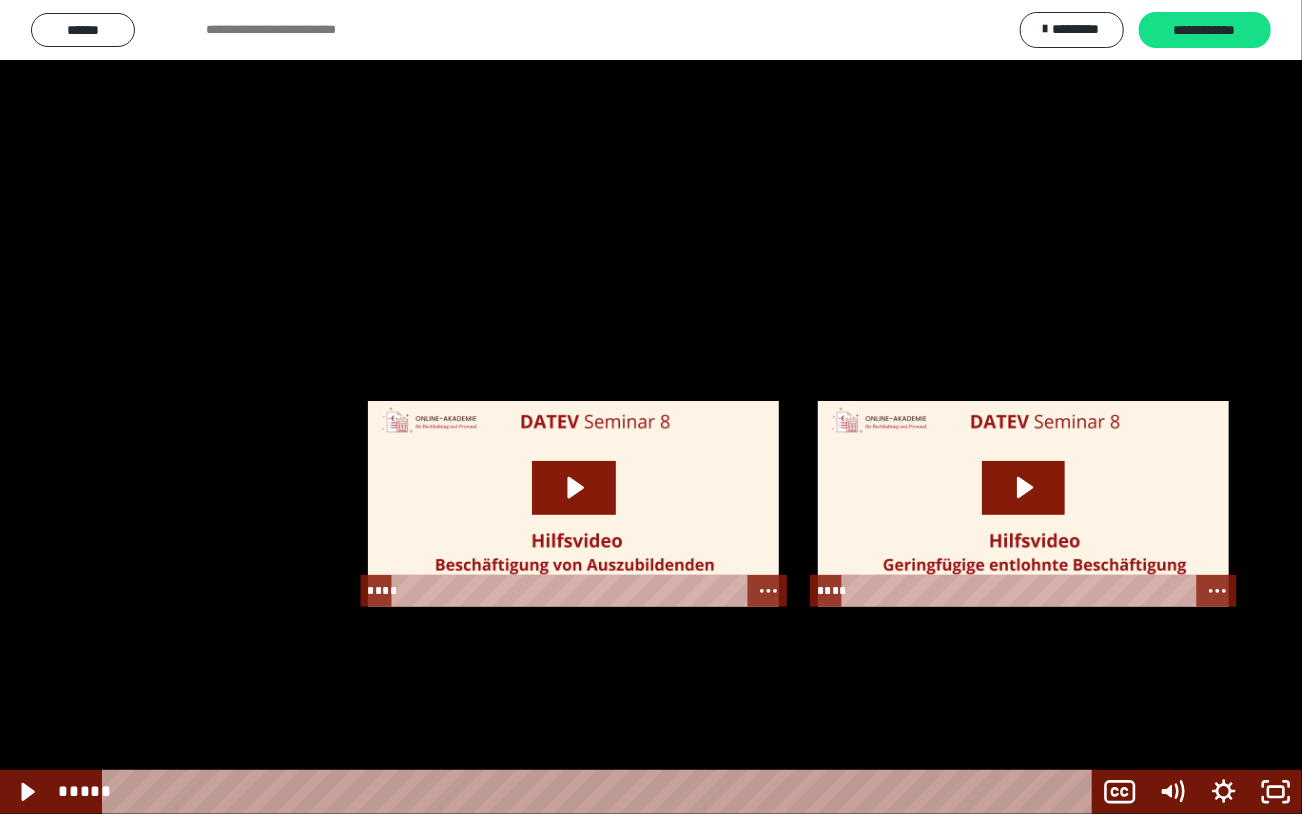 click at bounding box center [651, 407] 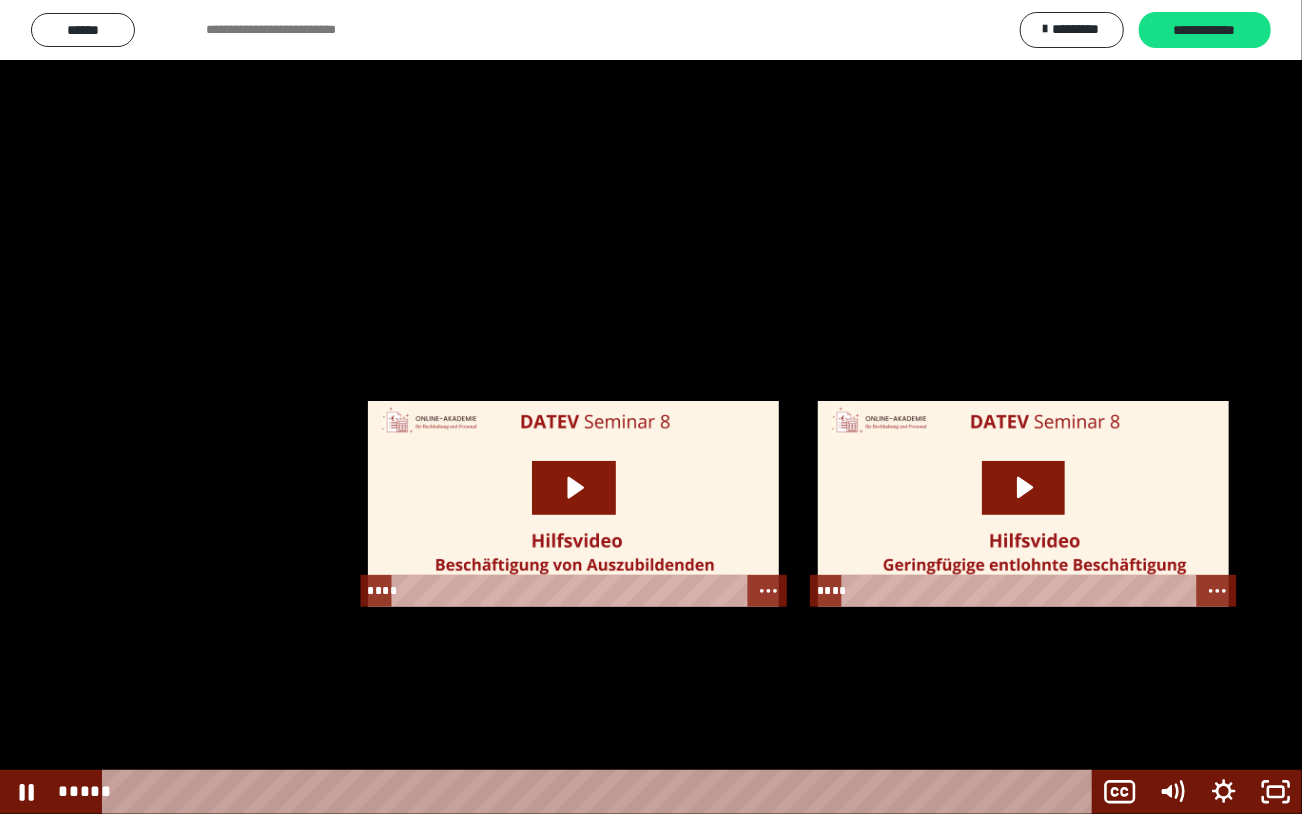 click at bounding box center (651, 407) 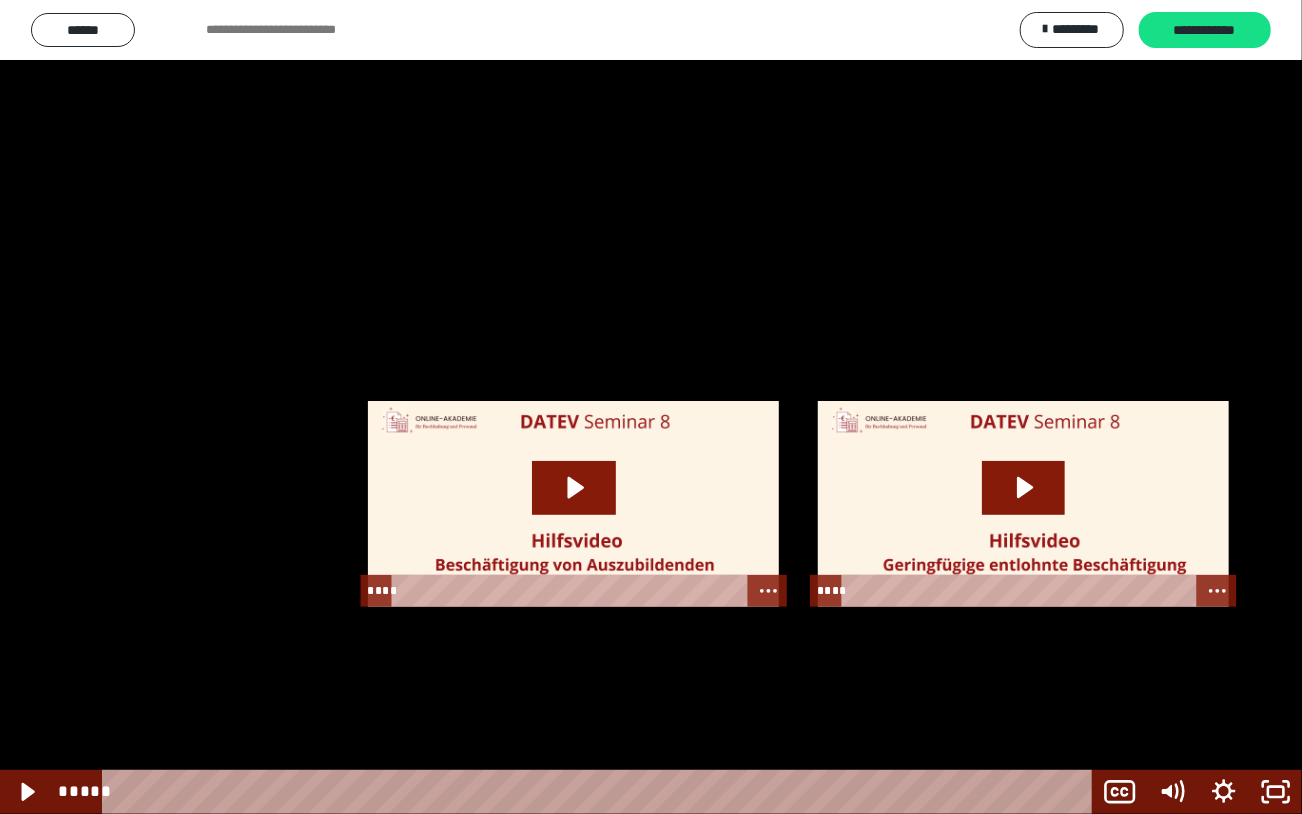 click at bounding box center (651, 407) 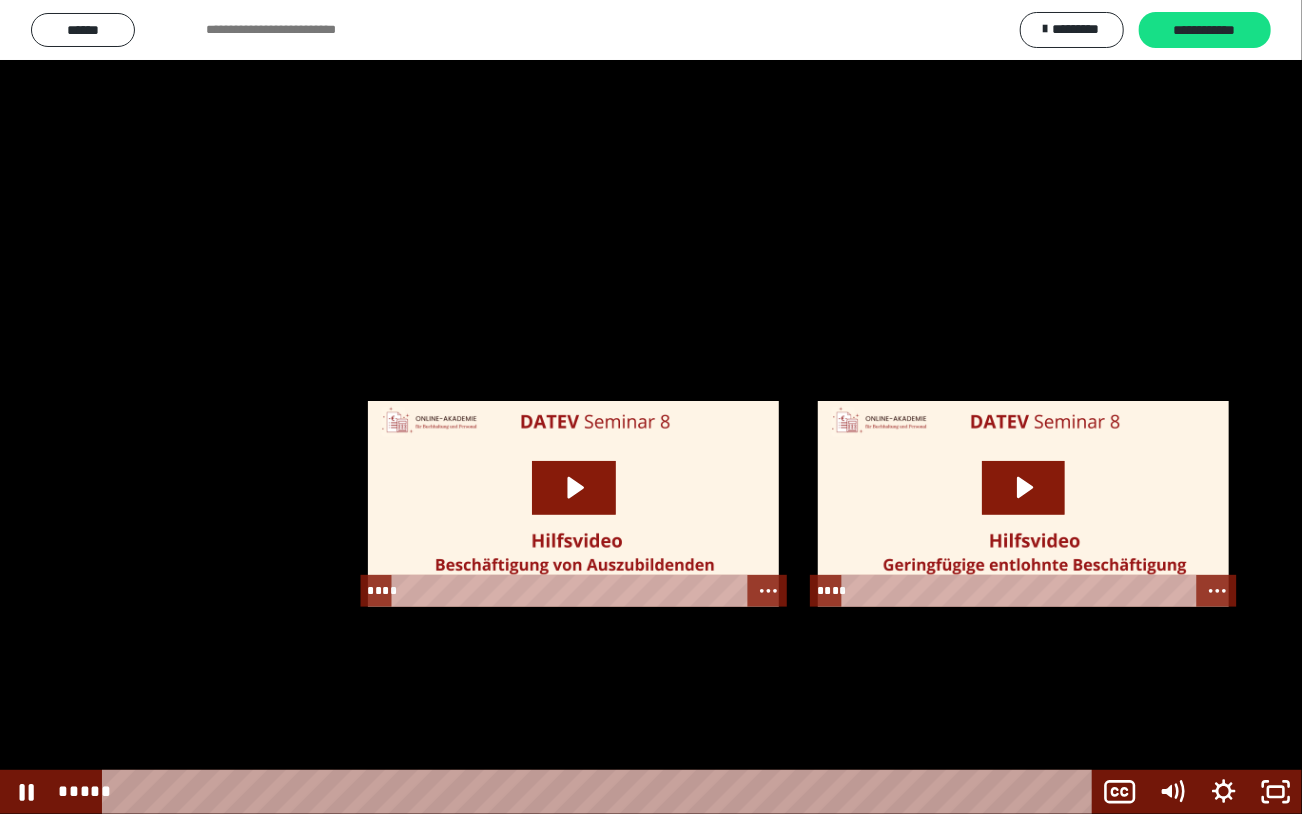 click at bounding box center (651, 407) 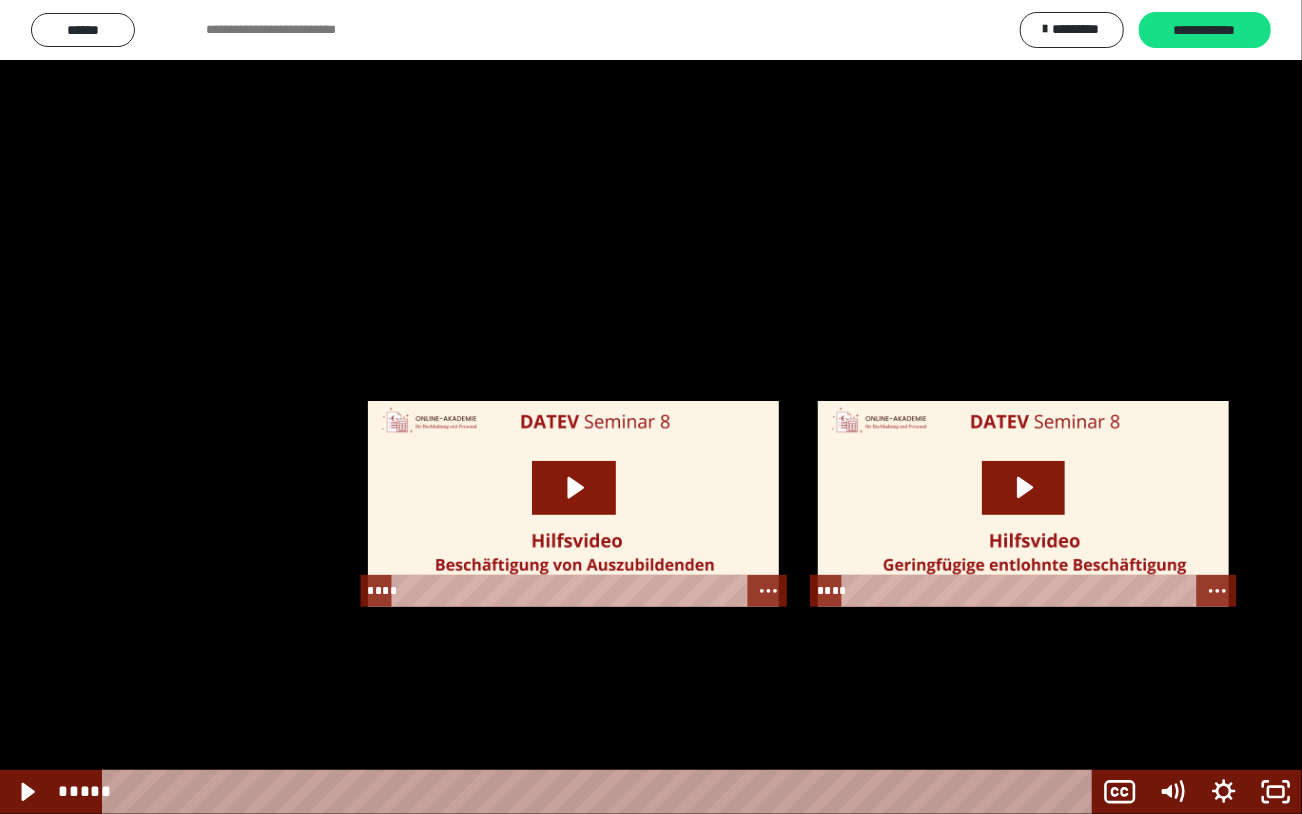 click at bounding box center (651, 407) 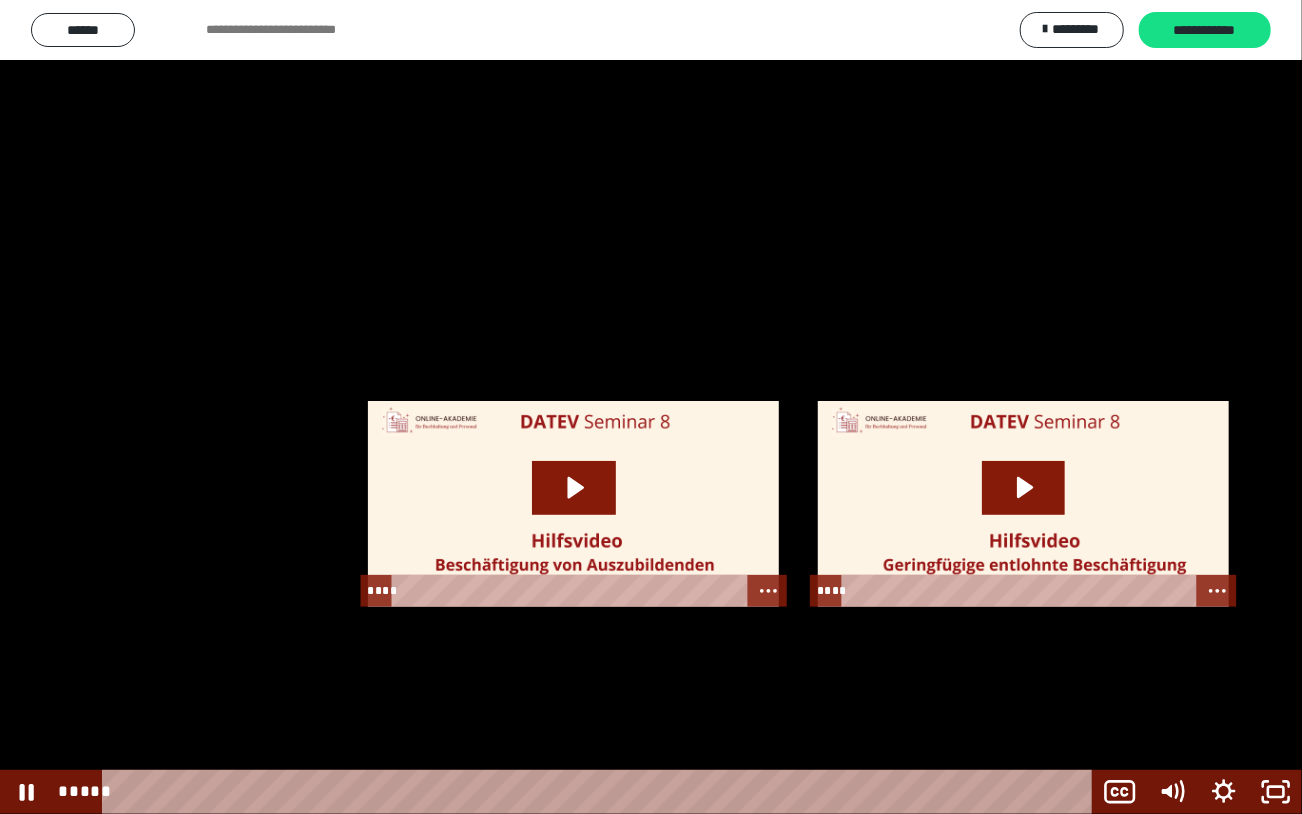 click at bounding box center (651, 407) 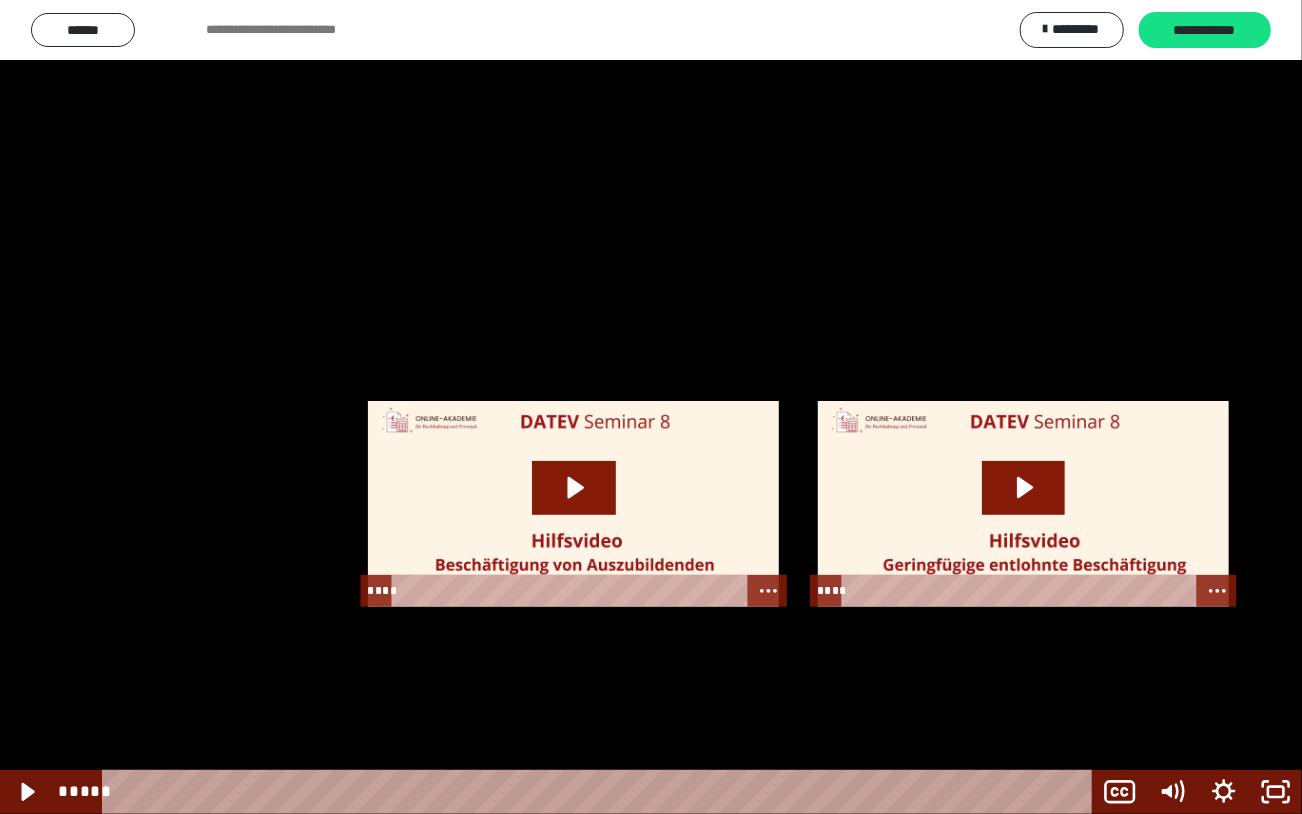 click at bounding box center (651, 407) 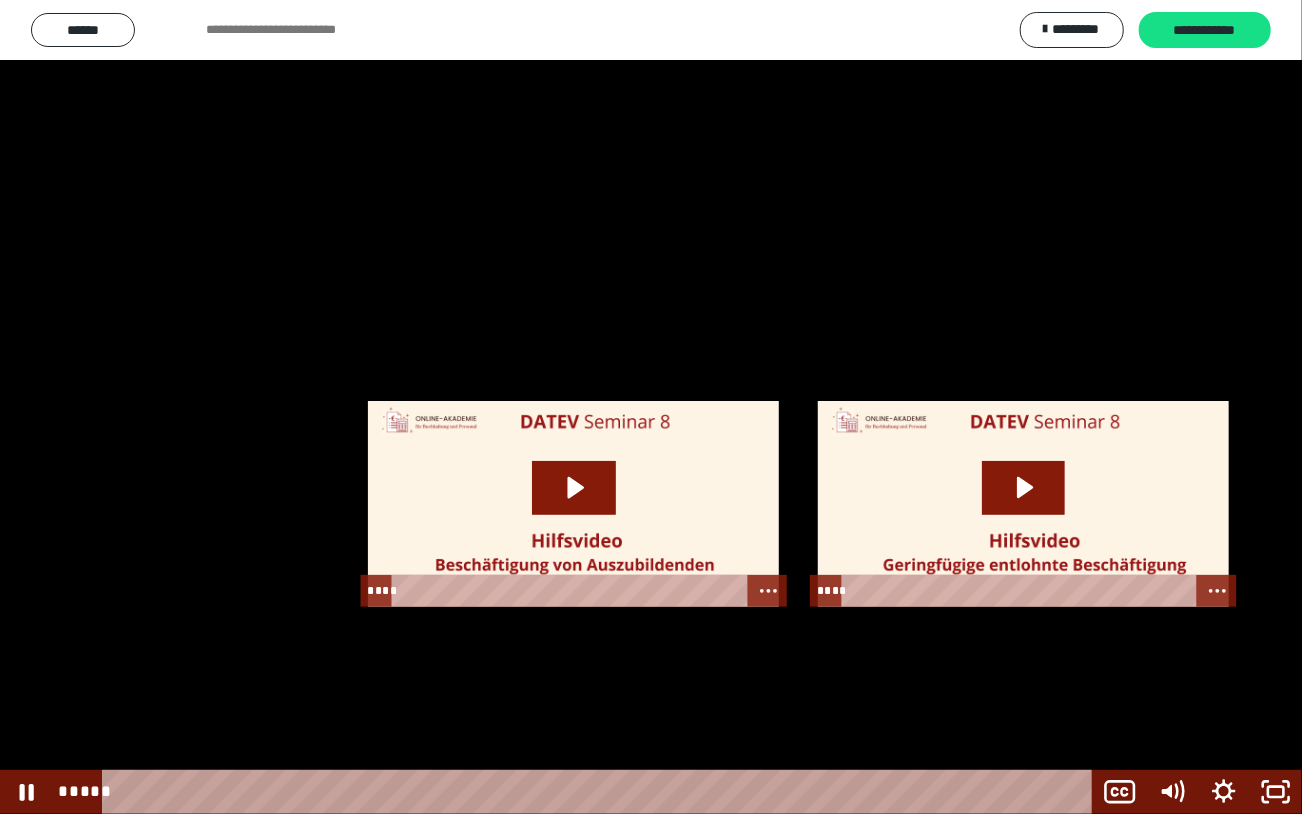 click at bounding box center (651, 407) 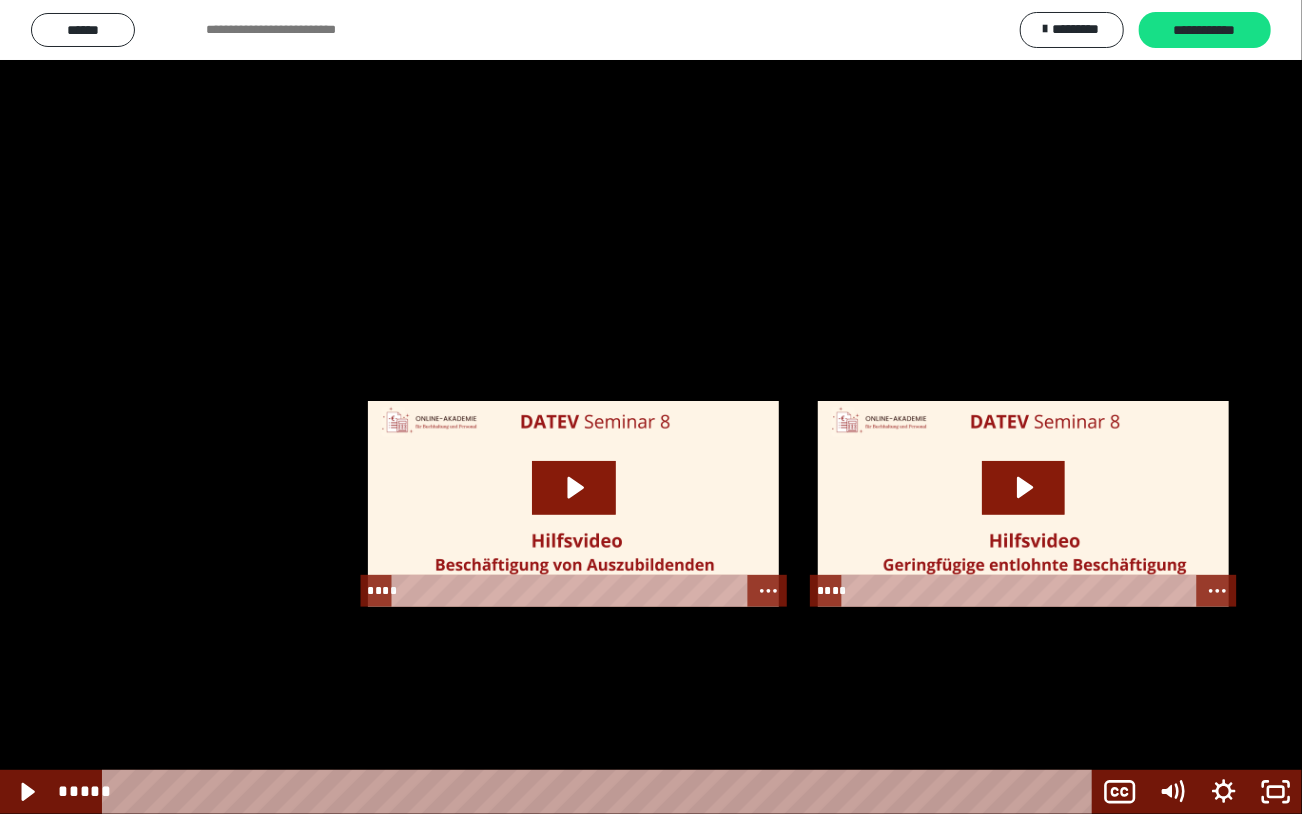 click at bounding box center [651, 407] 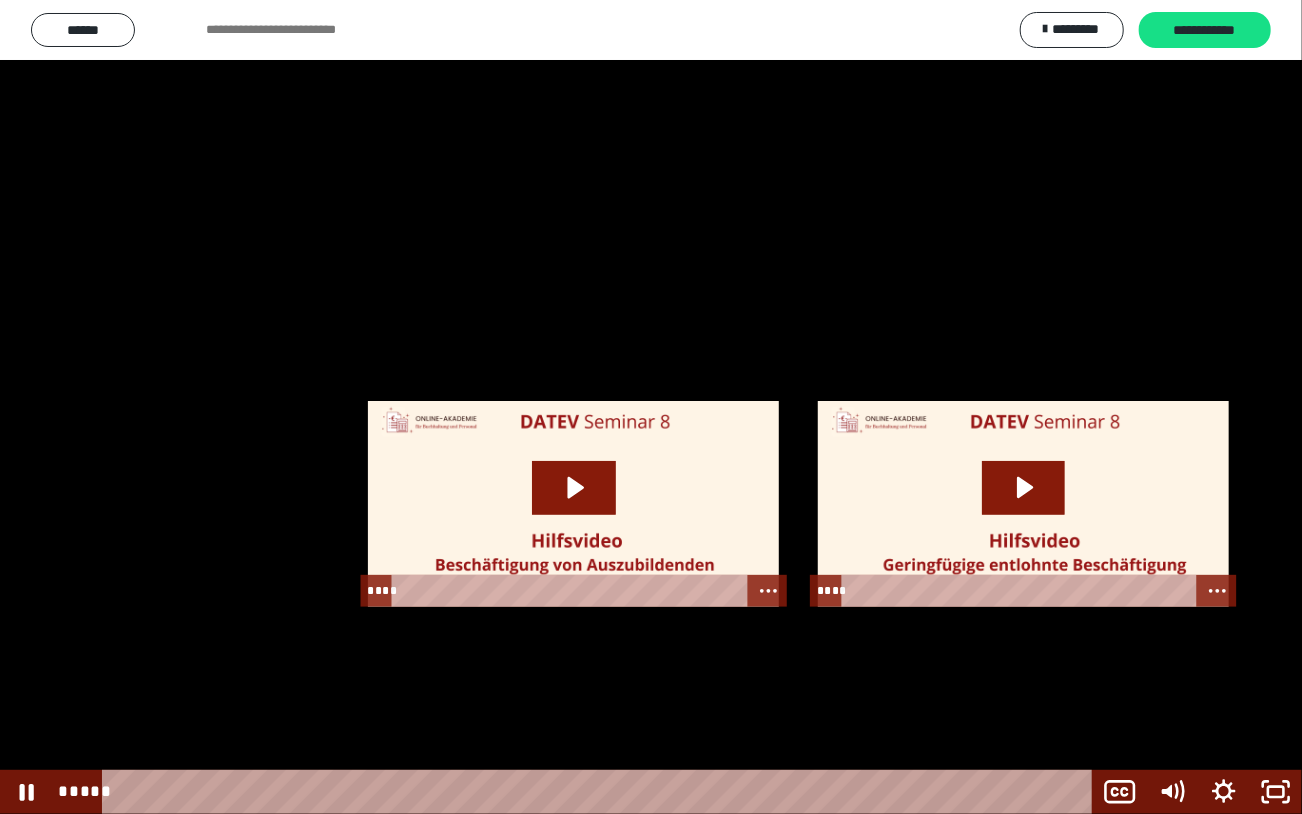click at bounding box center [651, 407] 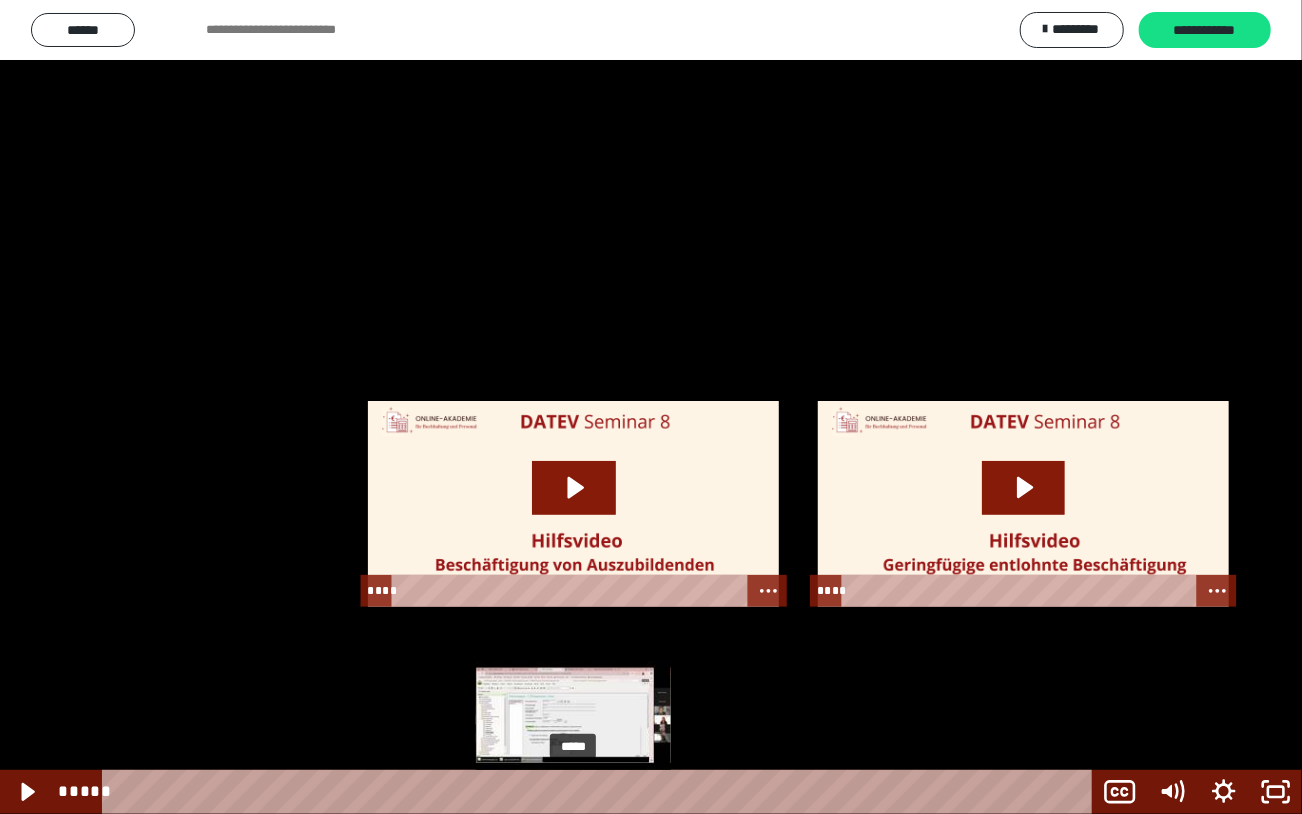 click at bounding box center (573, 792) 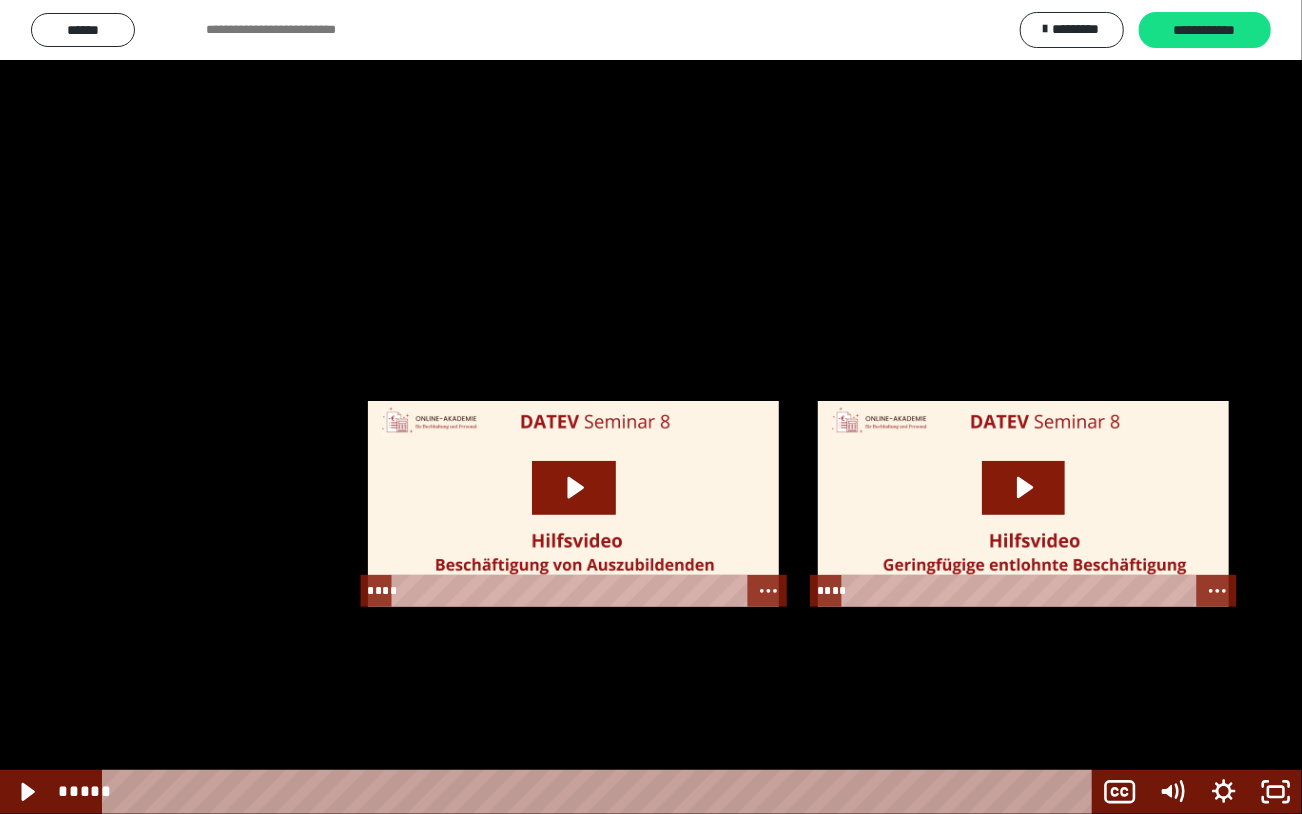 click at bounding box center [651, 407] 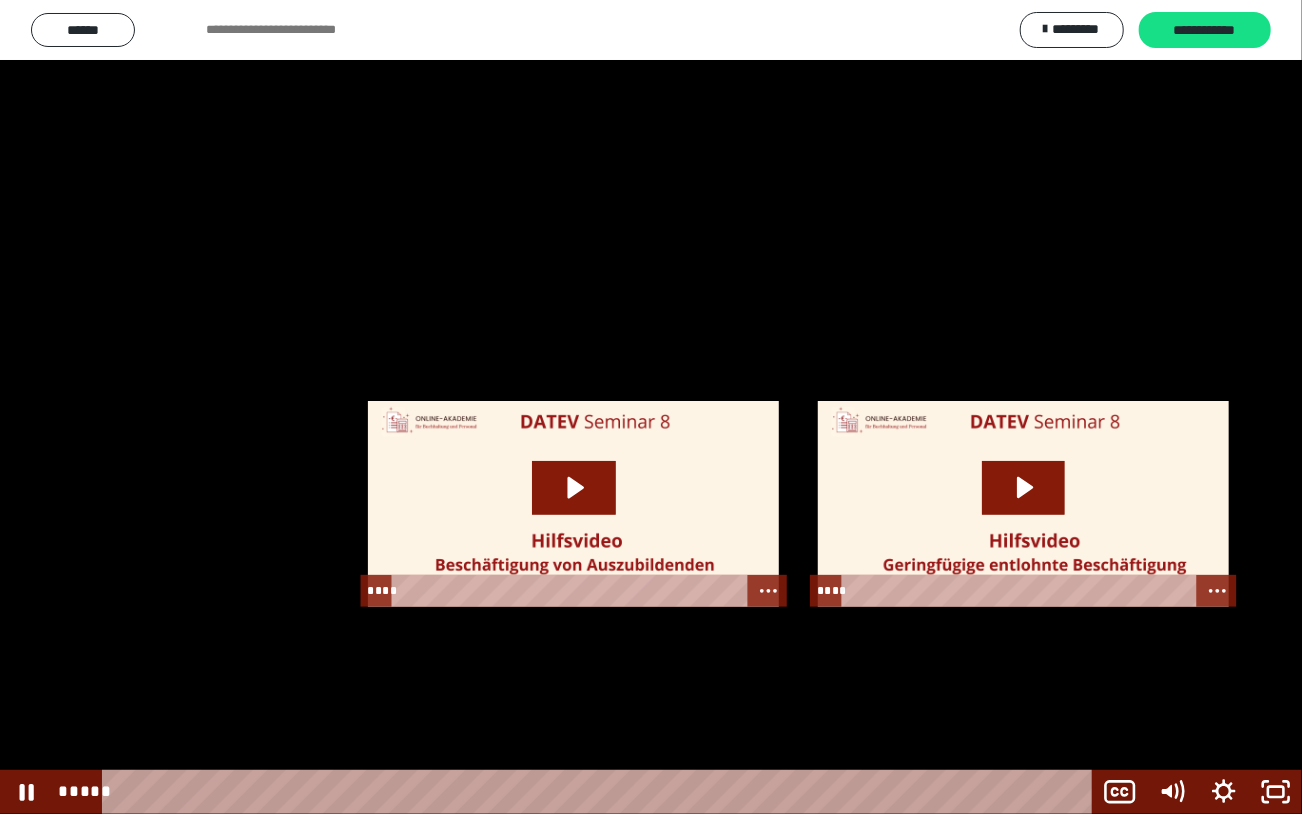 click at bounding box center (651, 407) 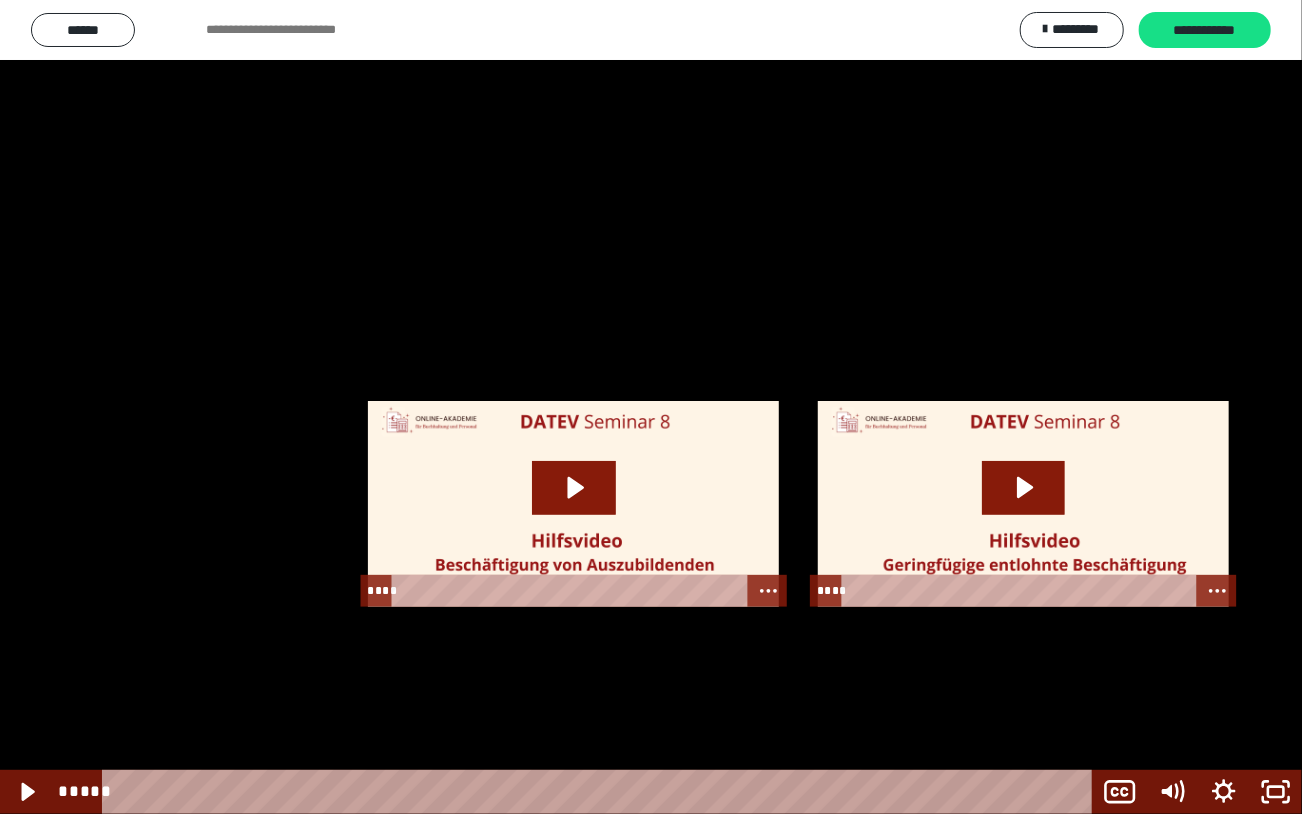click at bounding box center (651, 407) 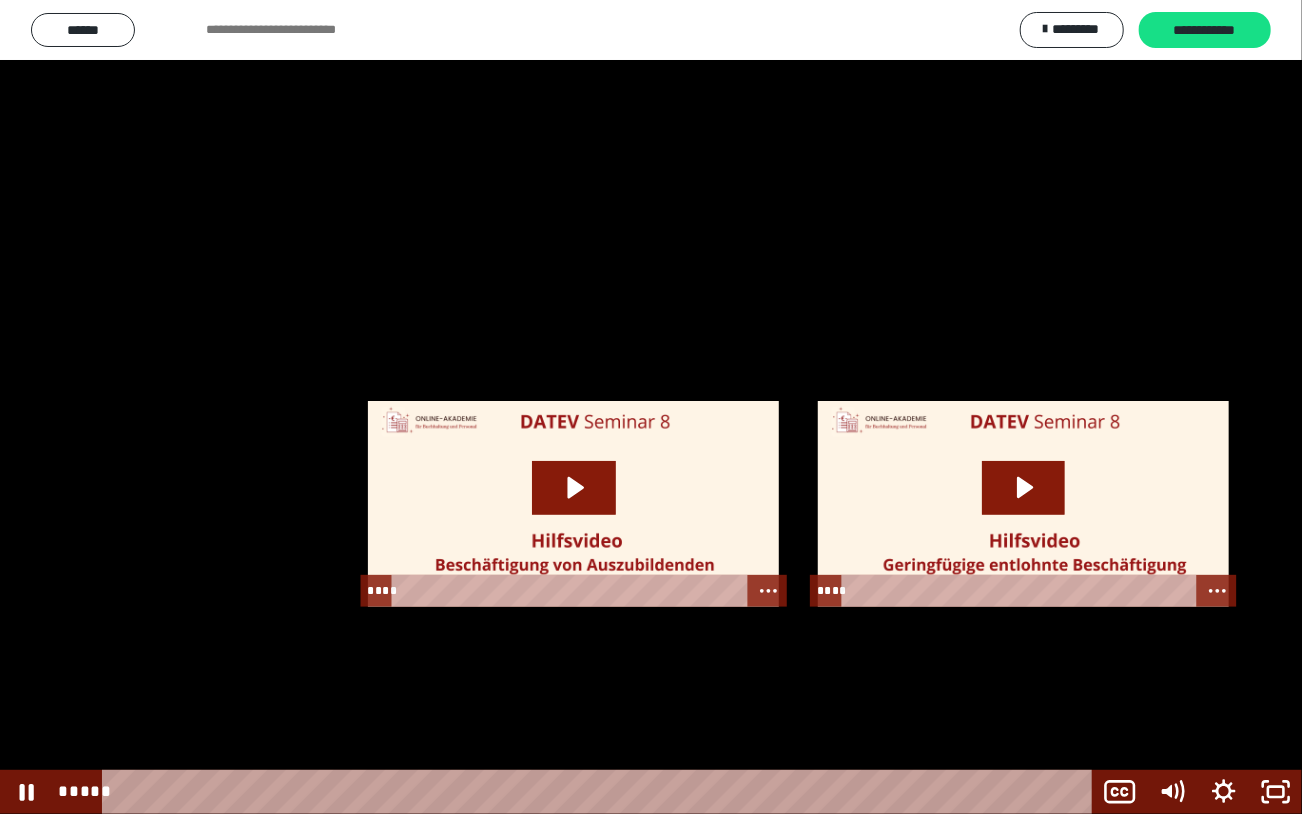 click at bounding box center (651, 407) 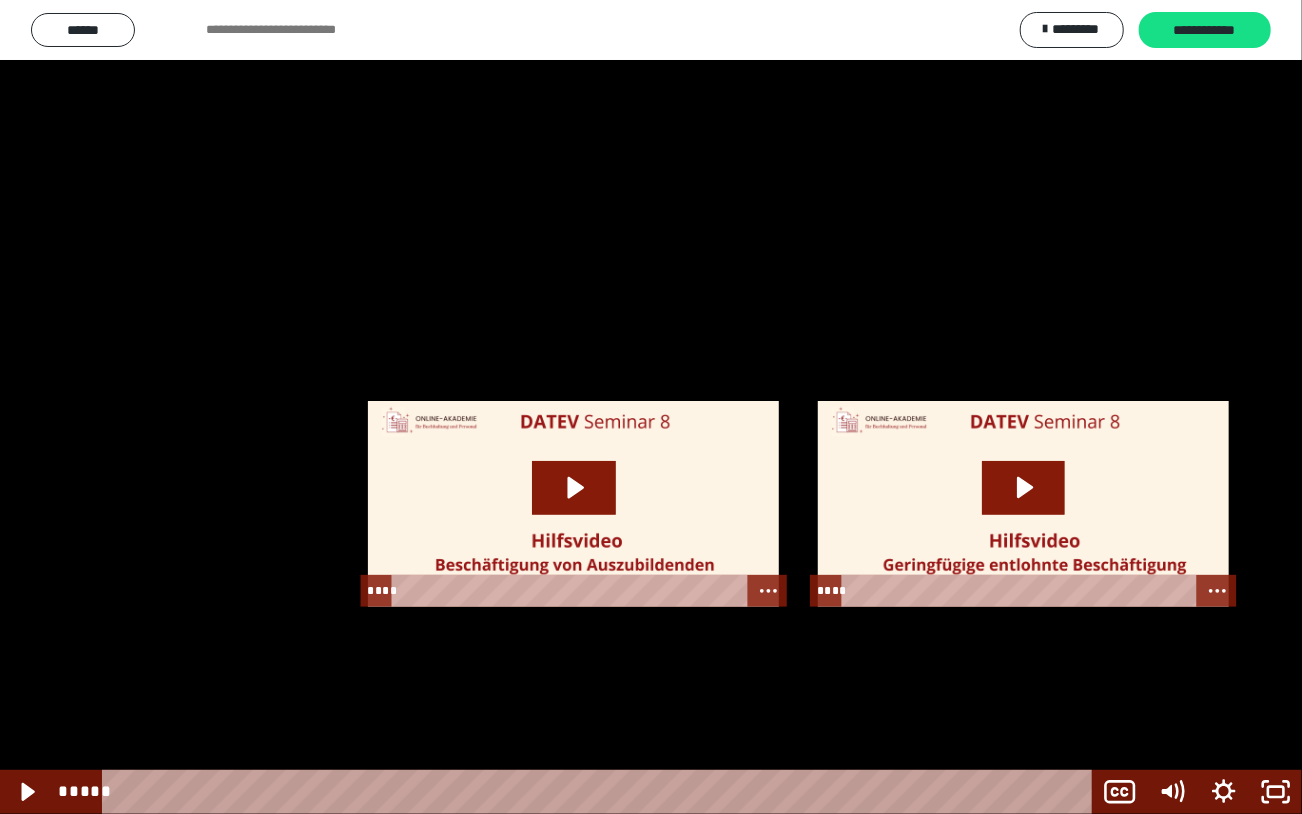 click at bounding box center [651, 407] 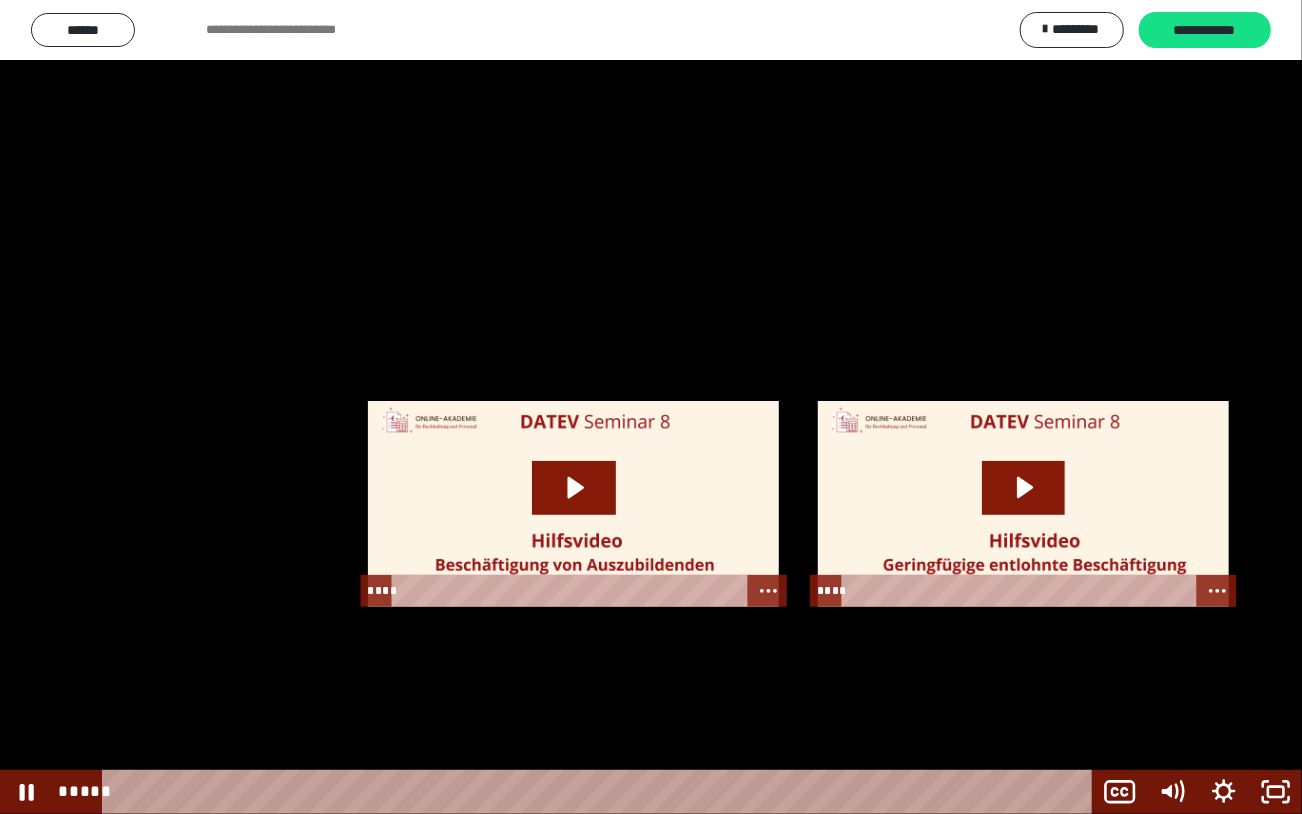 click at bounding box center [651, 407] 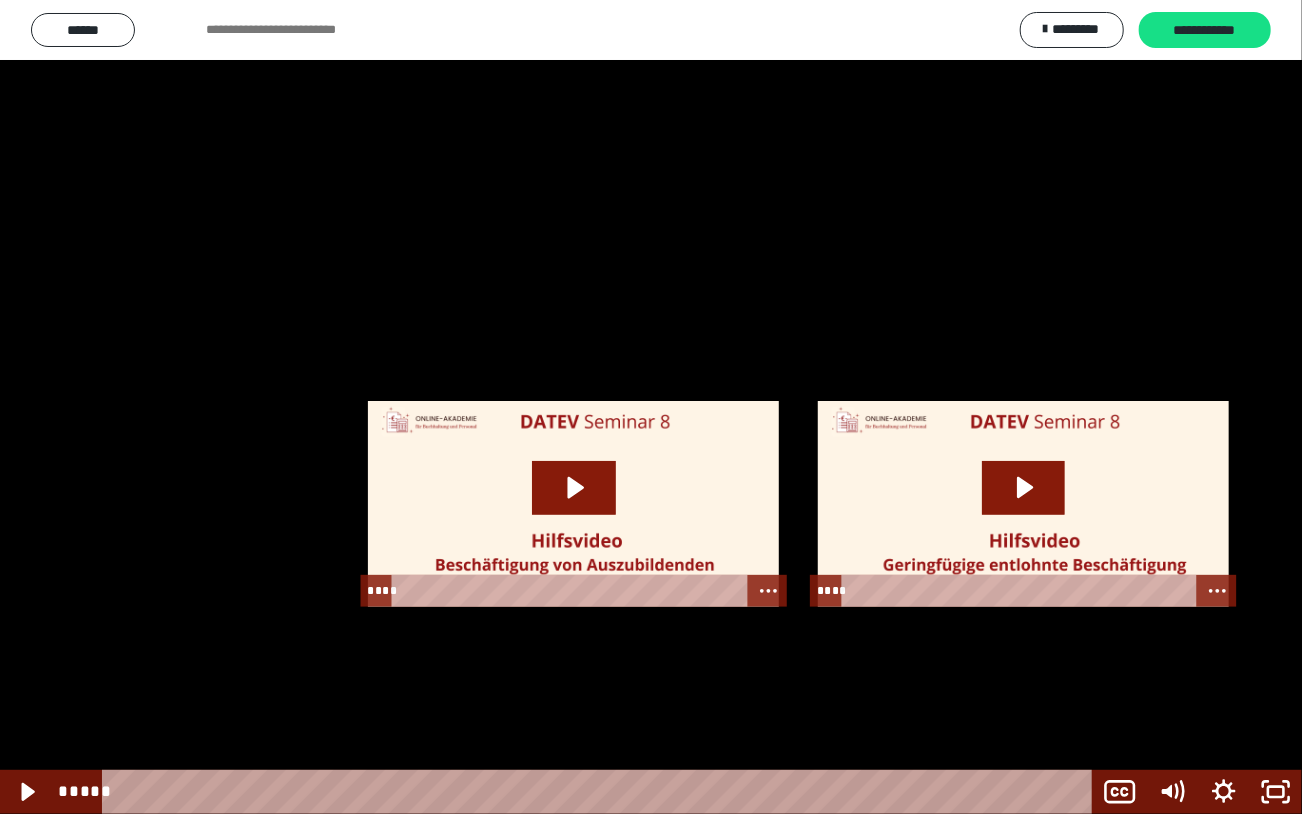 click at bounding box center [651, 407] 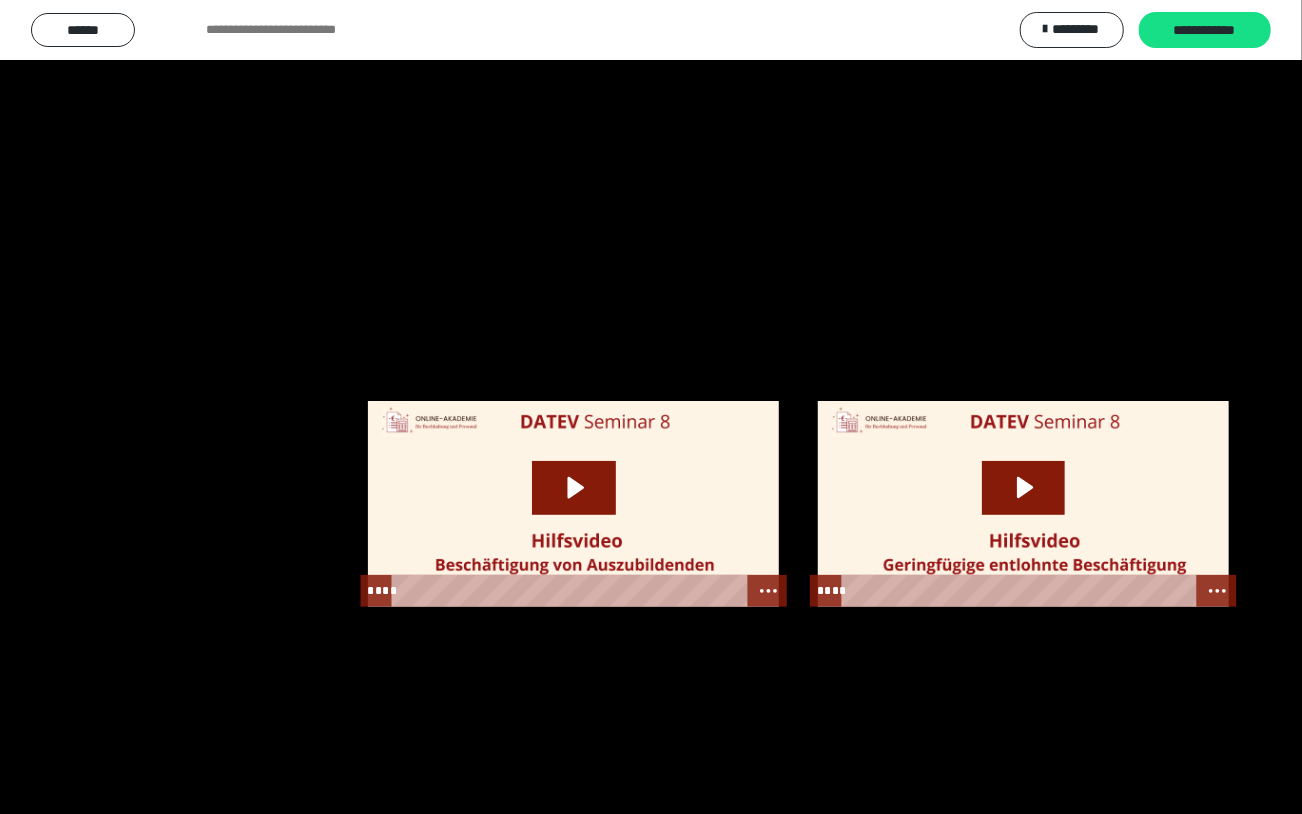 click at bounding box center [651, 407] 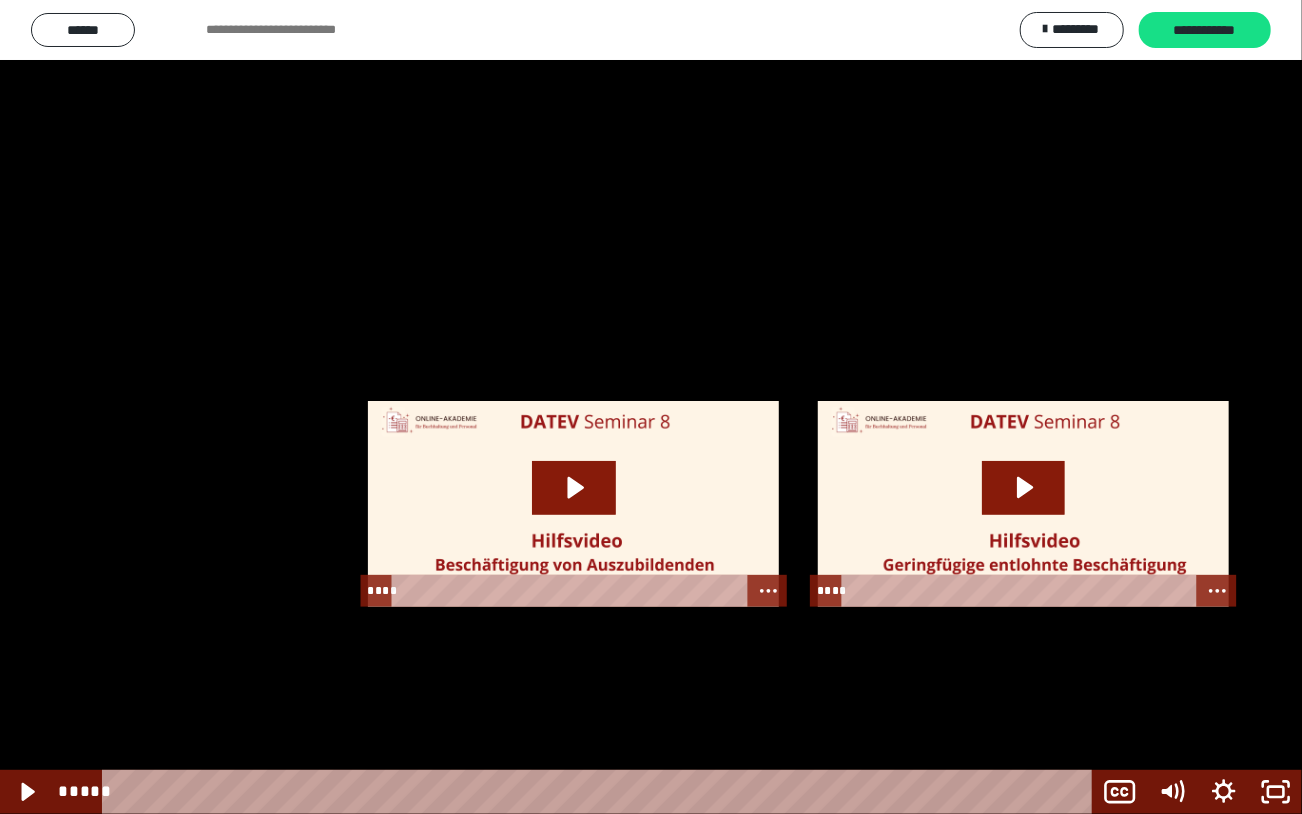 click at bounding box center (651, 407) 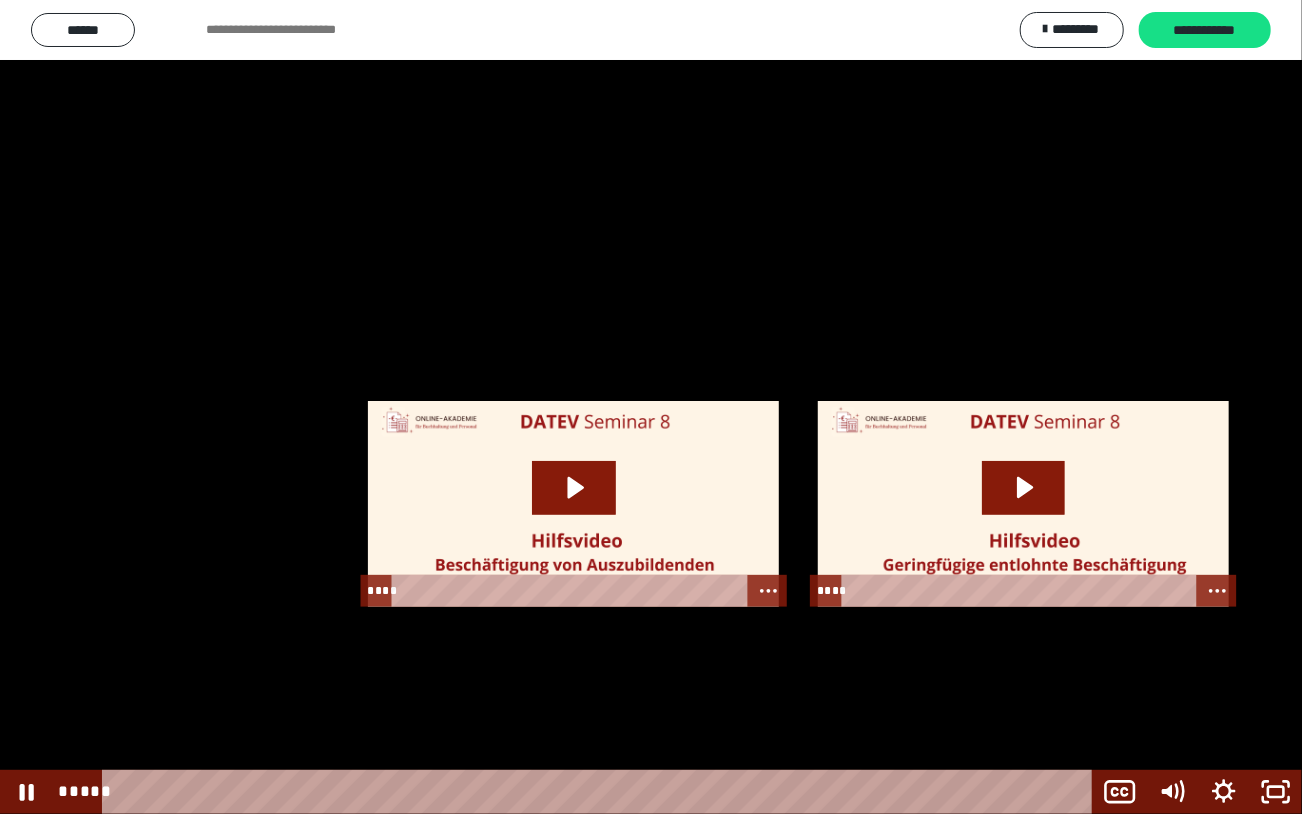 click at bounding box center [651, 407] 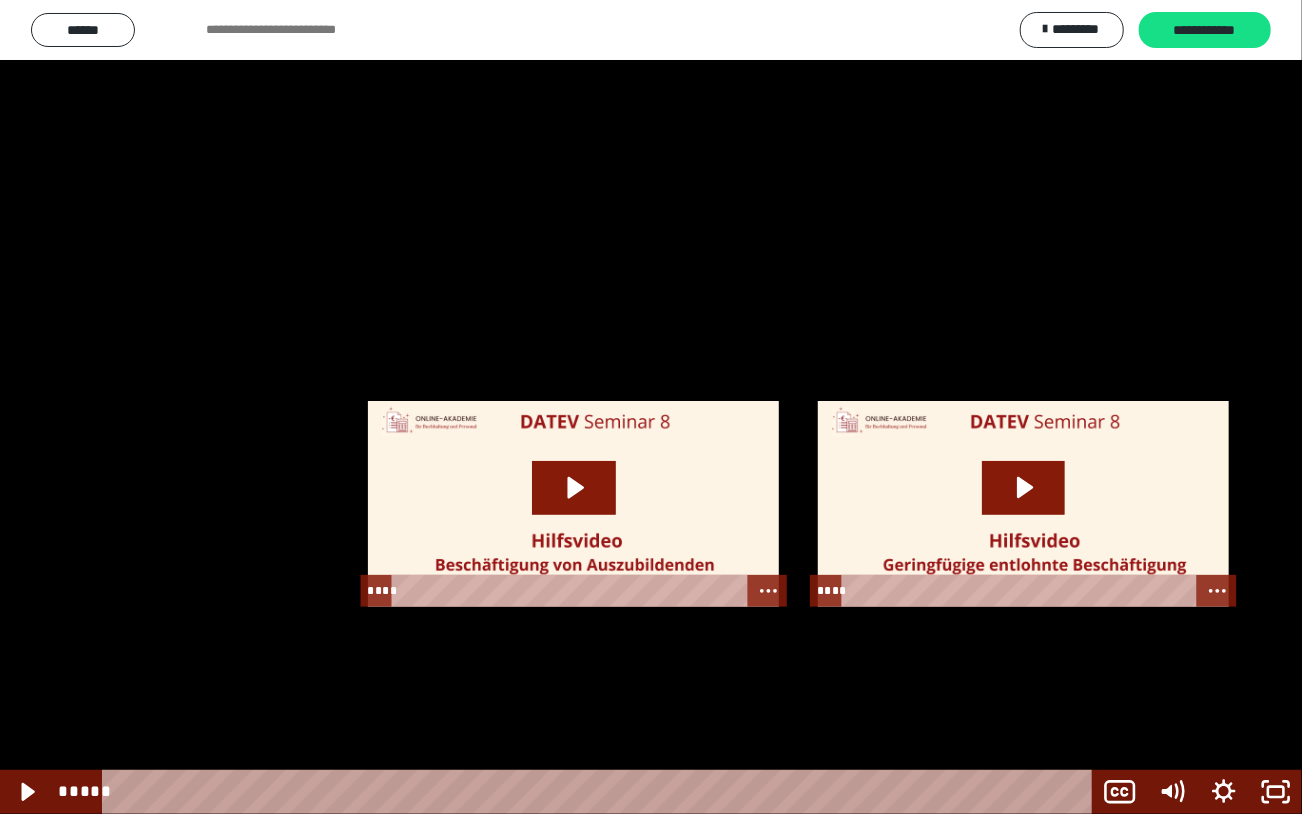 click at bounding box center (651, 407) 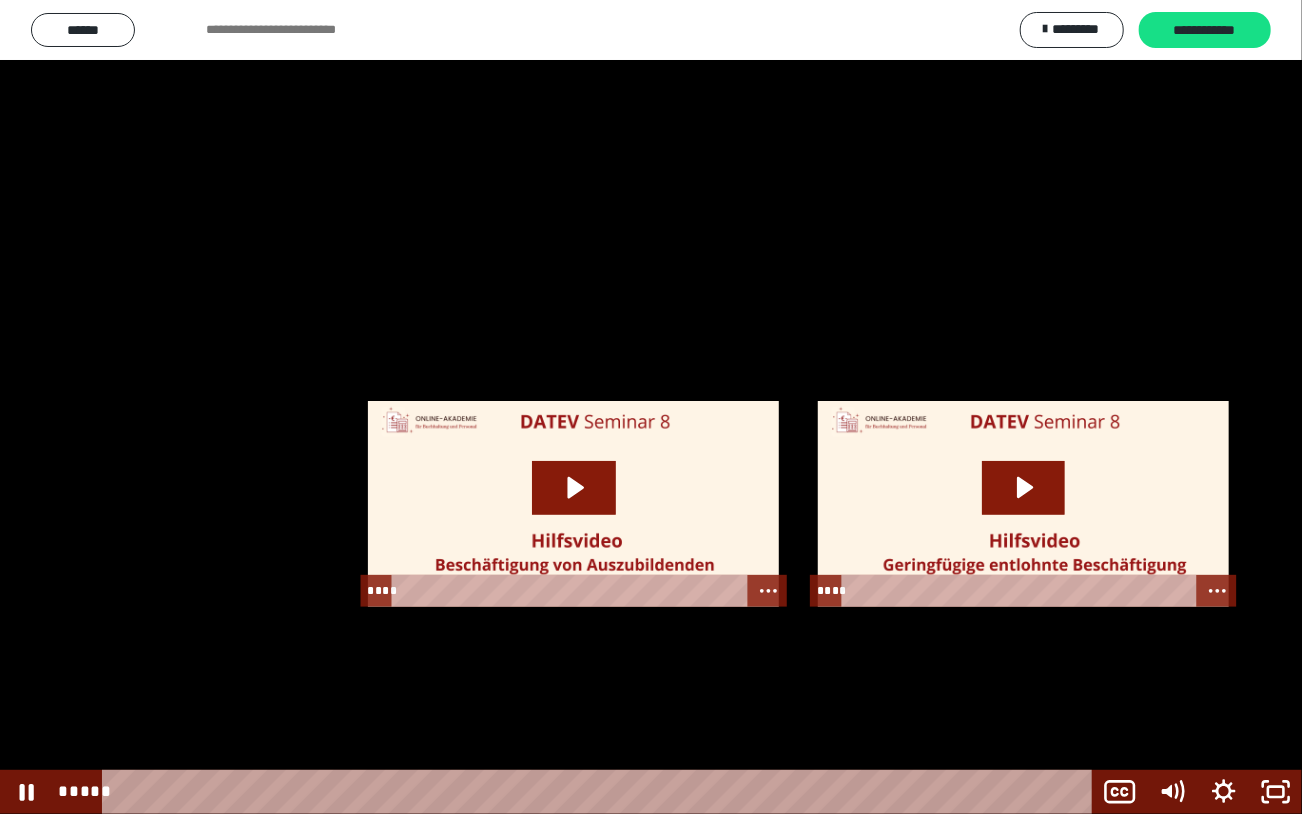 click at bounding box center (651, 407) 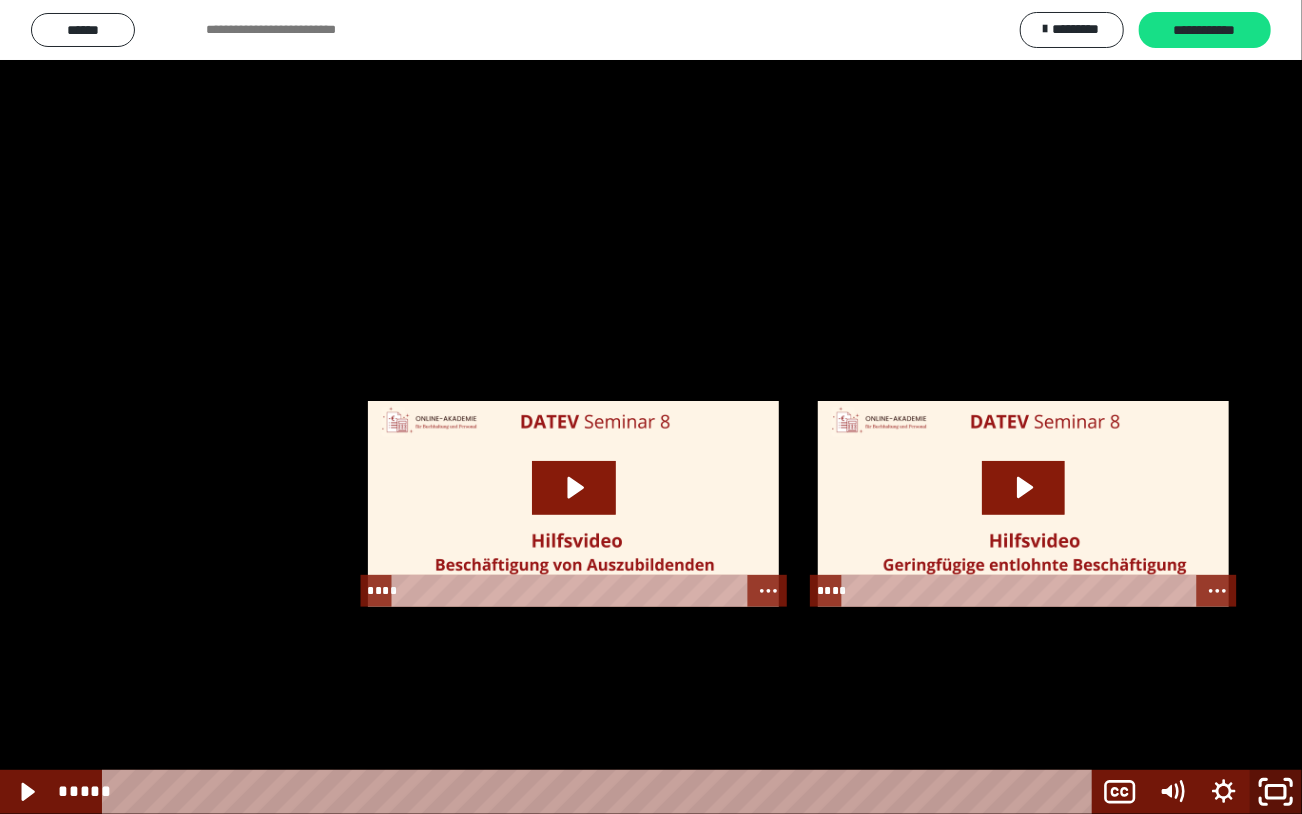 click 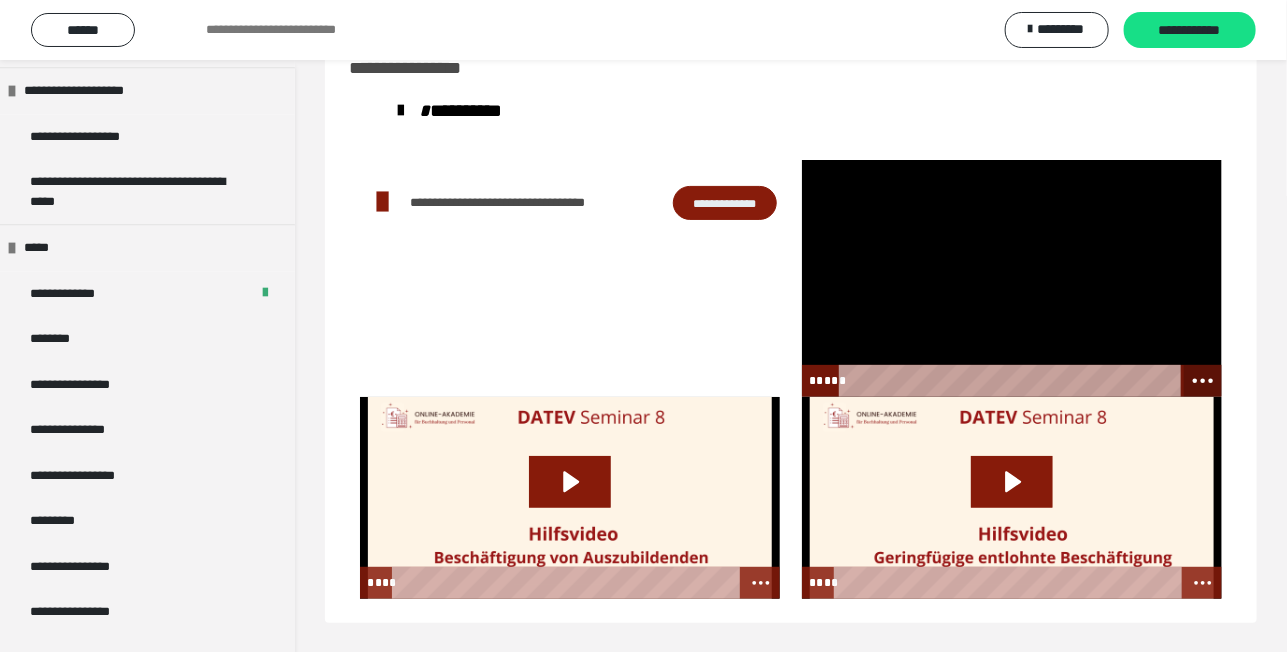 click 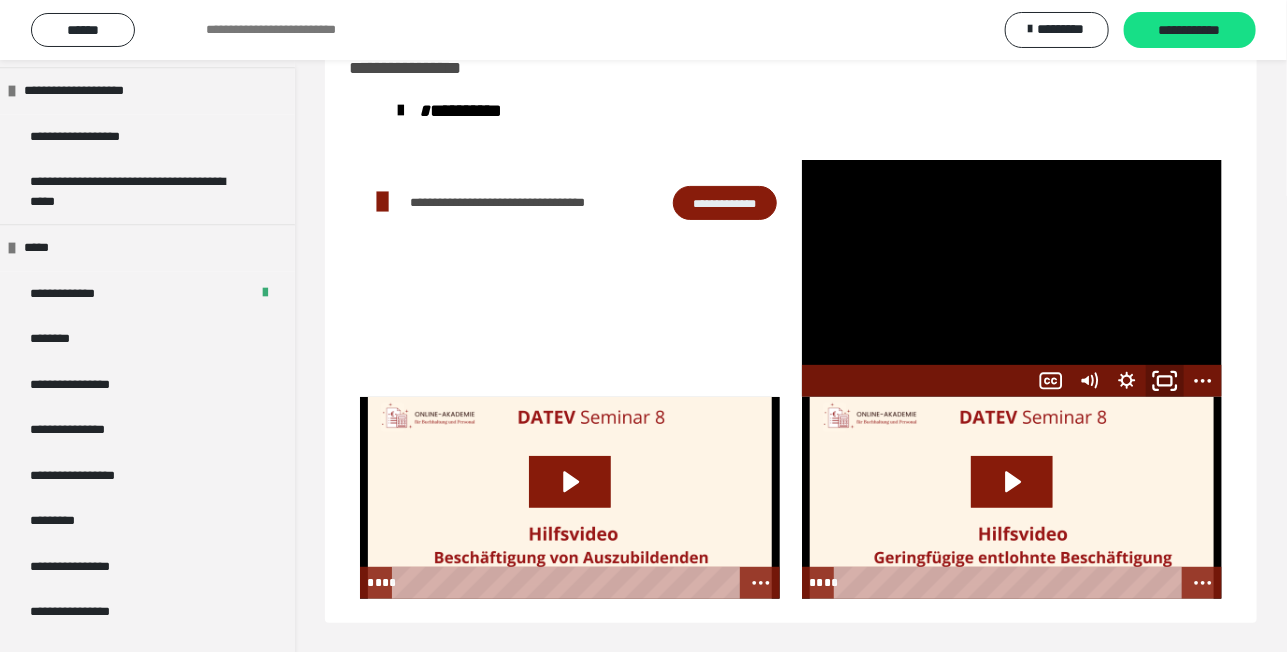 click 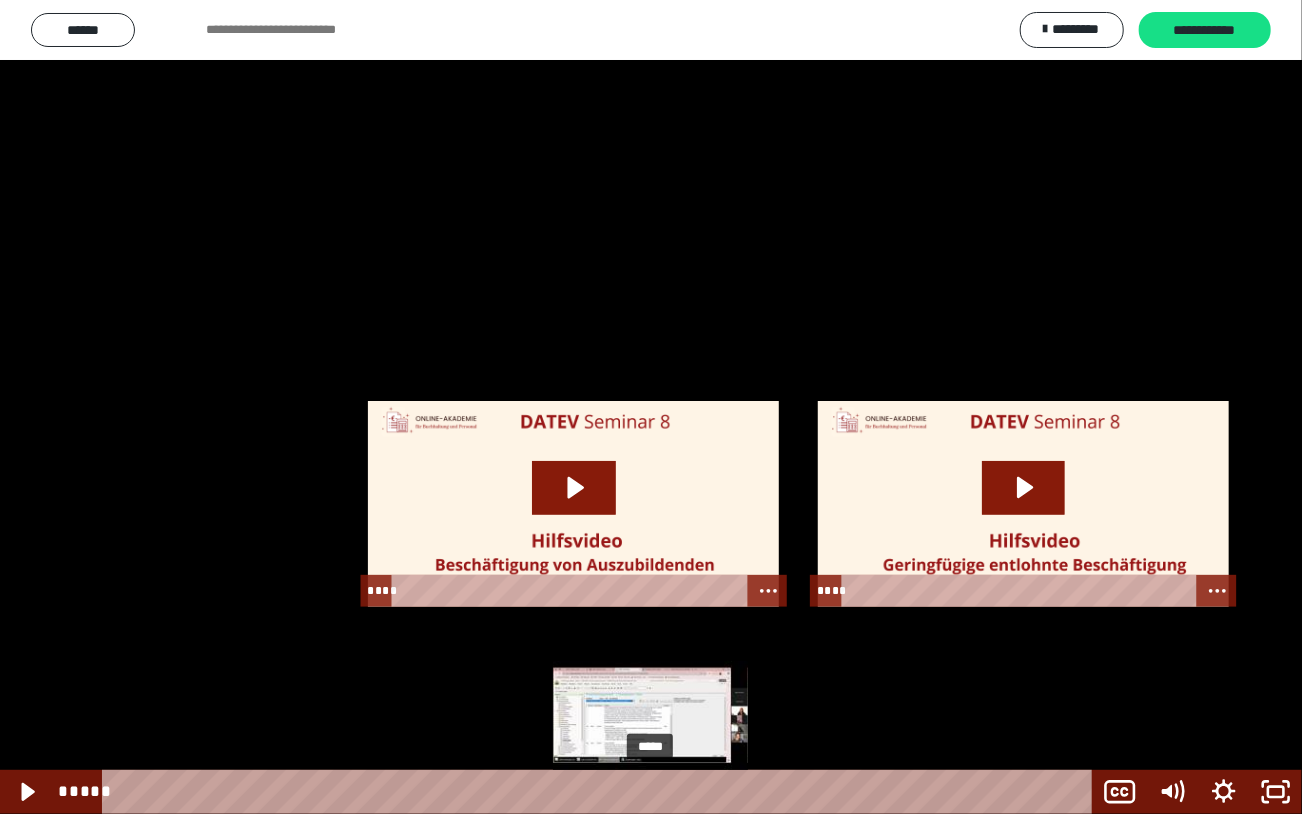 click at bounding box center [657, 792] 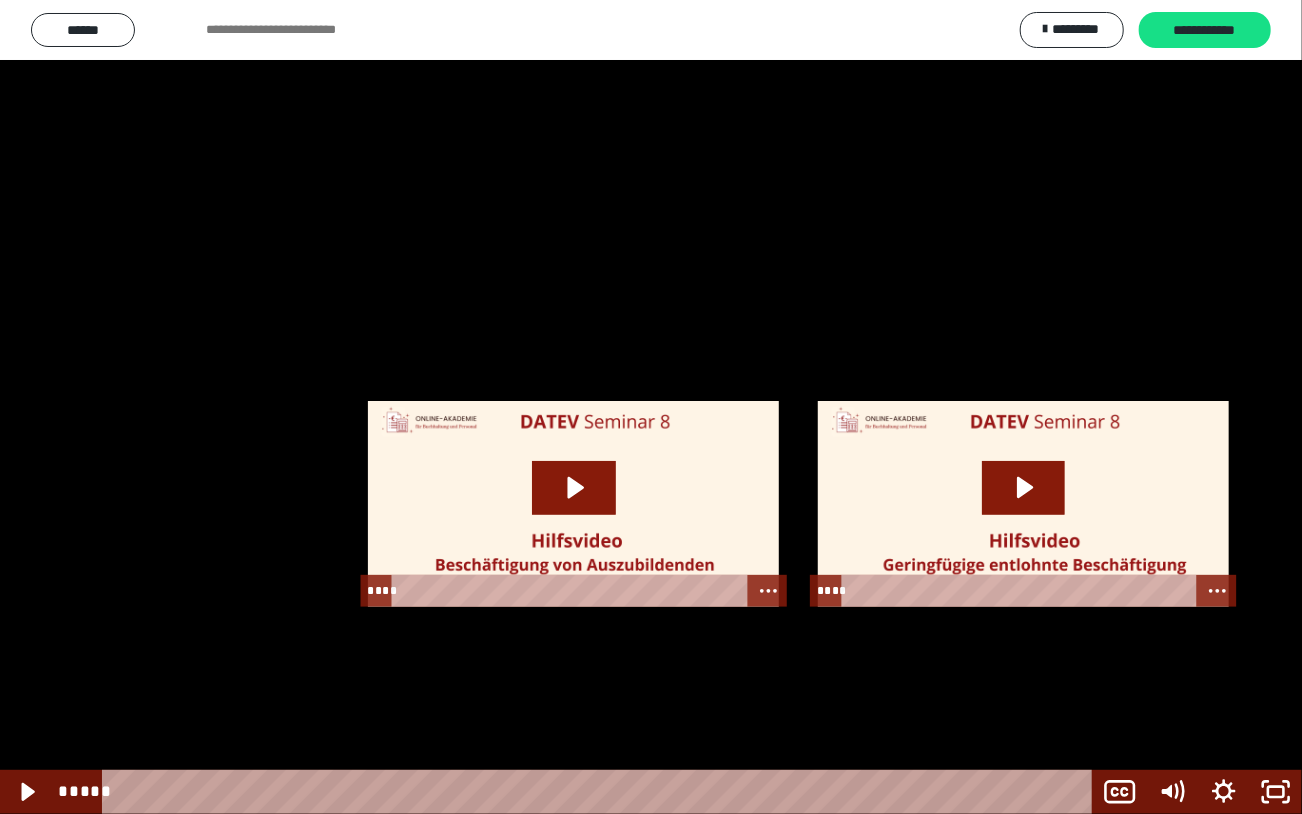click at bounding box center [651, 407] 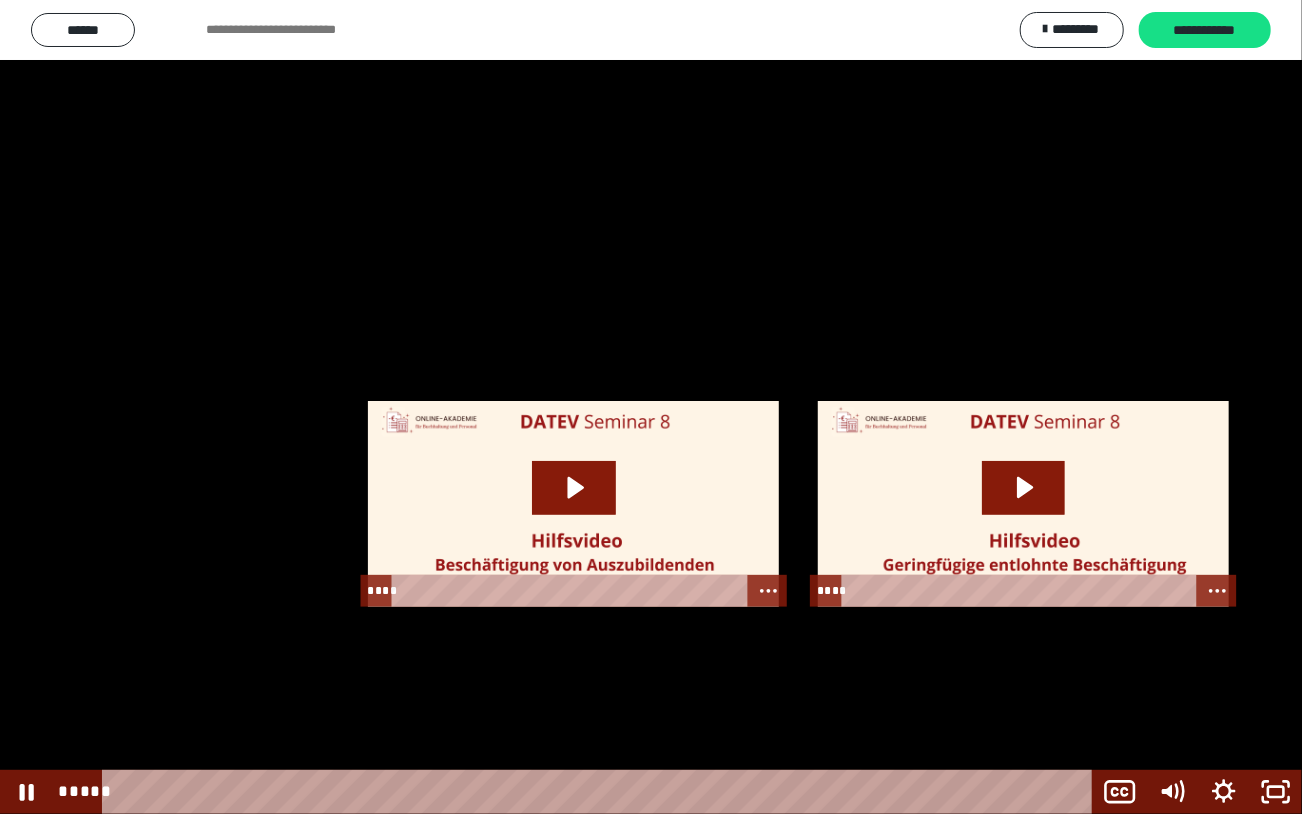click at bounding box center [651, 407] 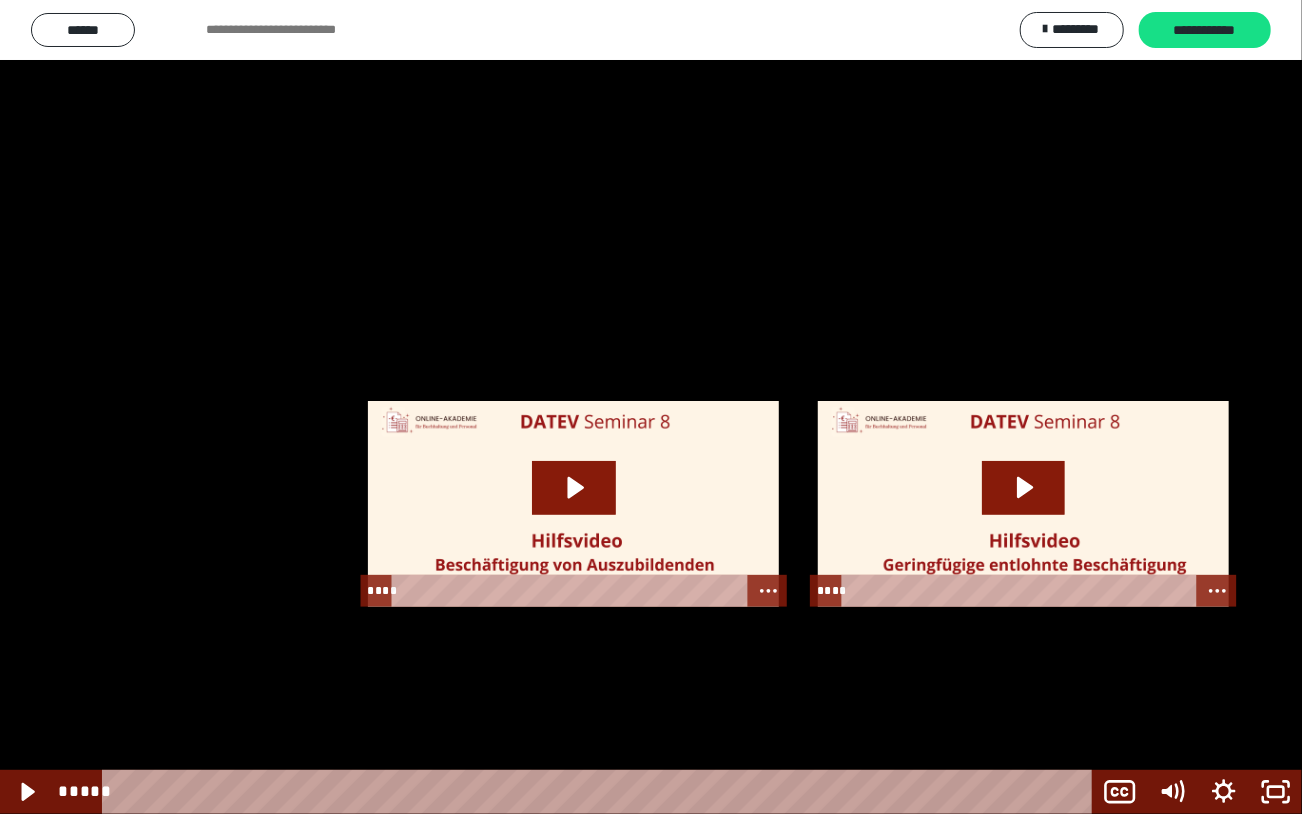 click at bounding box center [651, 407] 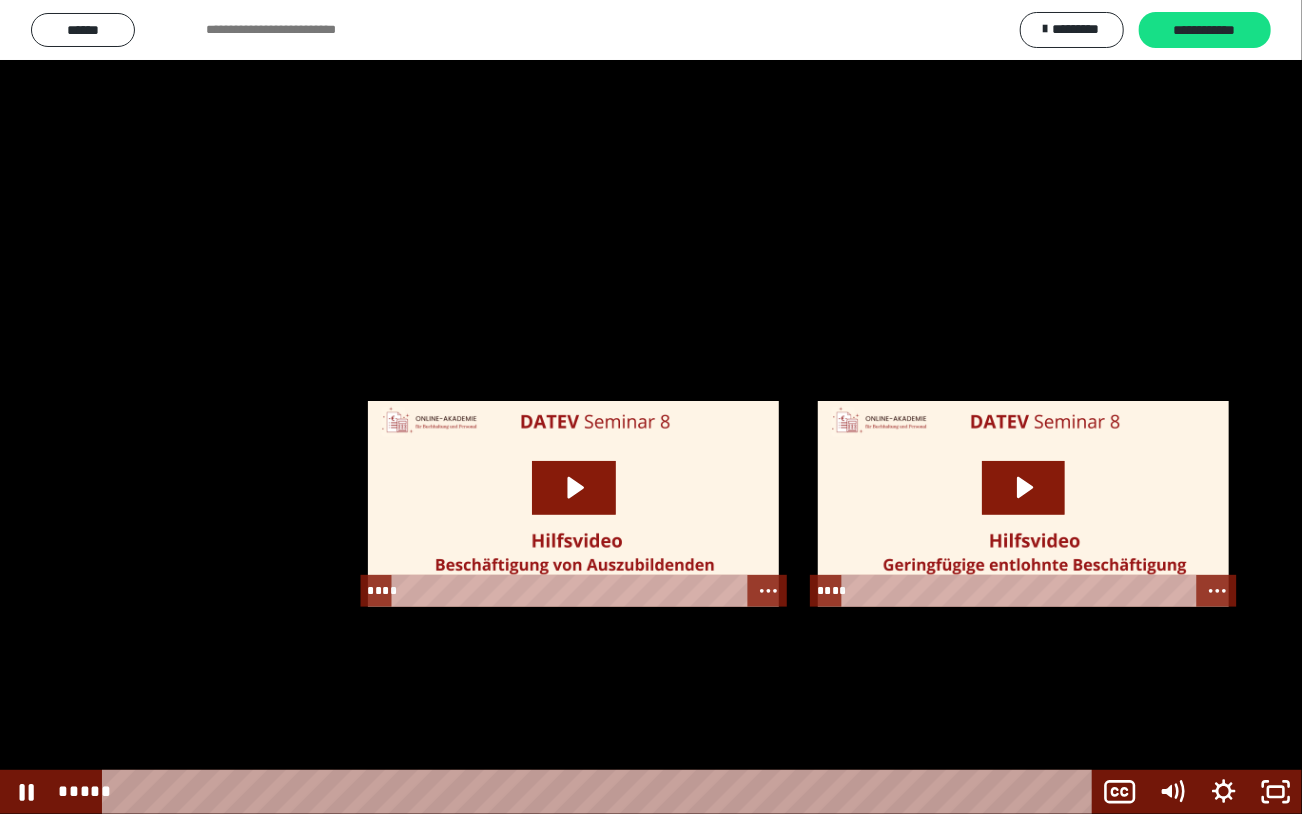 click at bounding box center (651, 407) 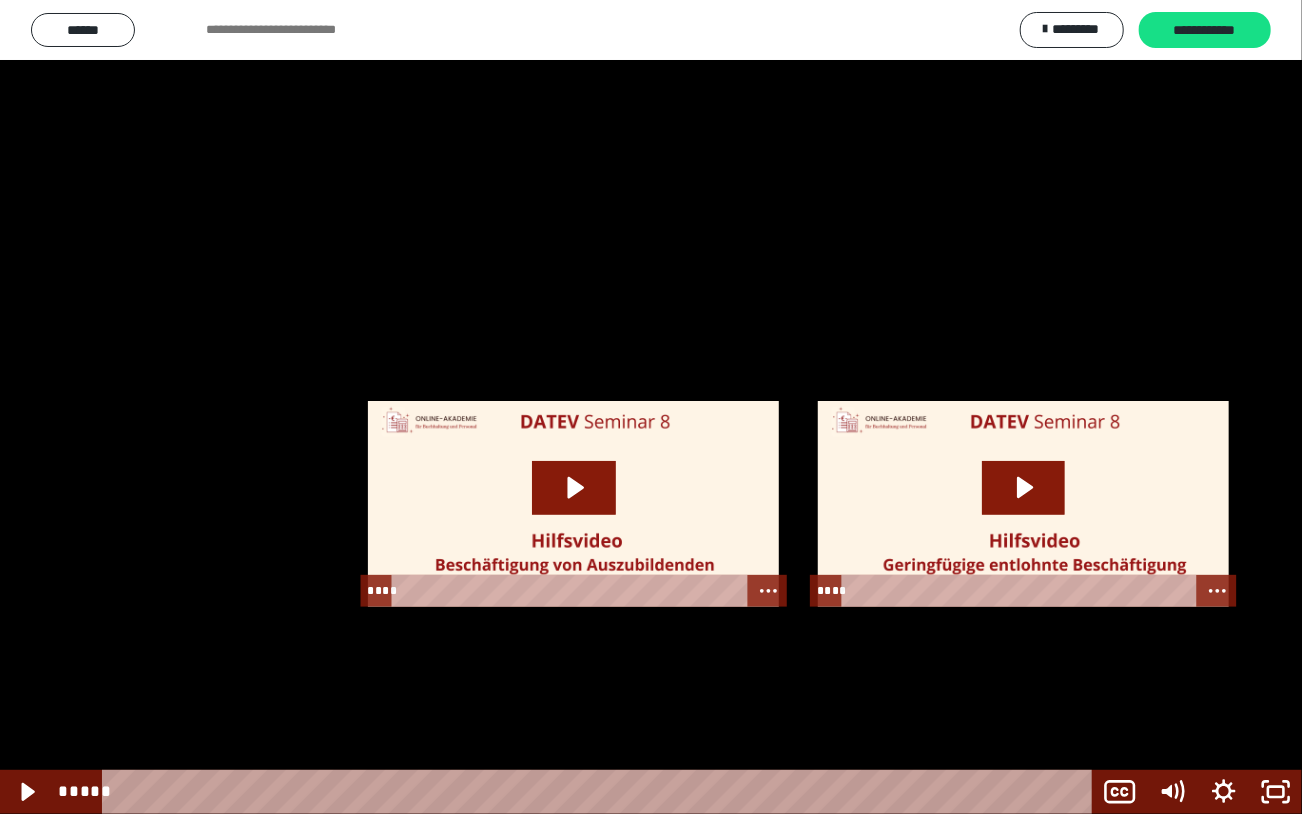 click at bounding box center (651, 407) 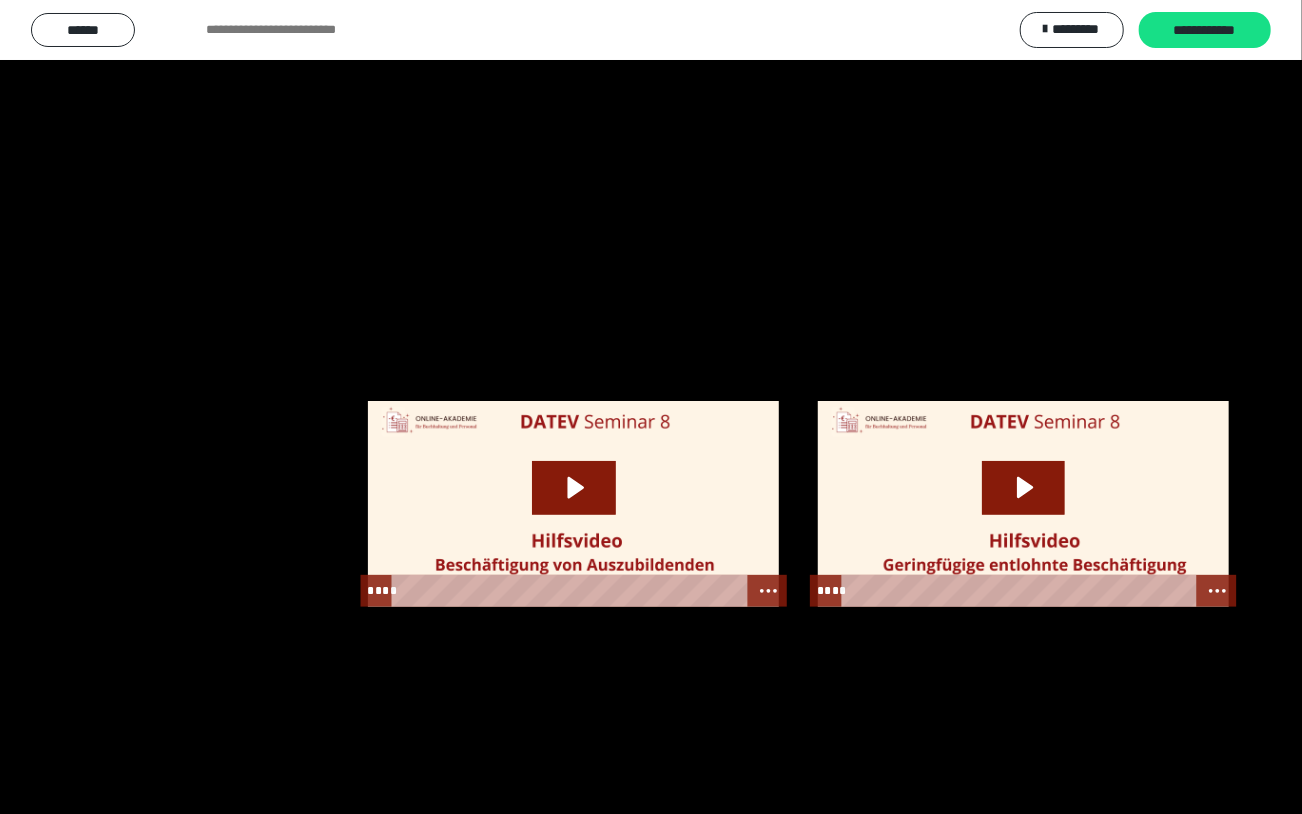 click at bounding box center [651, 407] 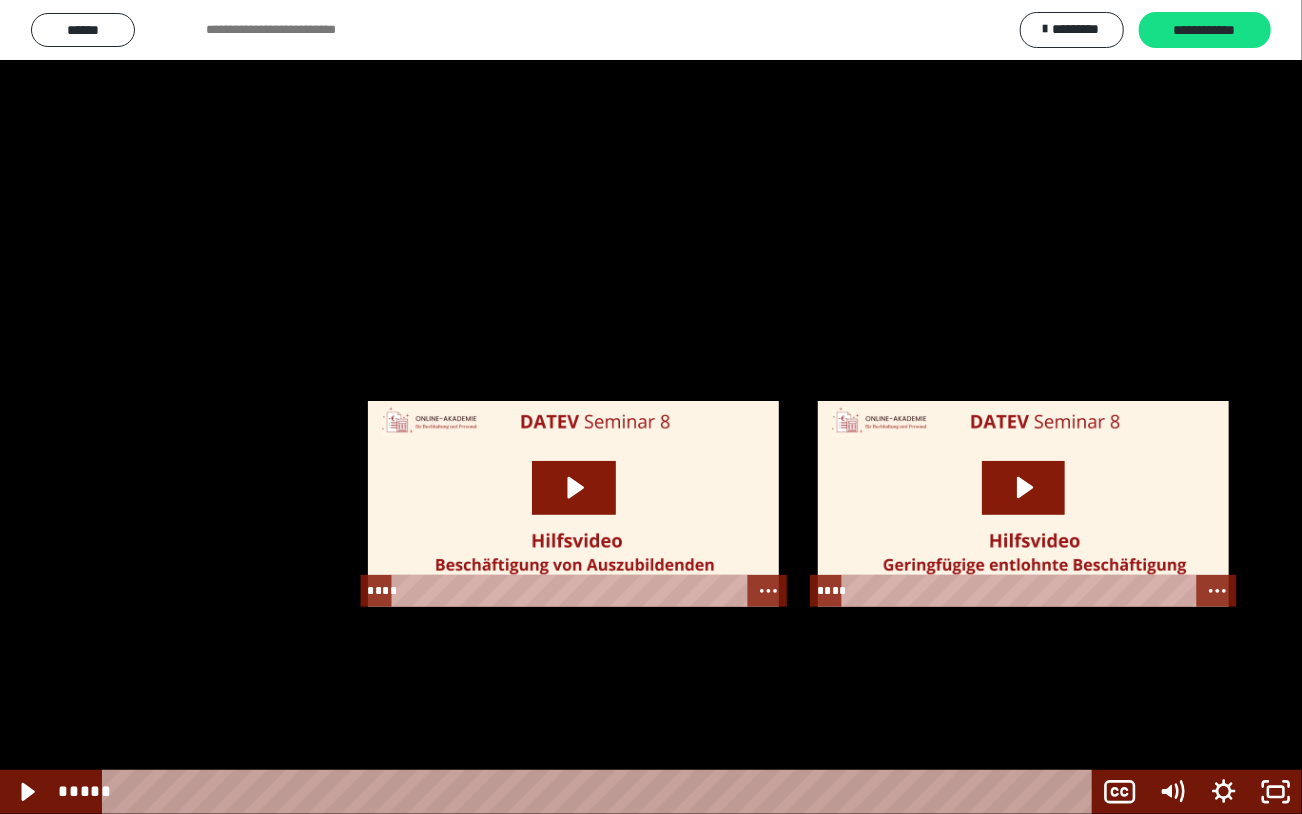 click at bounding box center [651, 407] 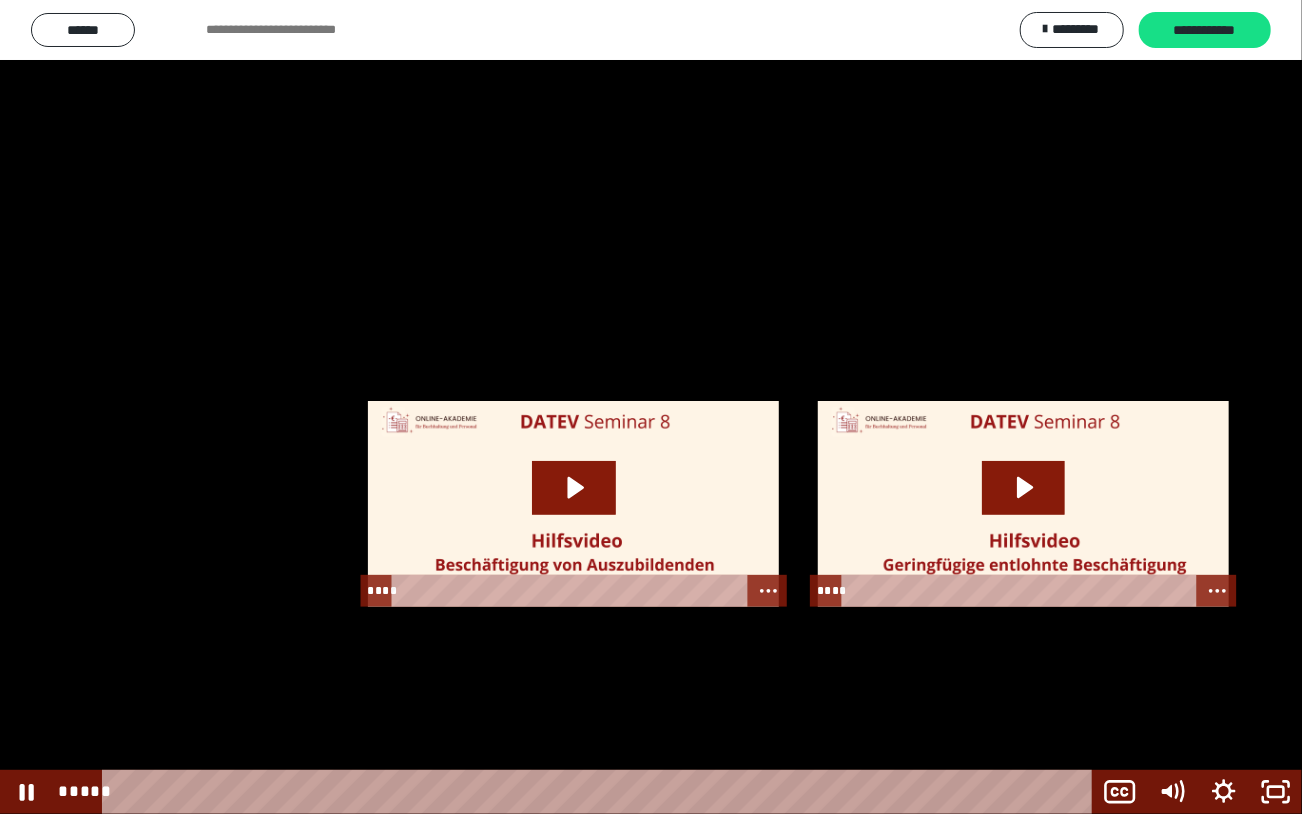 click at bounding box center (651, 407) 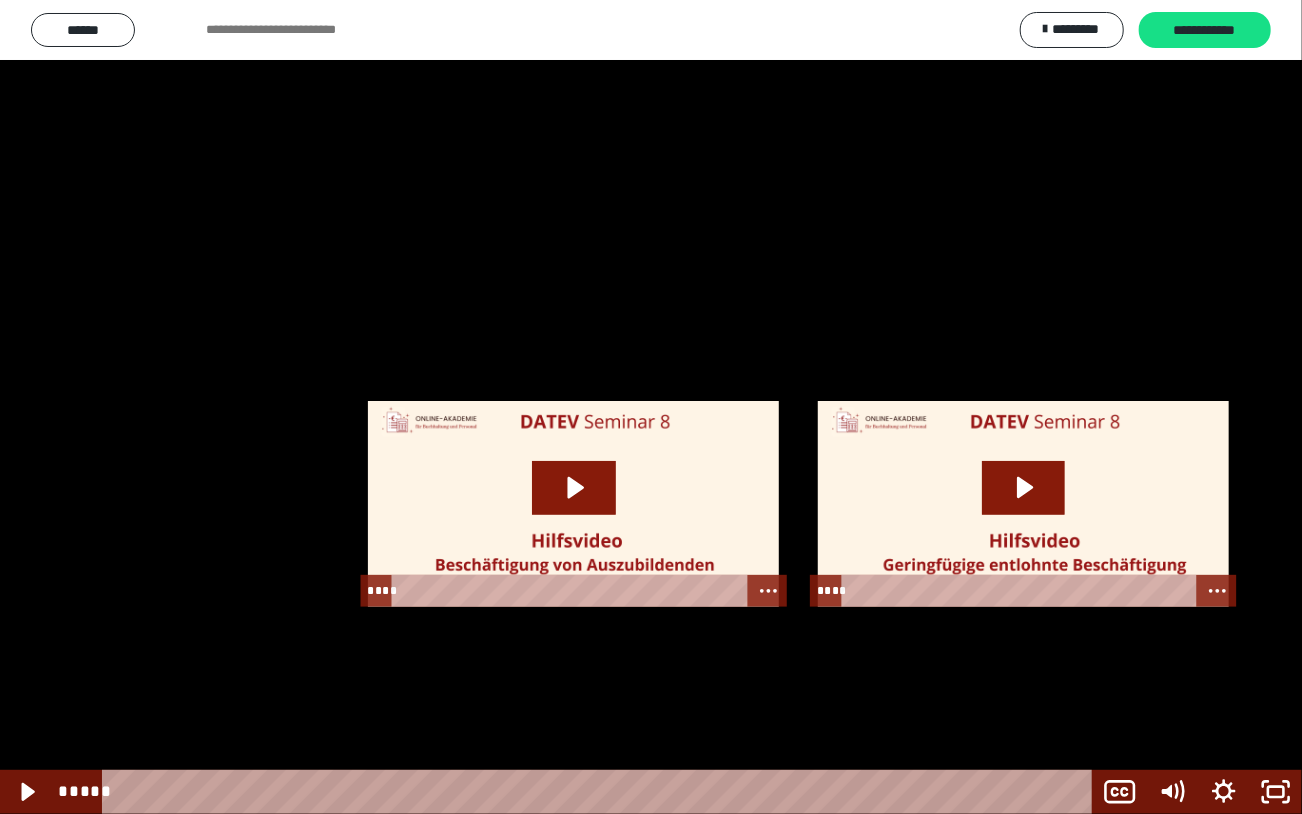 click at bounding box center (651, 407) 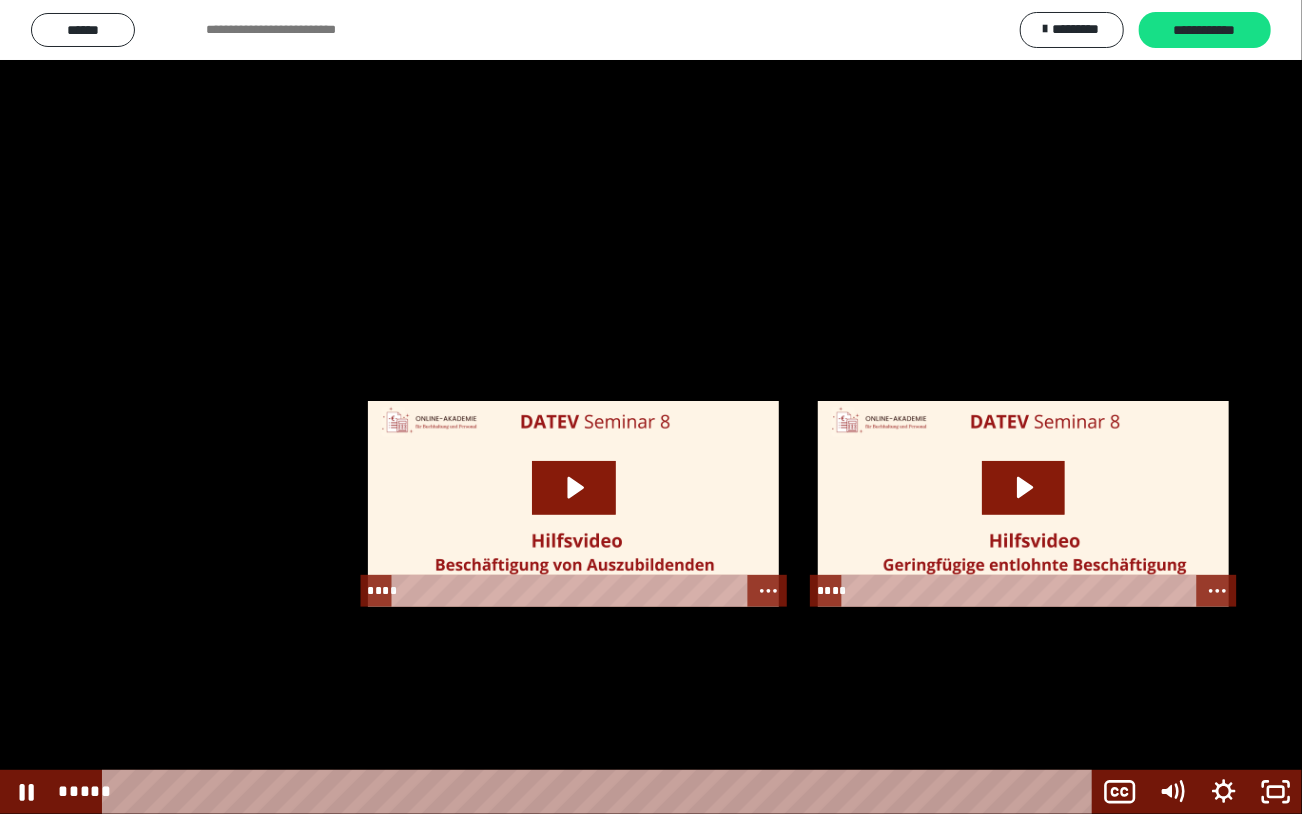 click at bounding box center [651, 407] 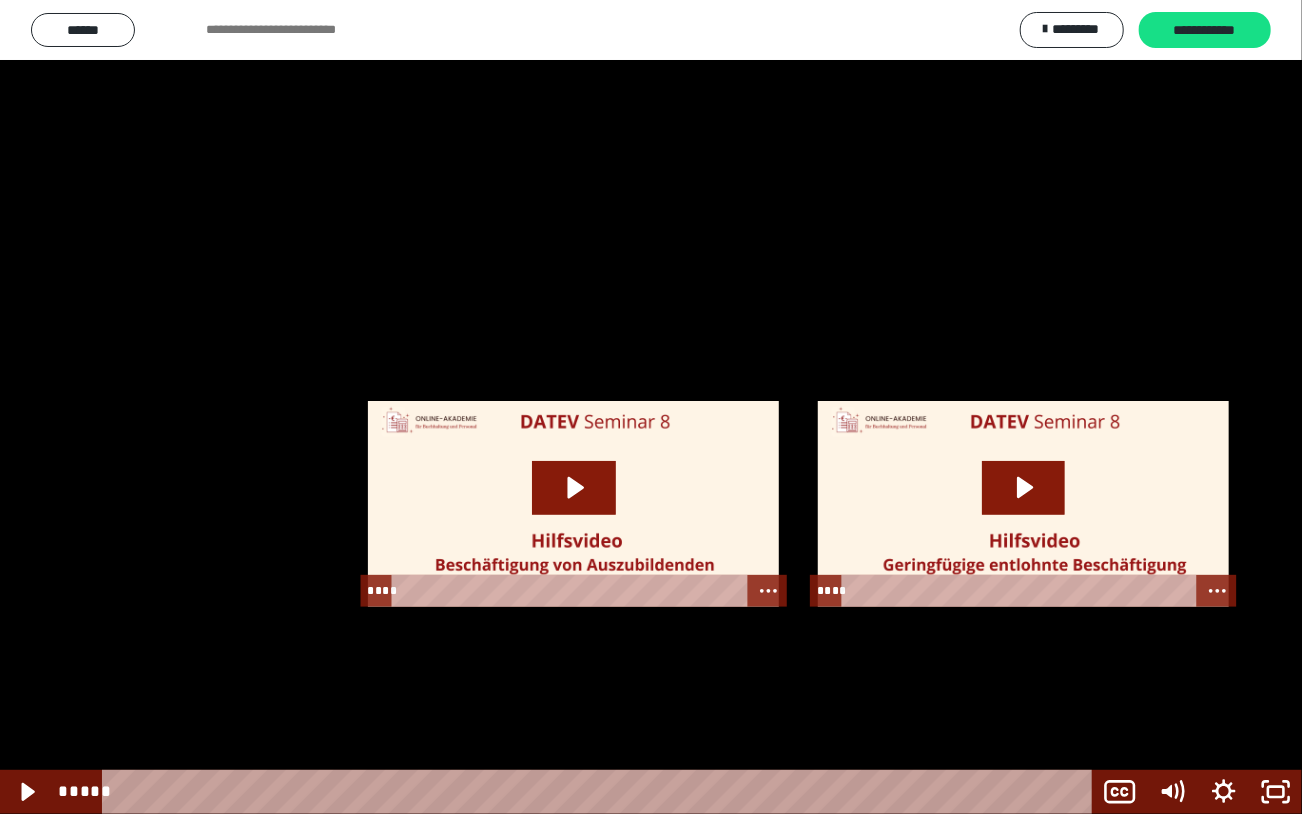 click at bounding box center [651, 407] 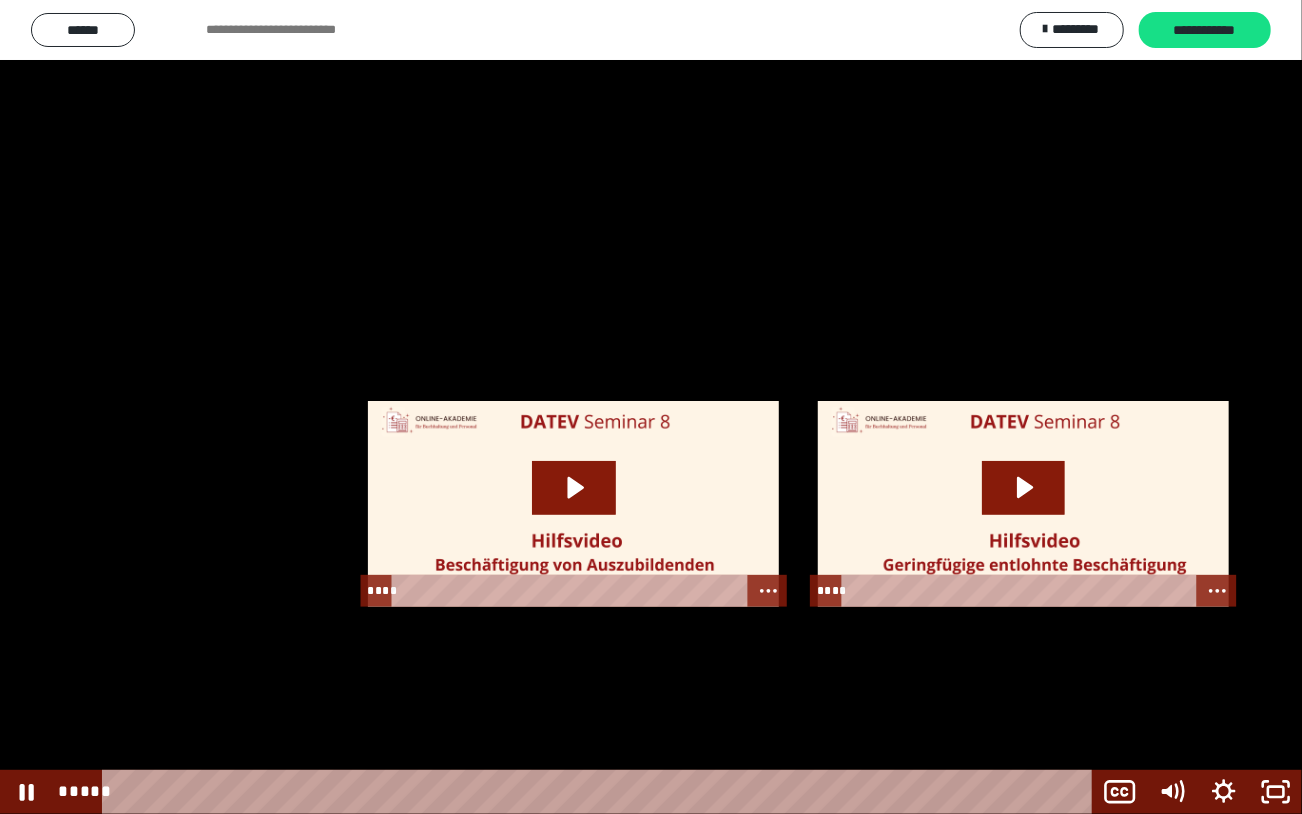 drag, startPoint x: 895, startPoint y: 427, endPoint x: 909, endPoint y: 423, distance: 14.56022 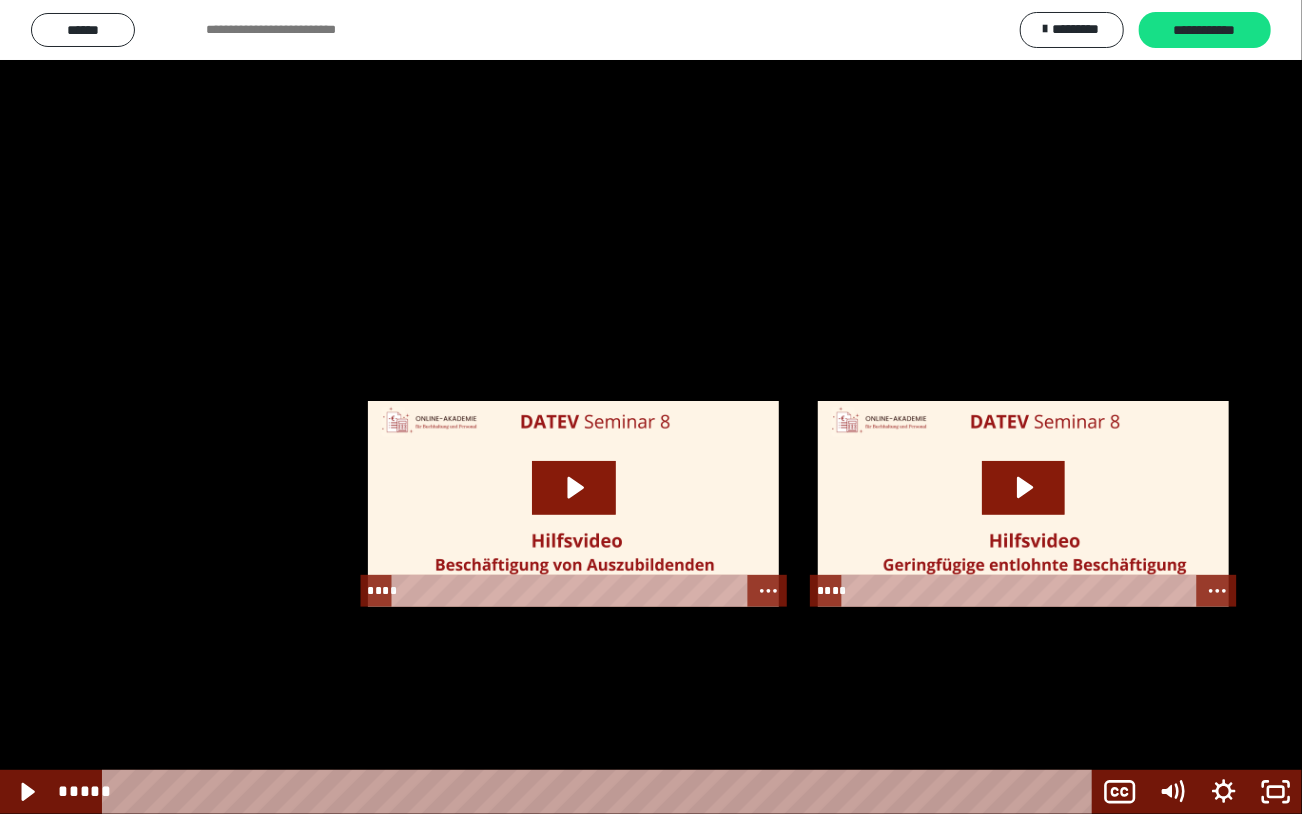 click at bounding box center (651, 407) 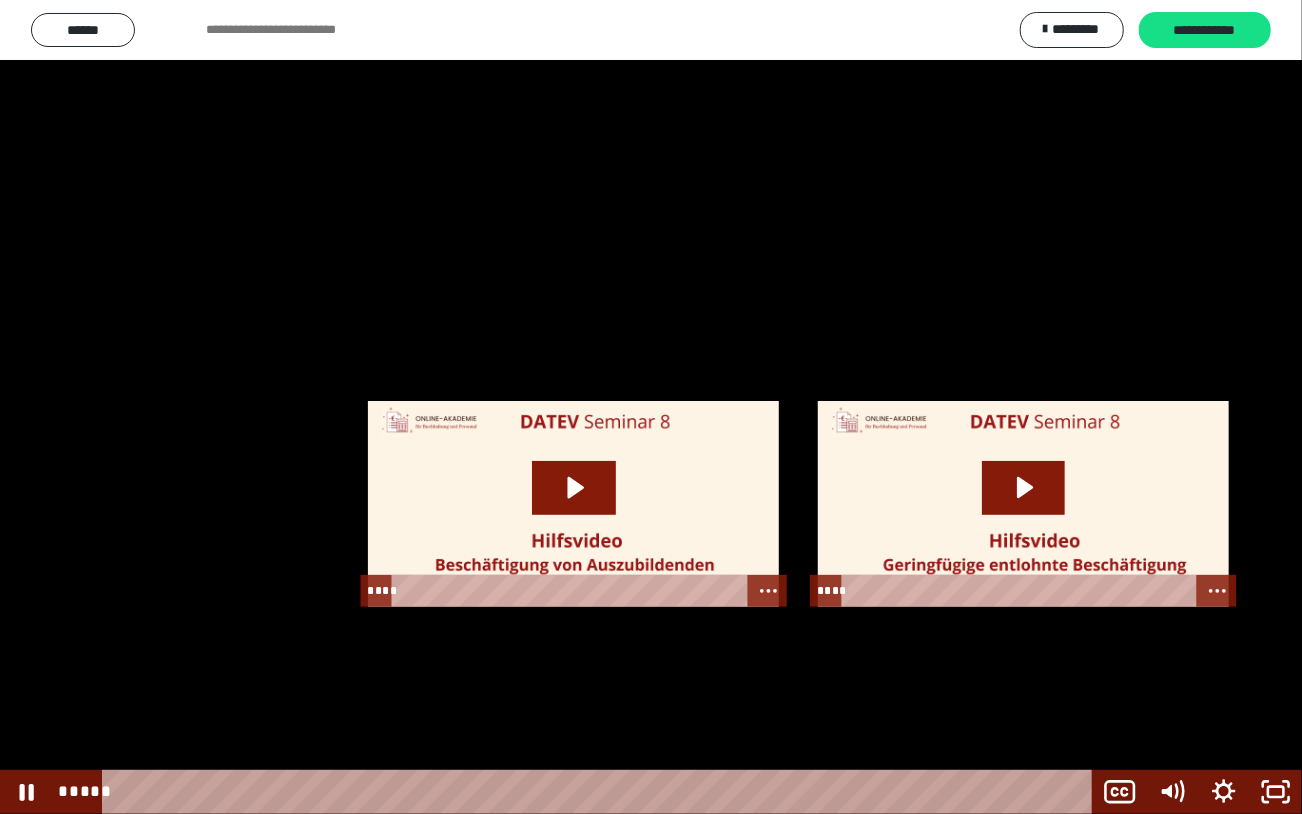 click at bounding box center [651, 407] 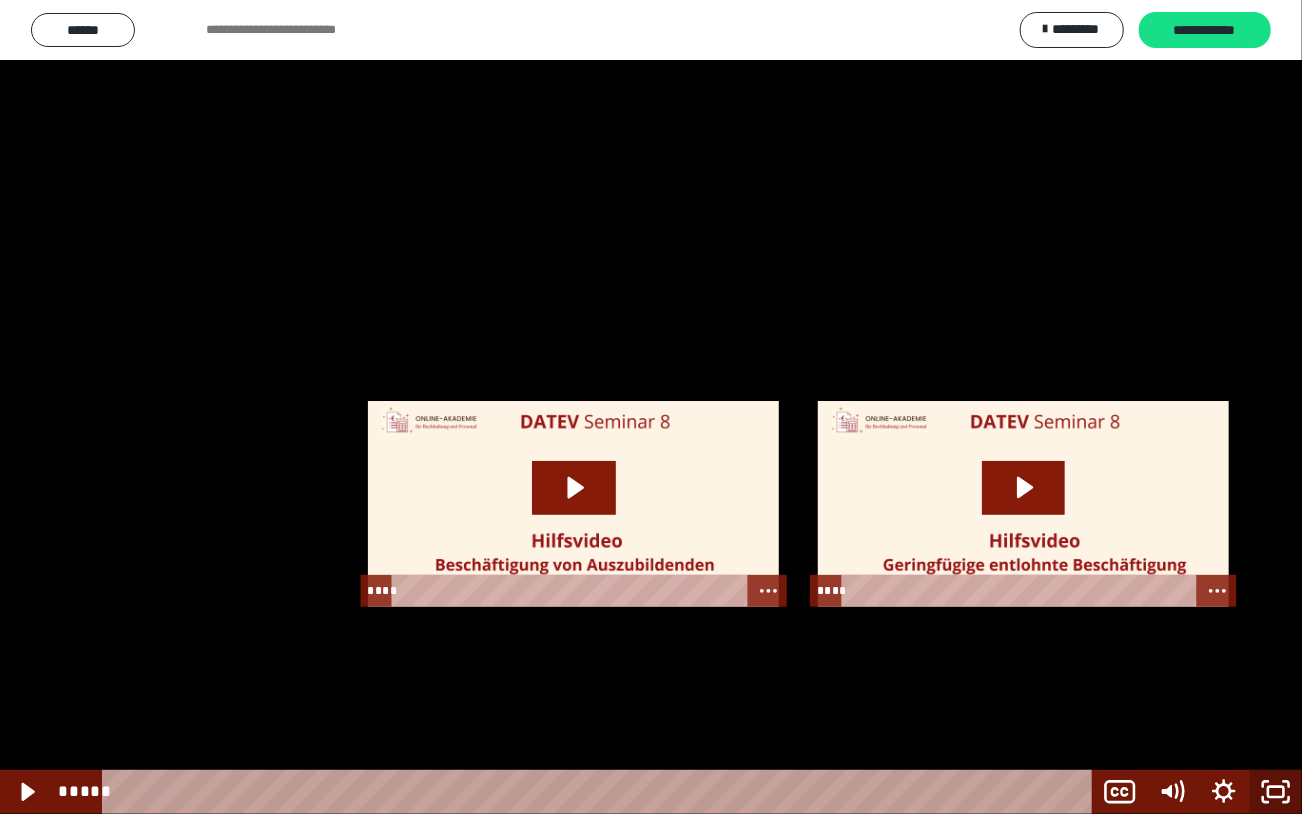 click 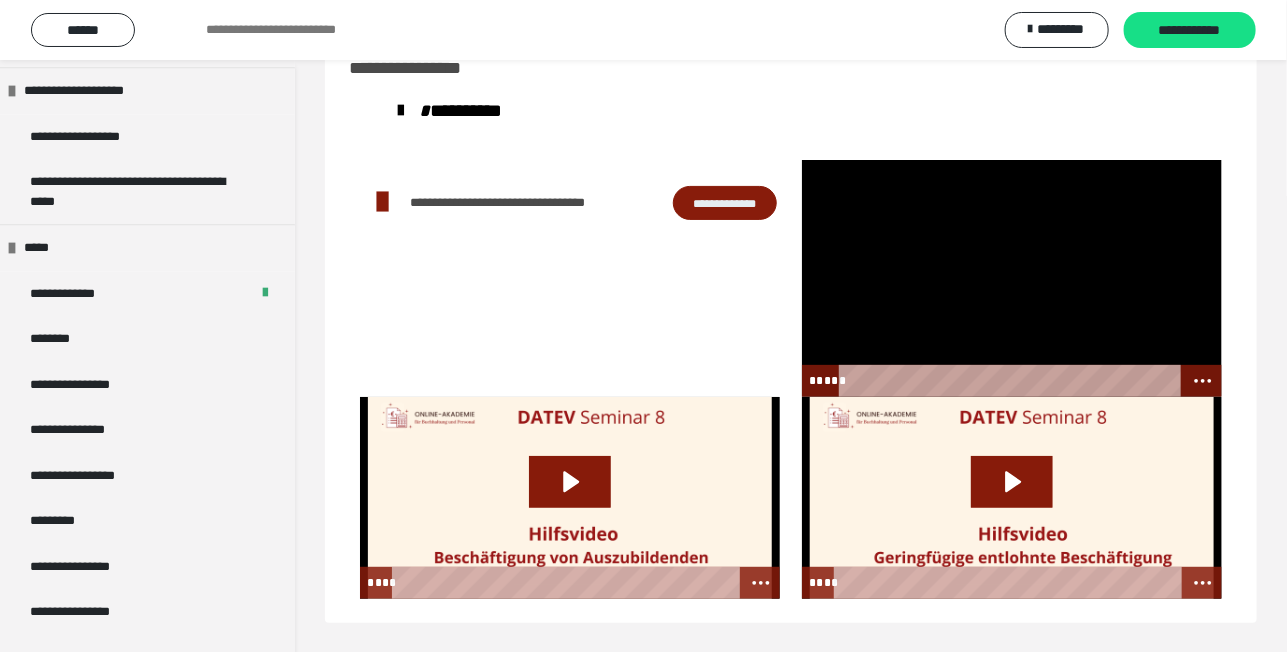 click at bounding box center [1012, 278] 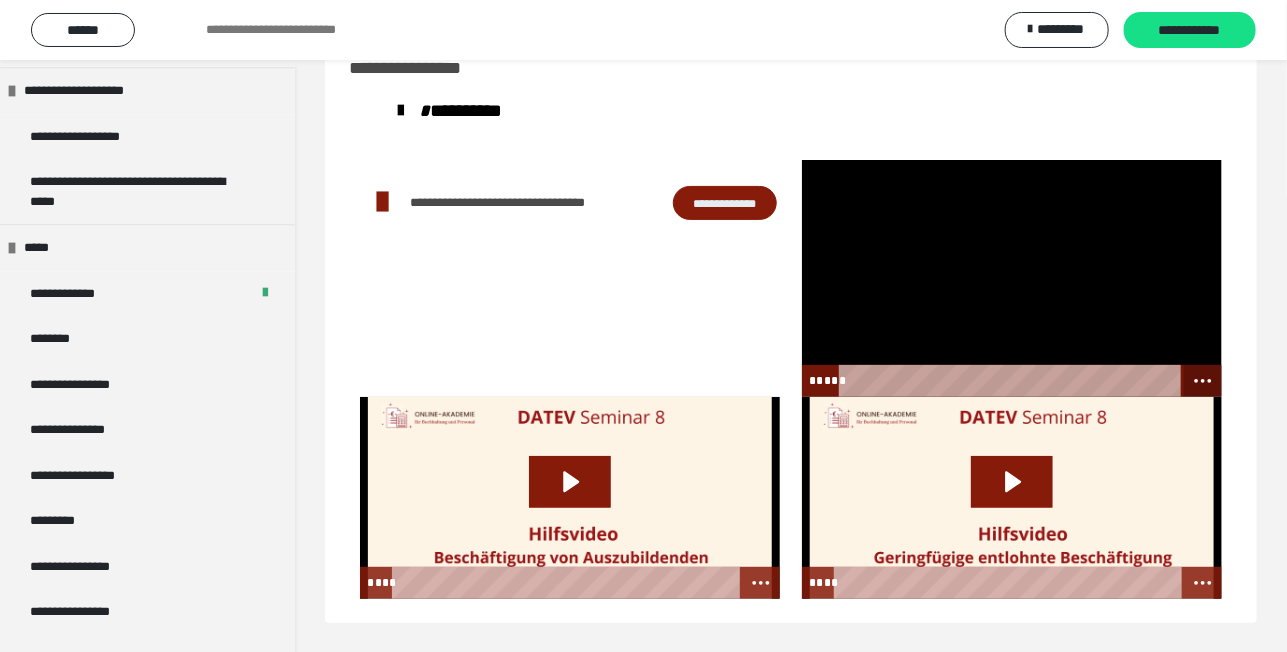 click 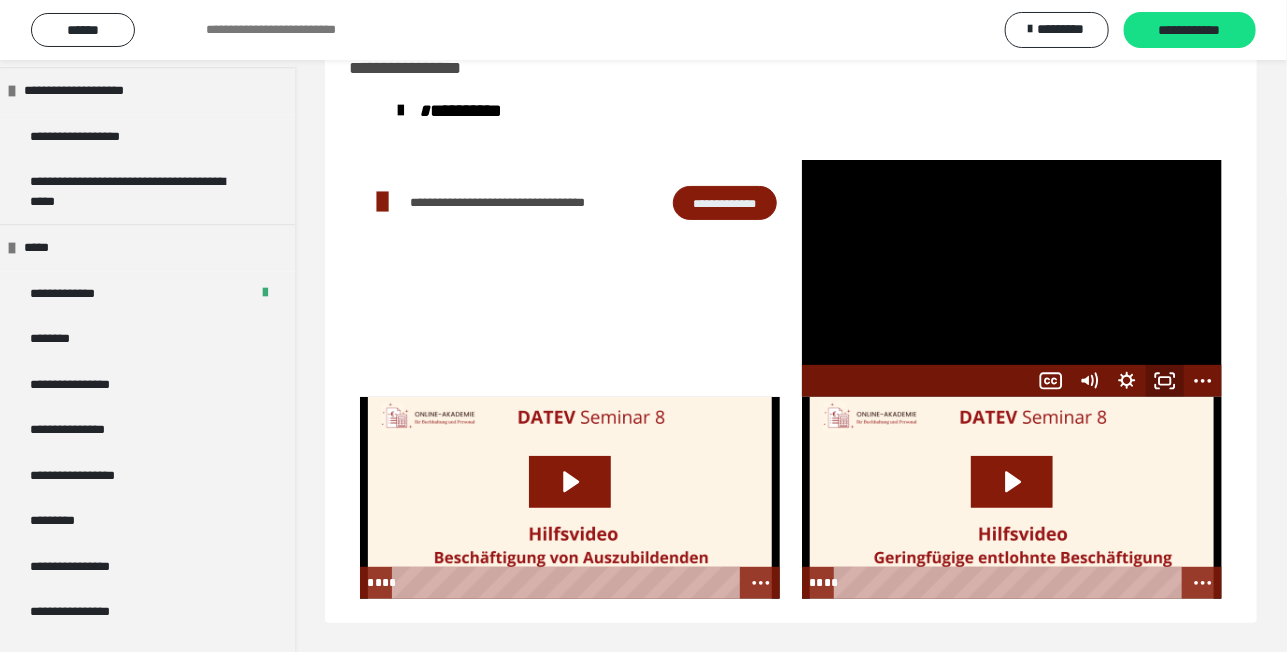 click 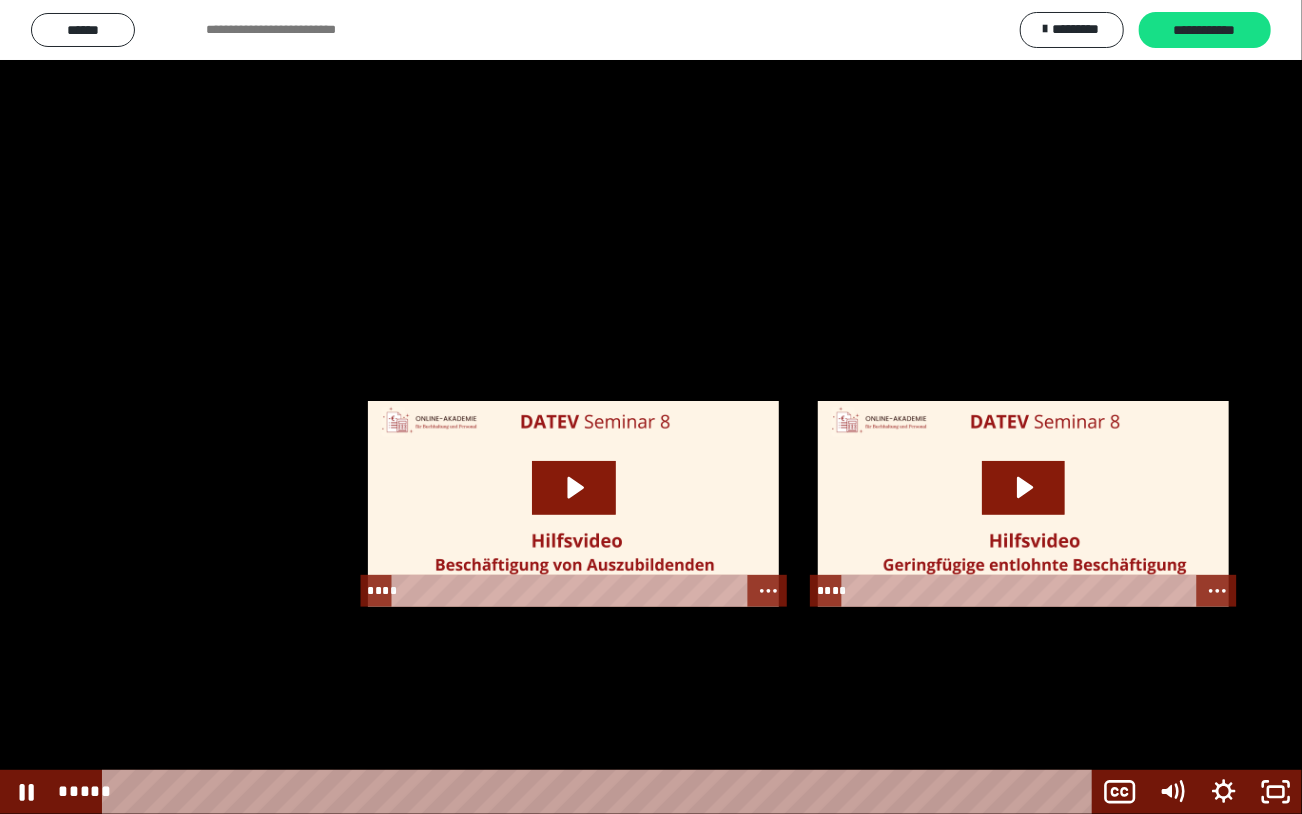 click at bounding box center (651, 407) 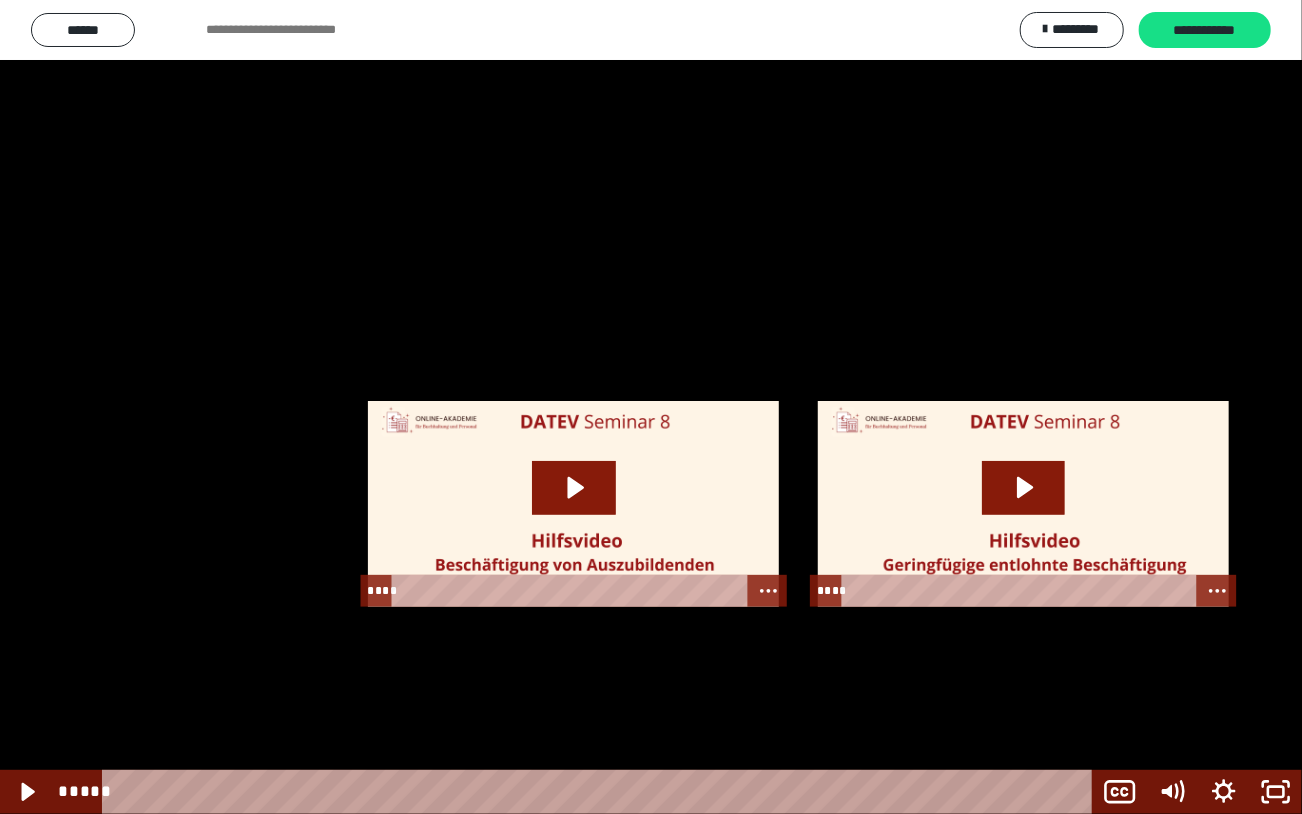 click at bounding box center [651, 407] 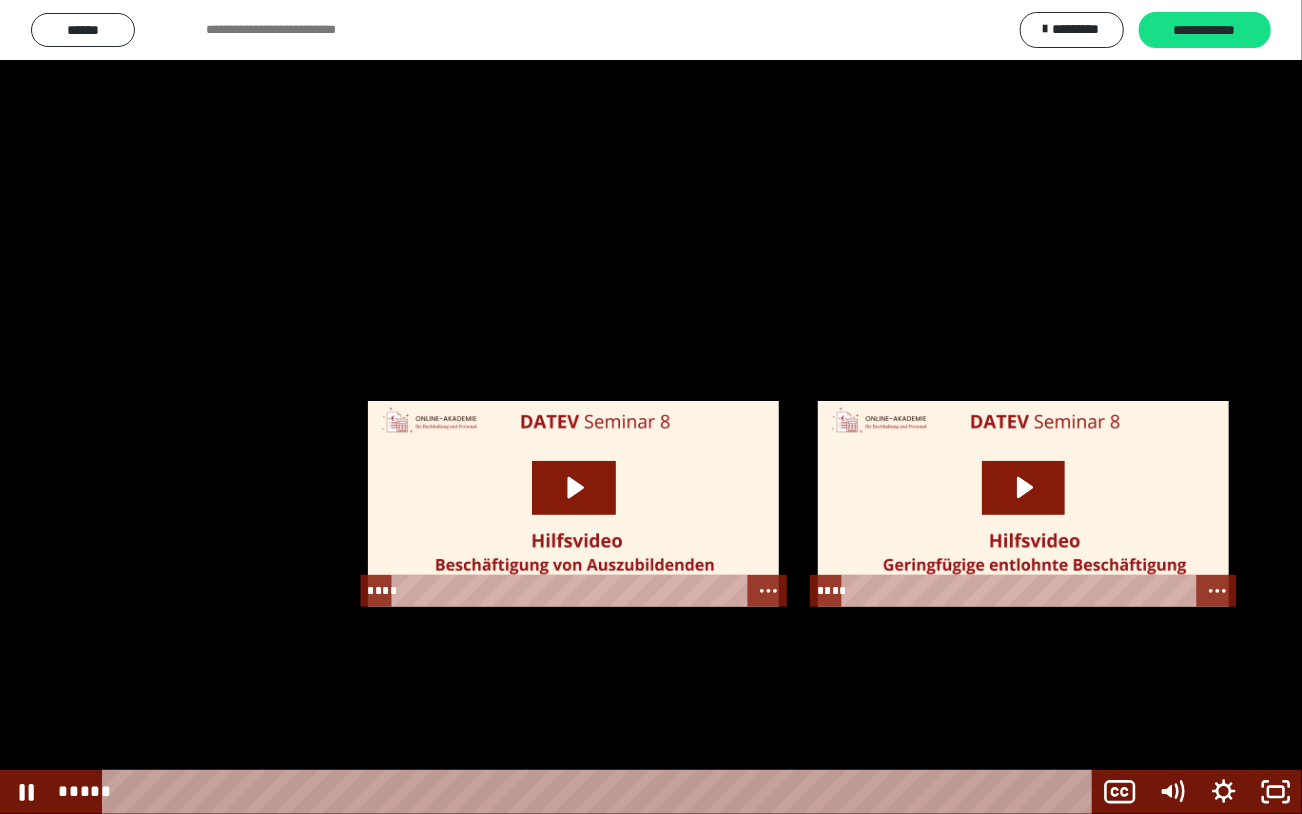 click at bounding box center [651, 407] 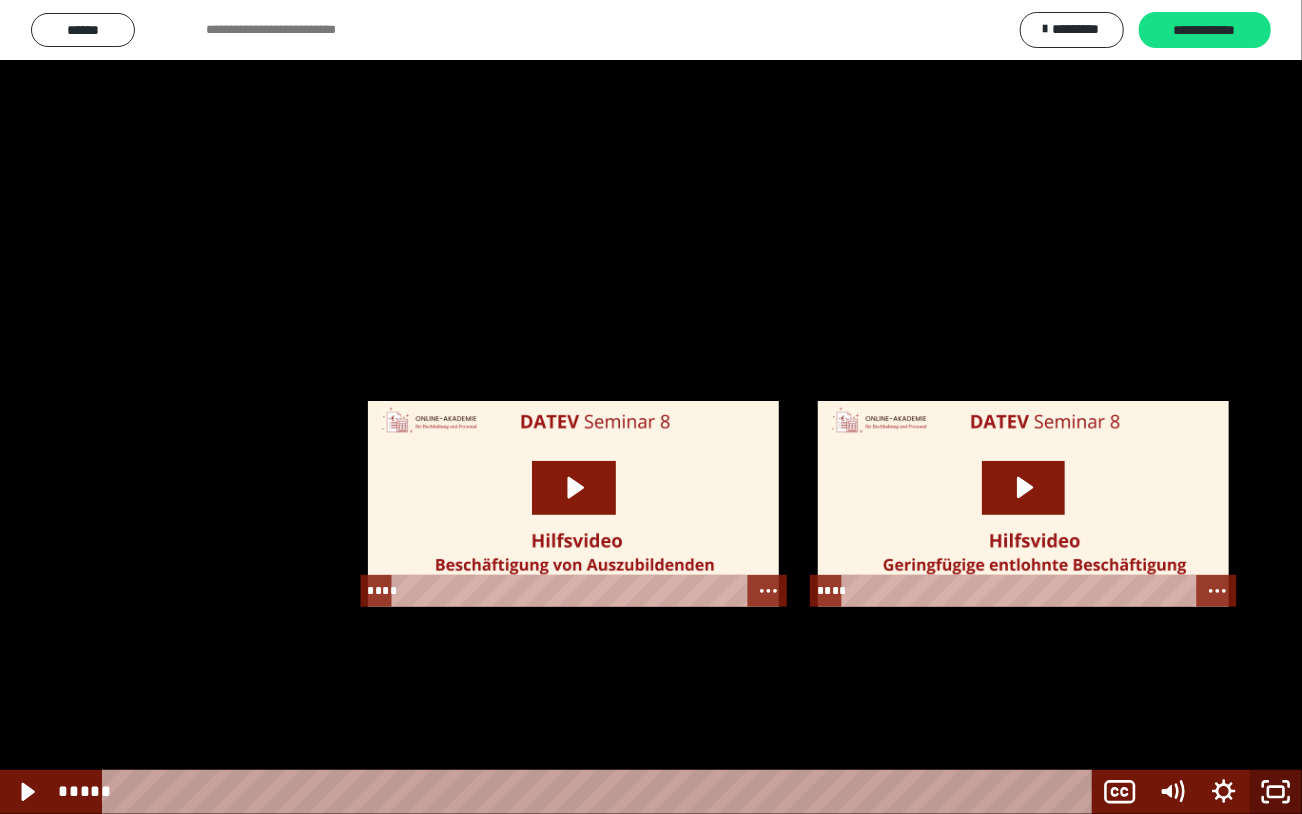 click 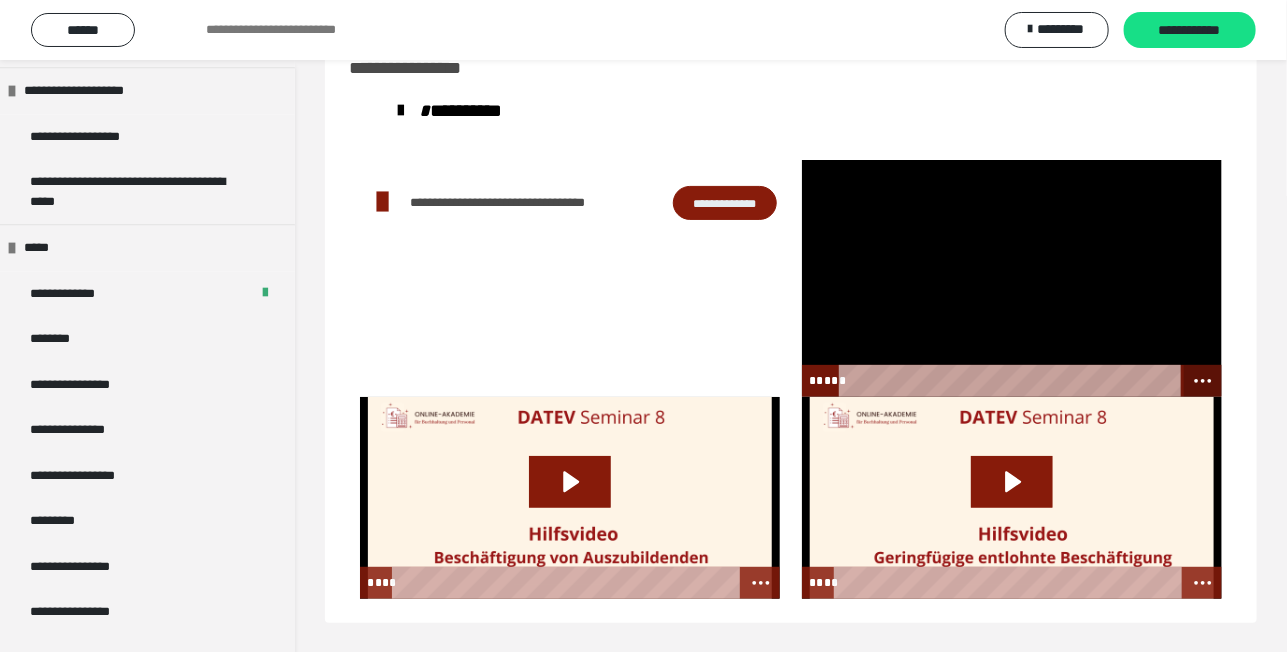 click 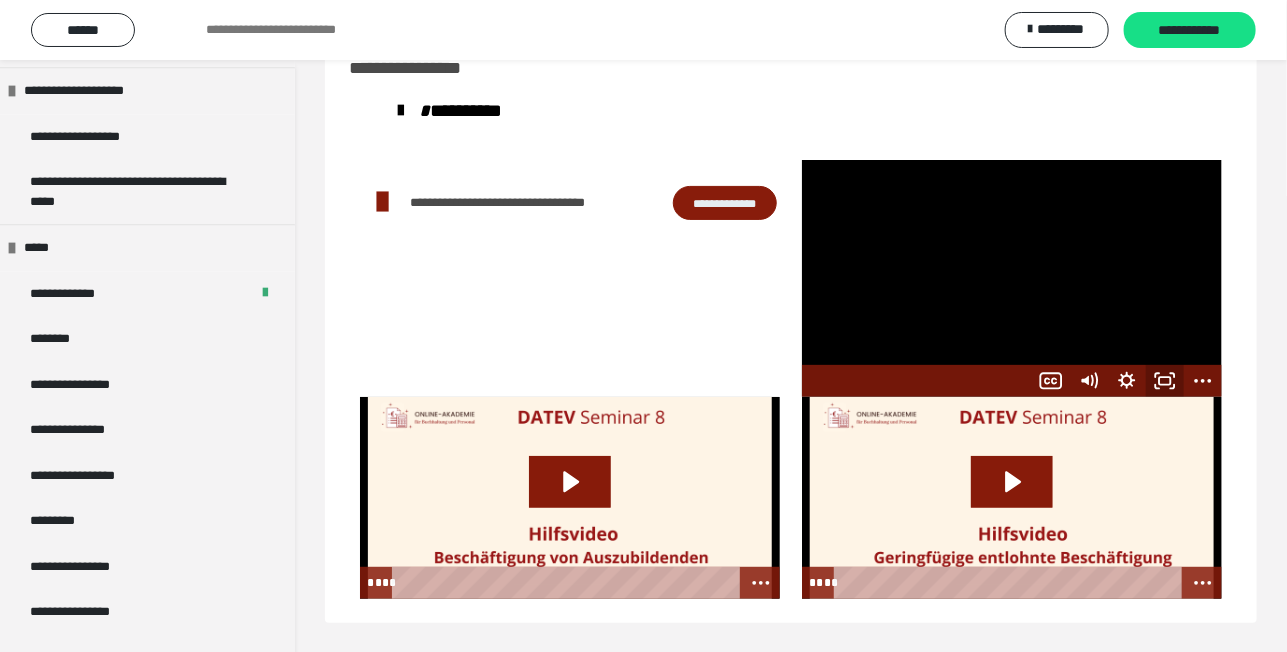 click 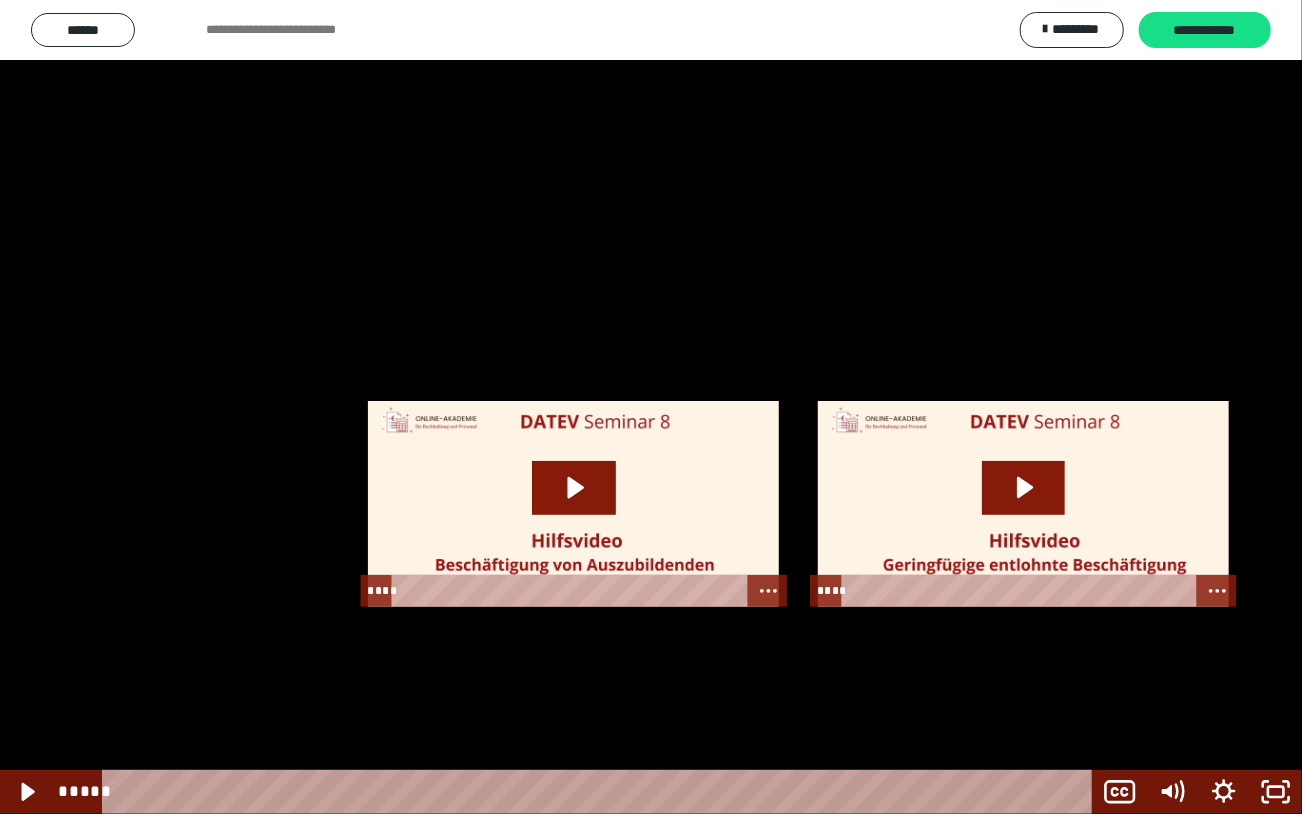 click at bounding box center (651, 407) 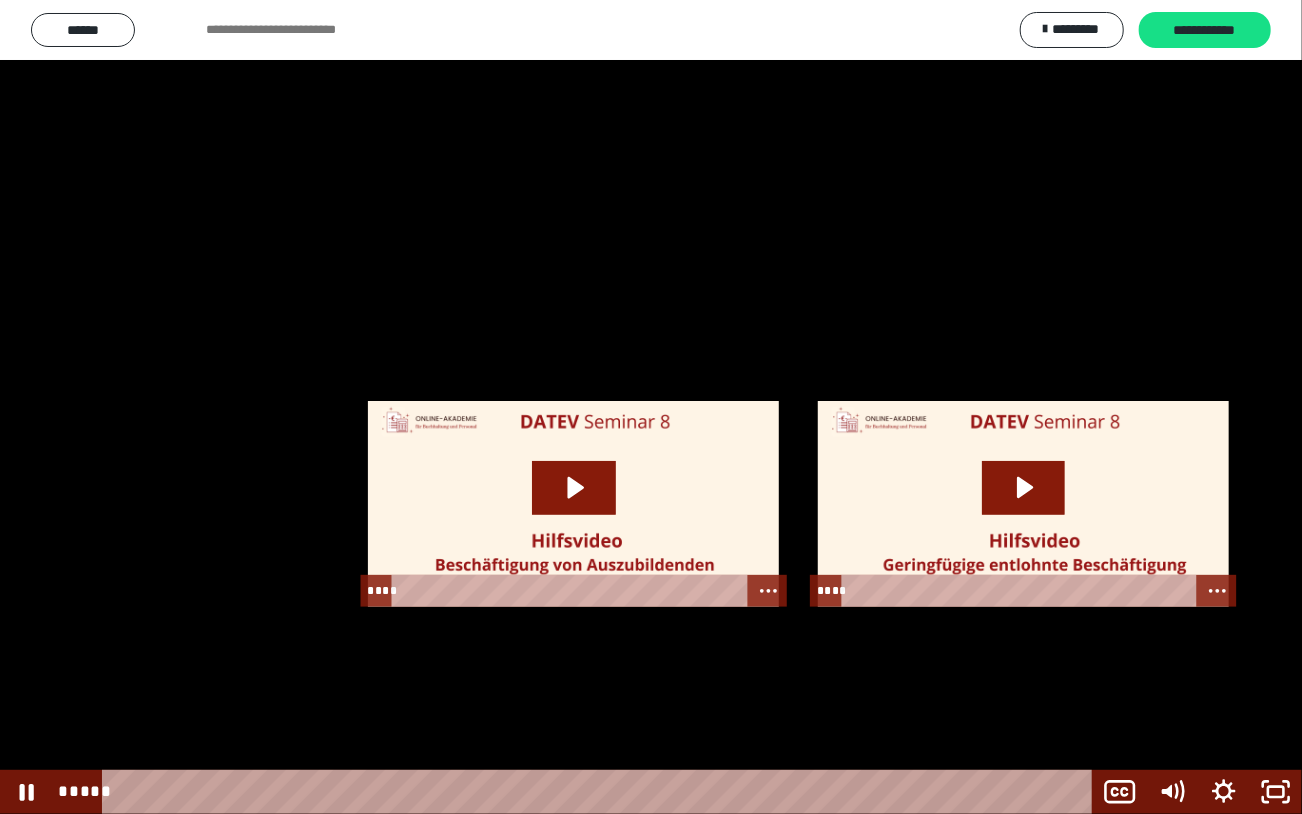 click at bounding box center [651, 407] 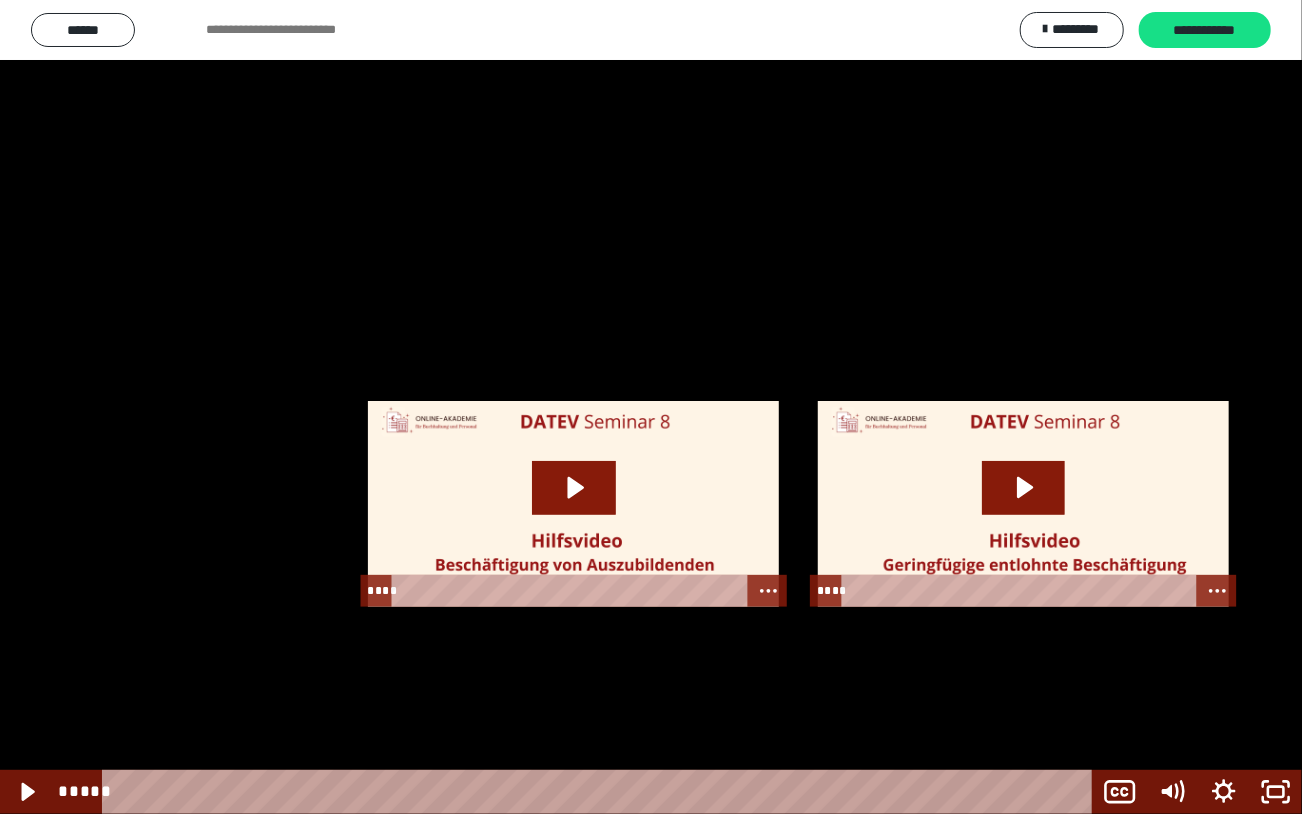 click at bounding box center [651, 407] 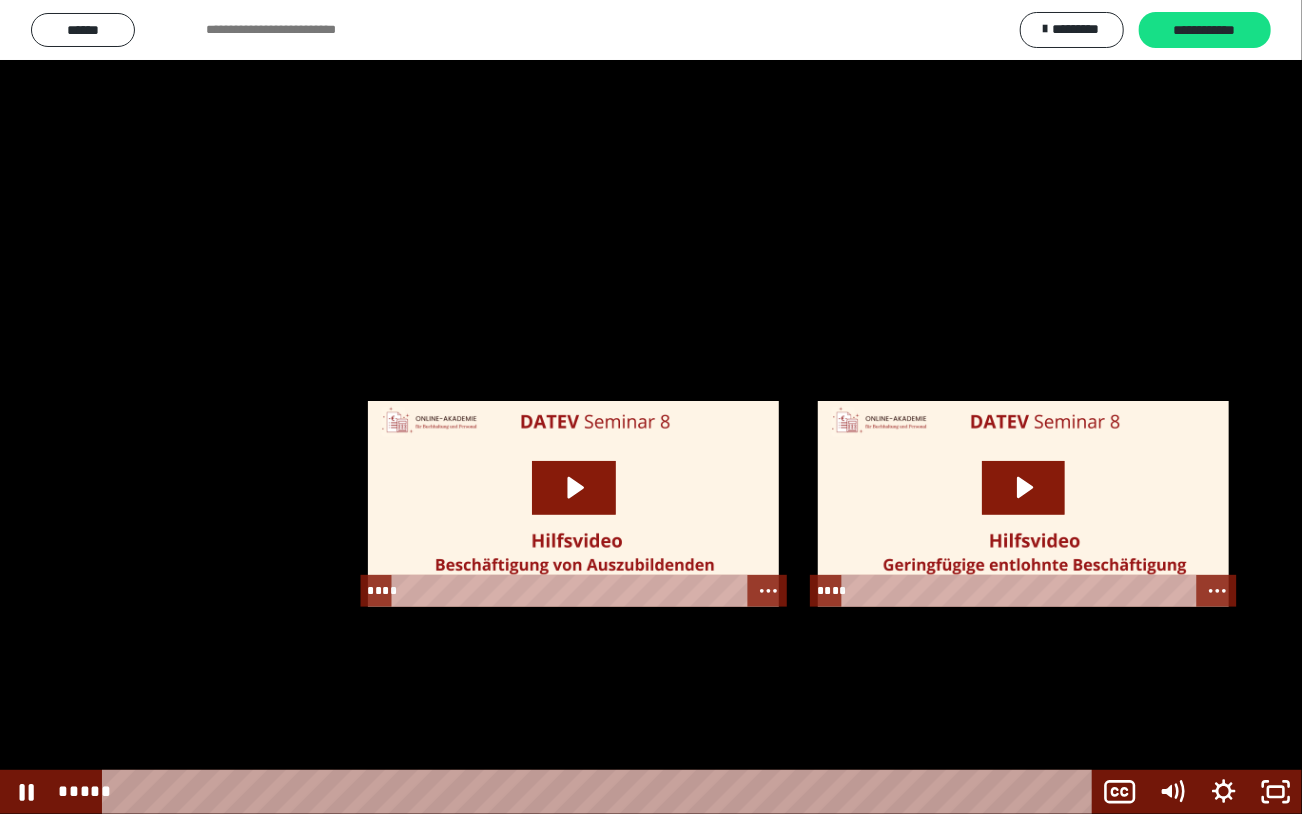 click at bounding box center [651, 407] 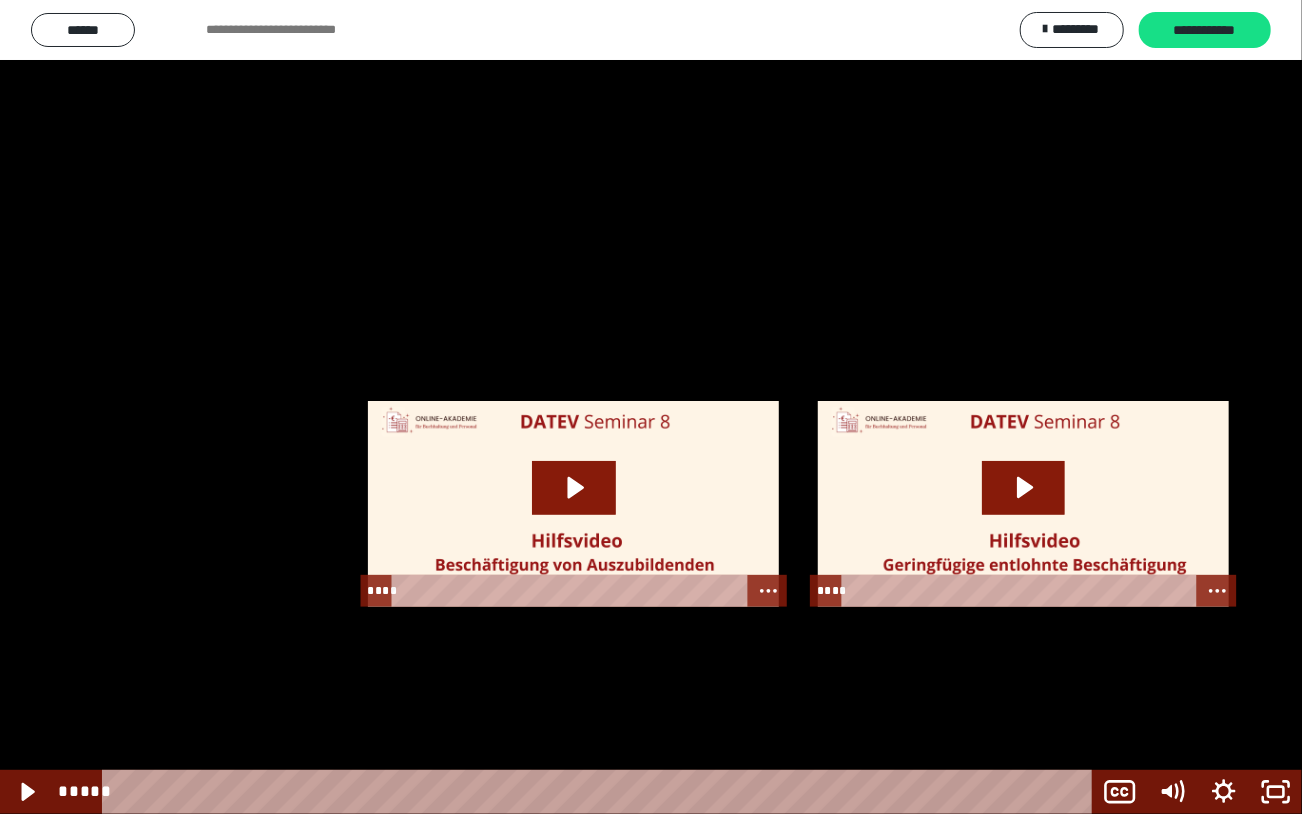 click at bounding box center (651, 407) 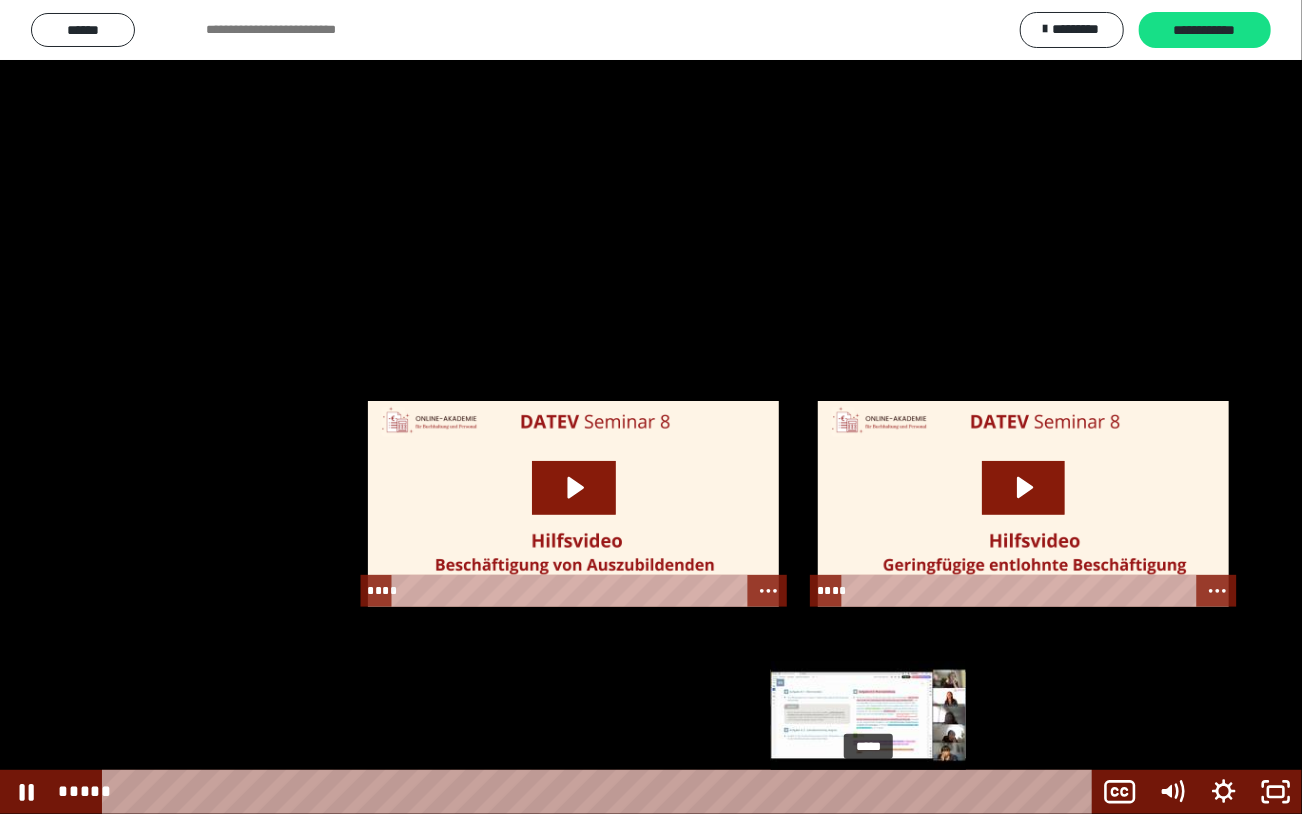 click at bounding box center [868, 792] 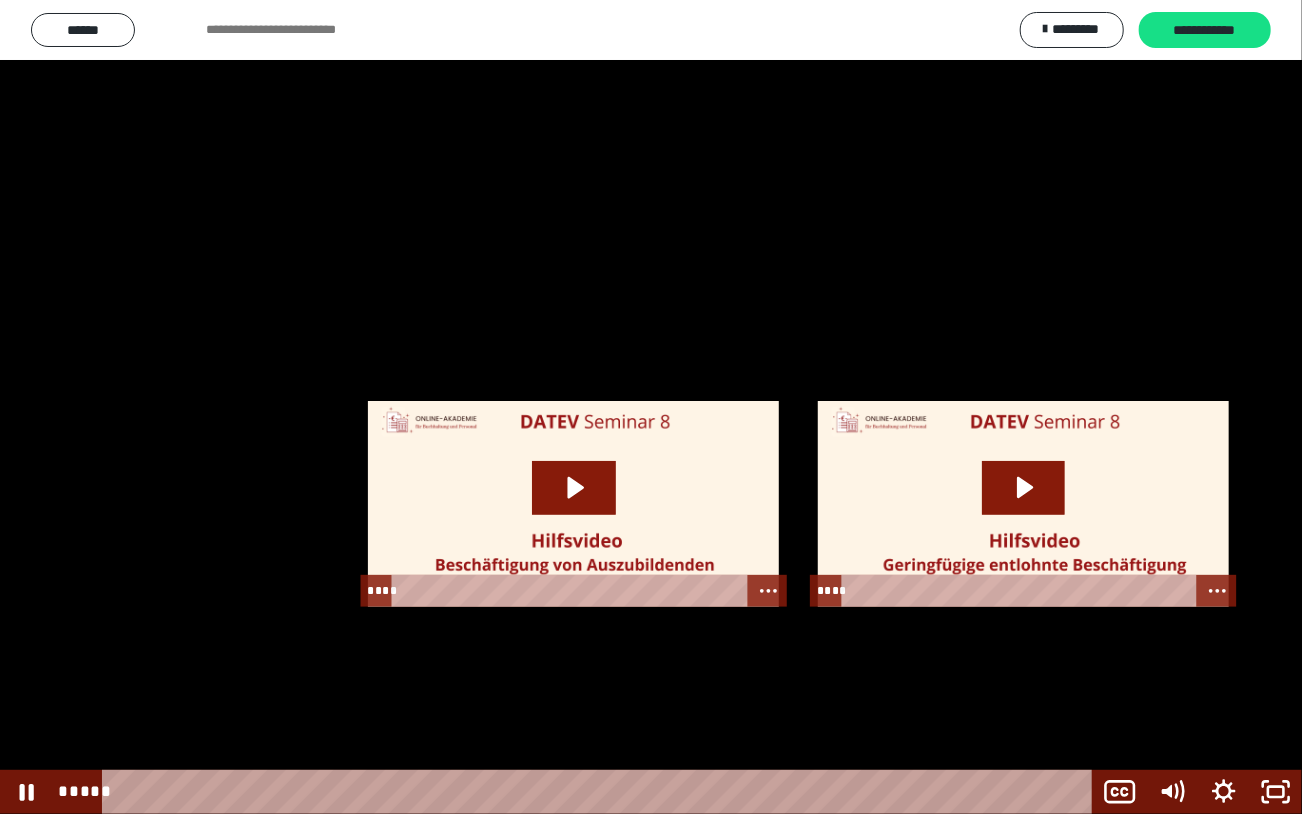 click at bounding box center [651, 407] 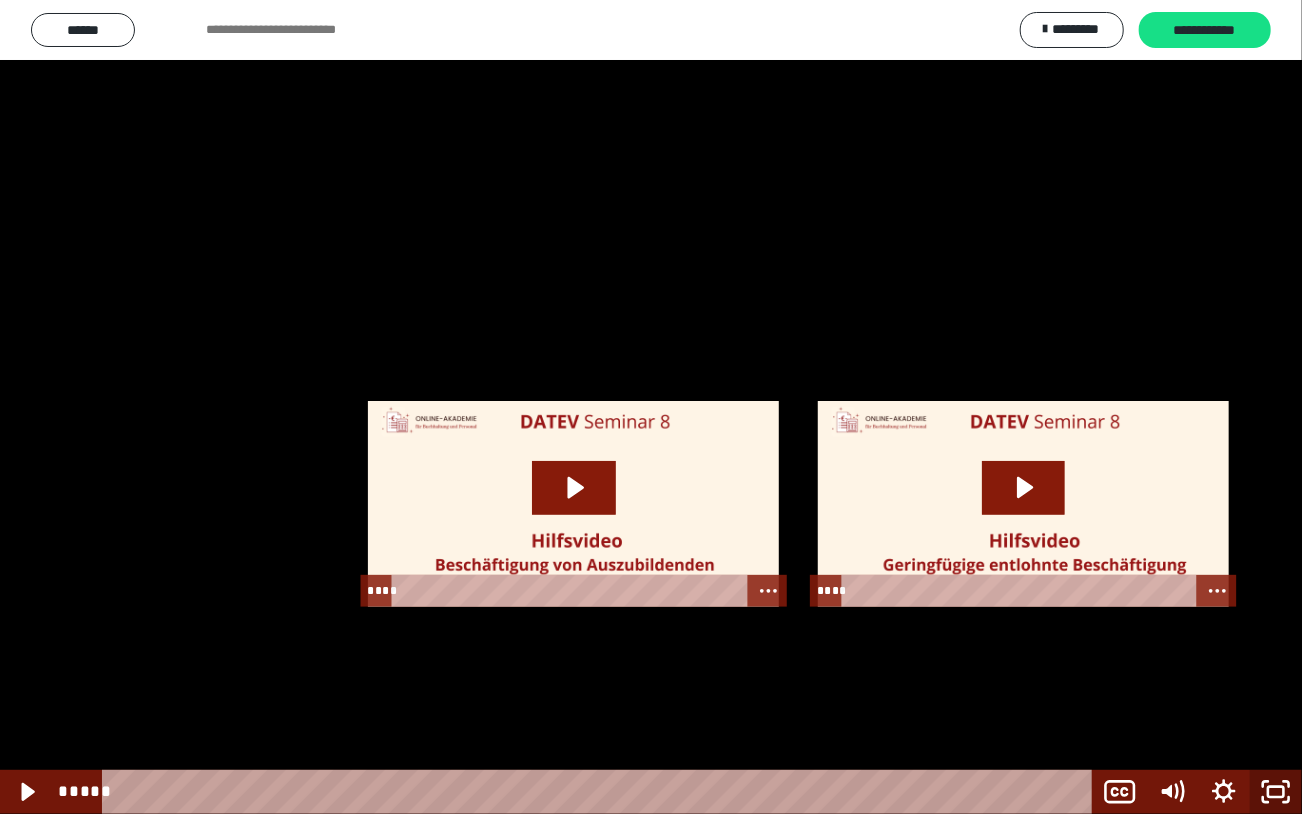click 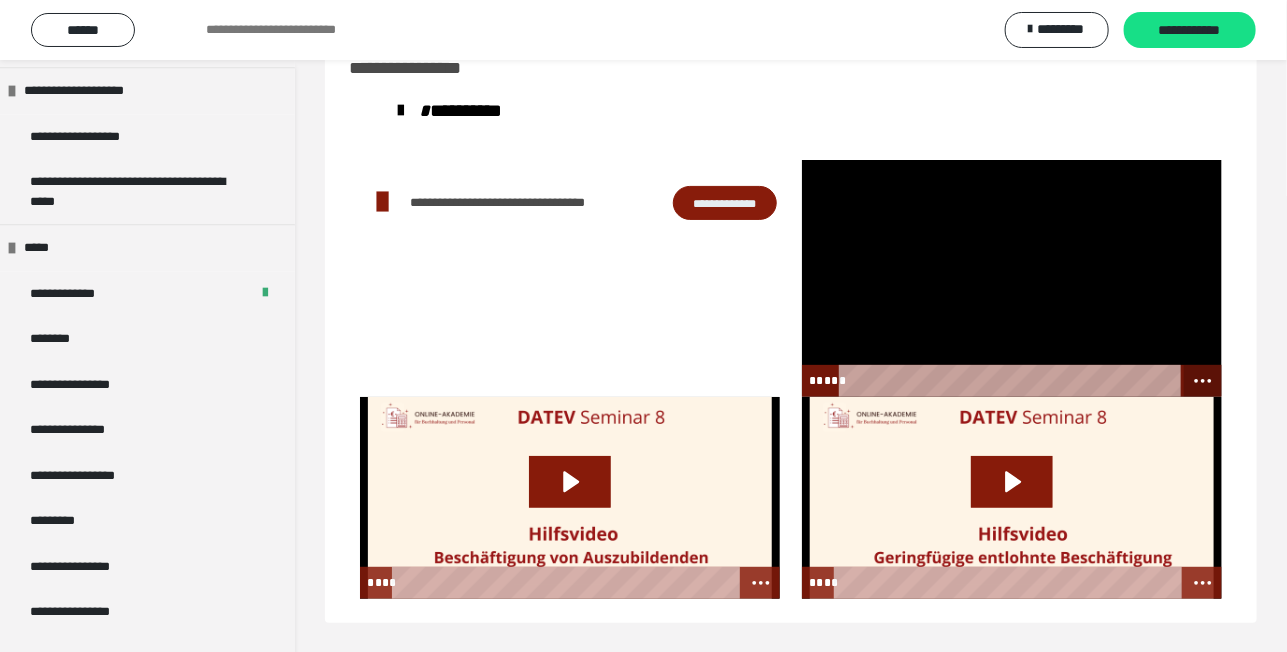 click 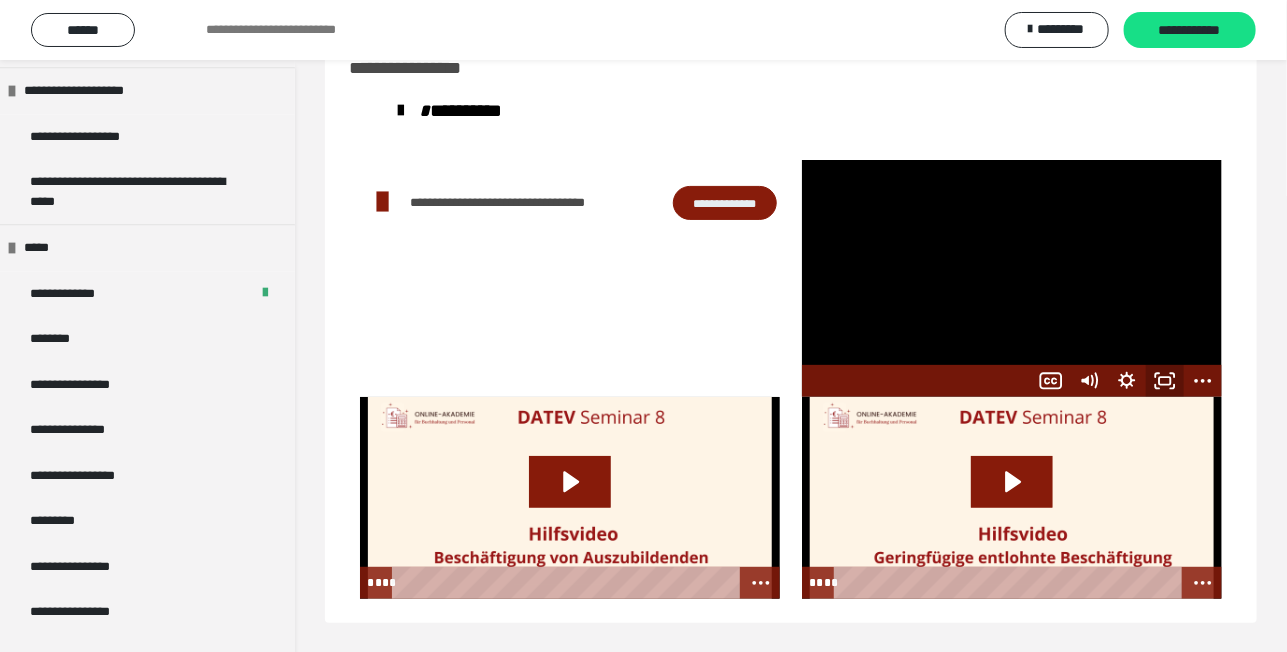 click 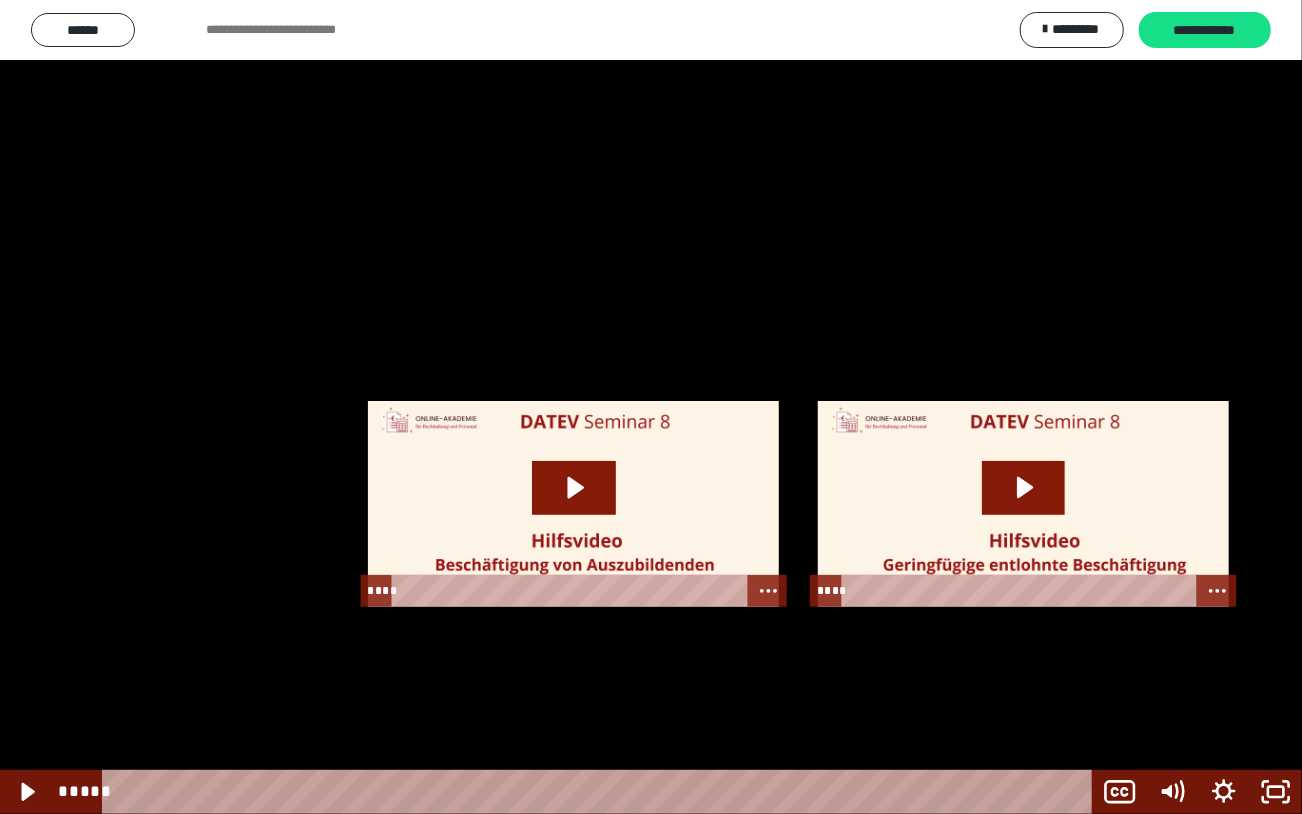 click at bounding box center [651, 407] 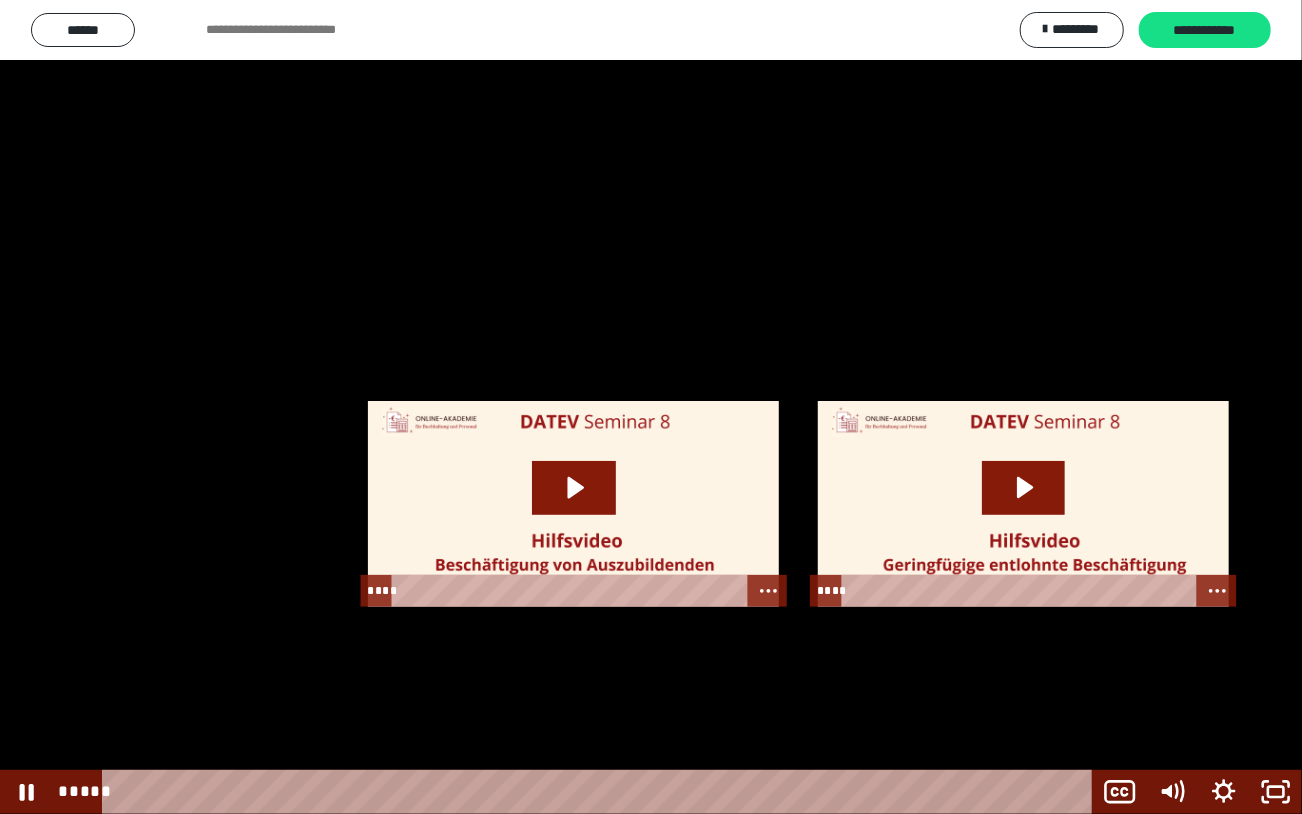 click at bounding box center [651, 407] 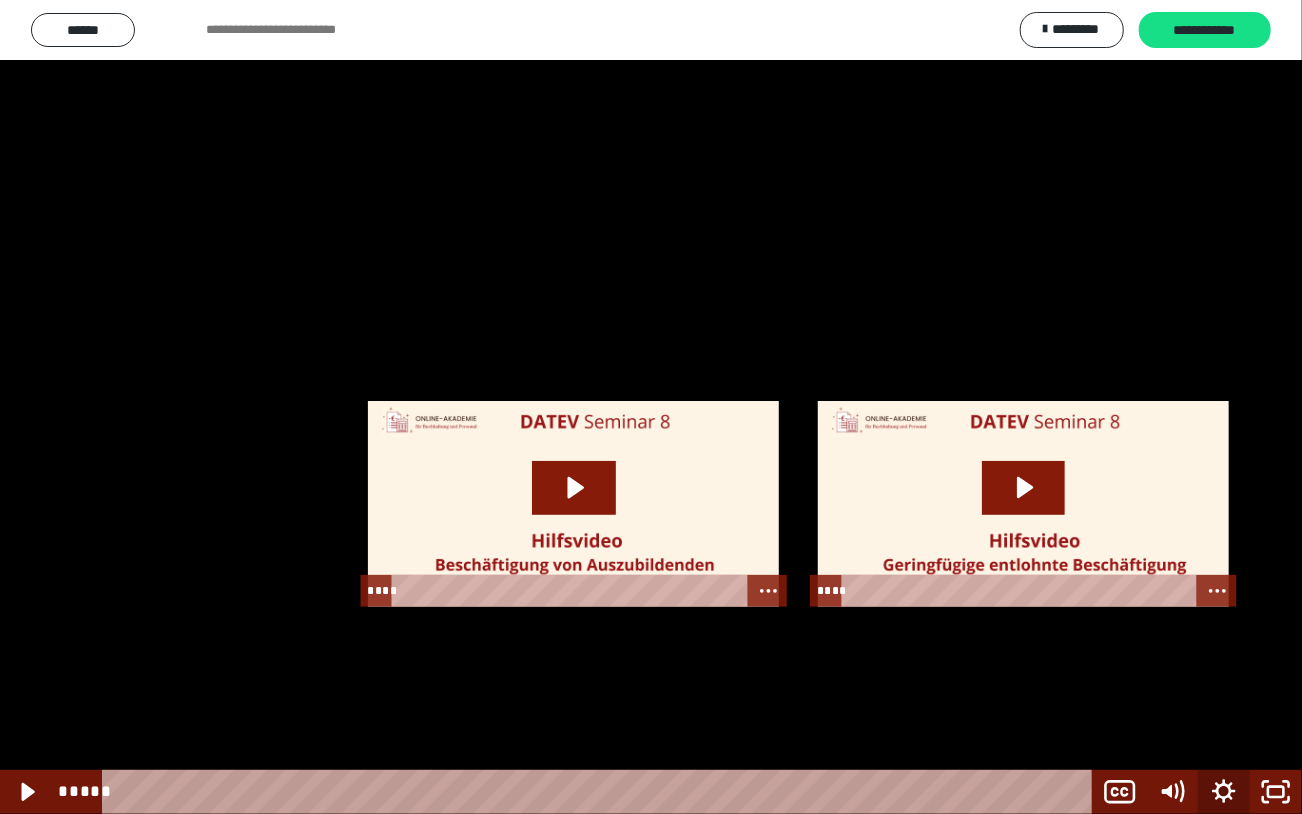click 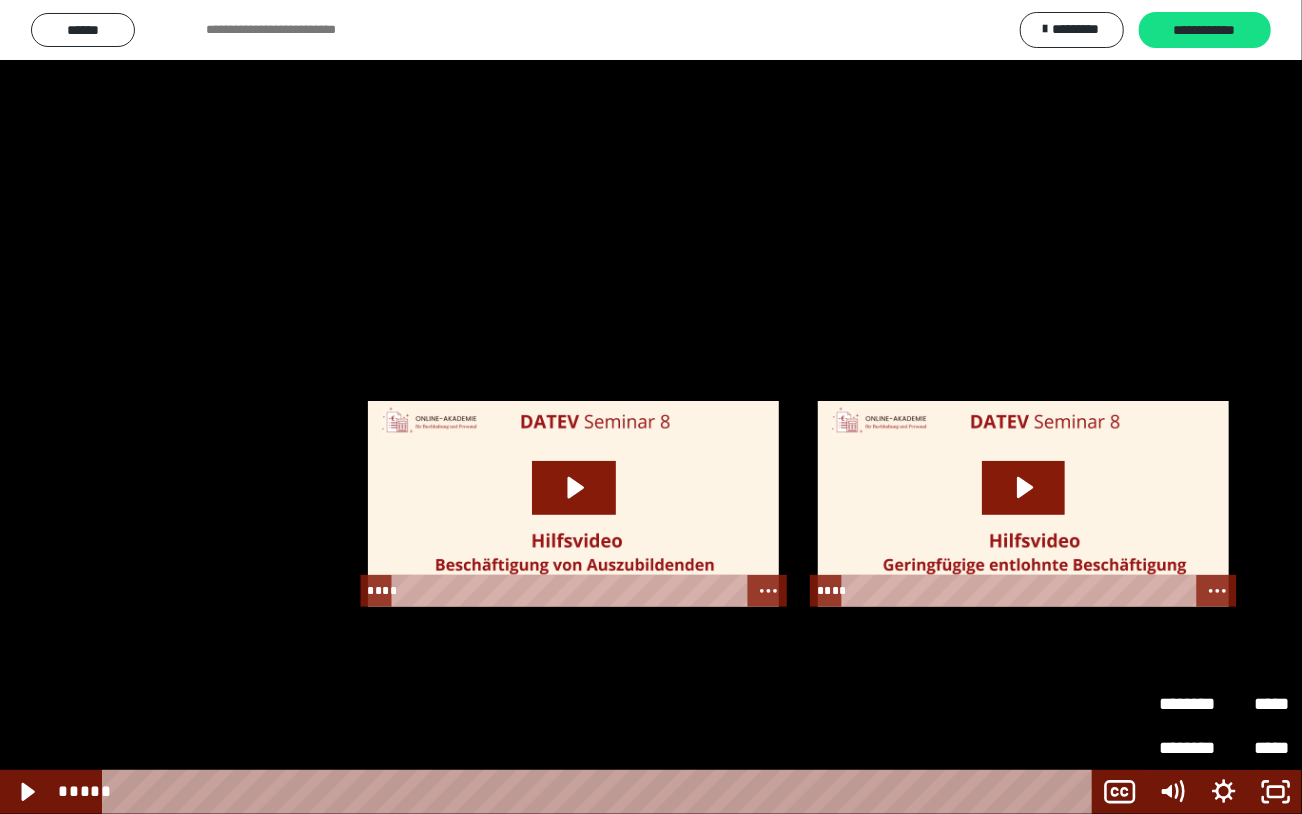 click on "********" at bounding box center [1191, 704] 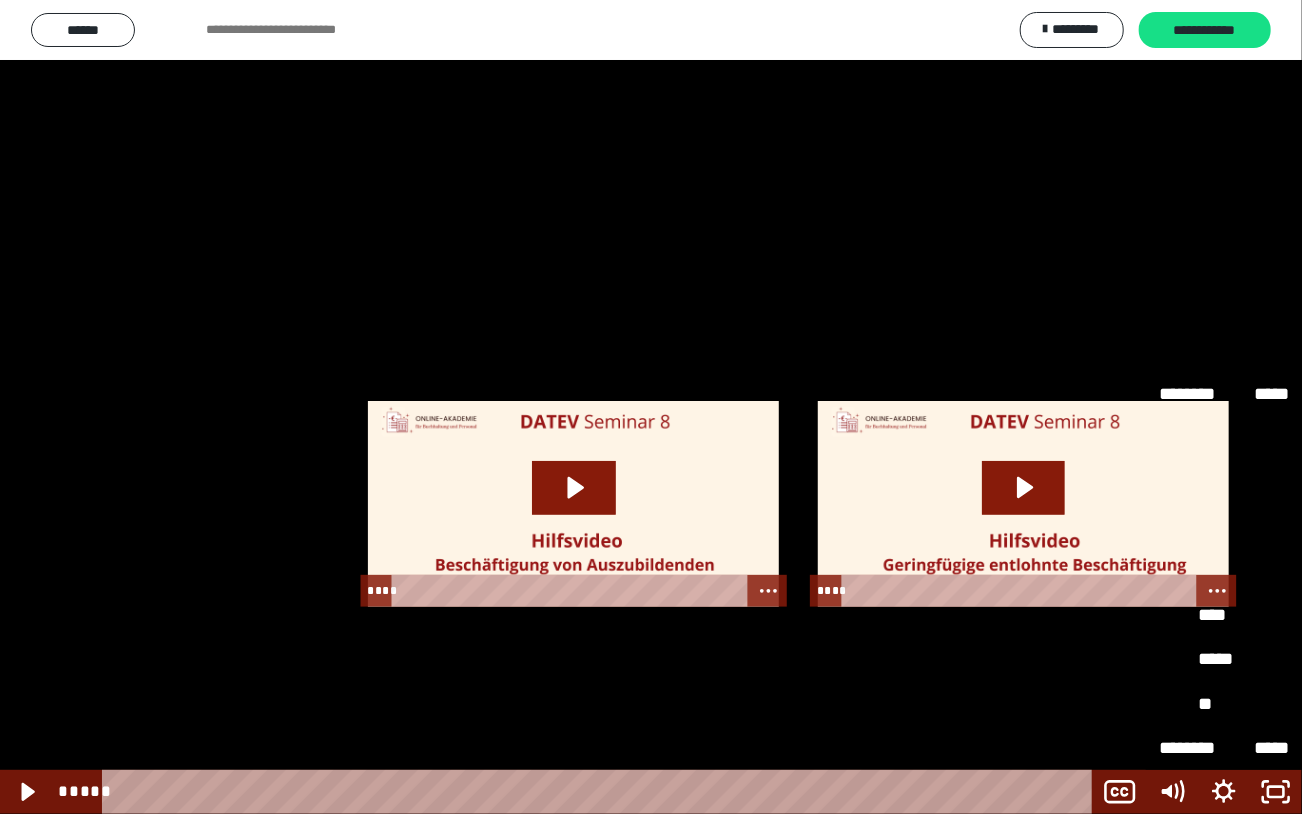 click on "**" at bounding box center [1224, 528] 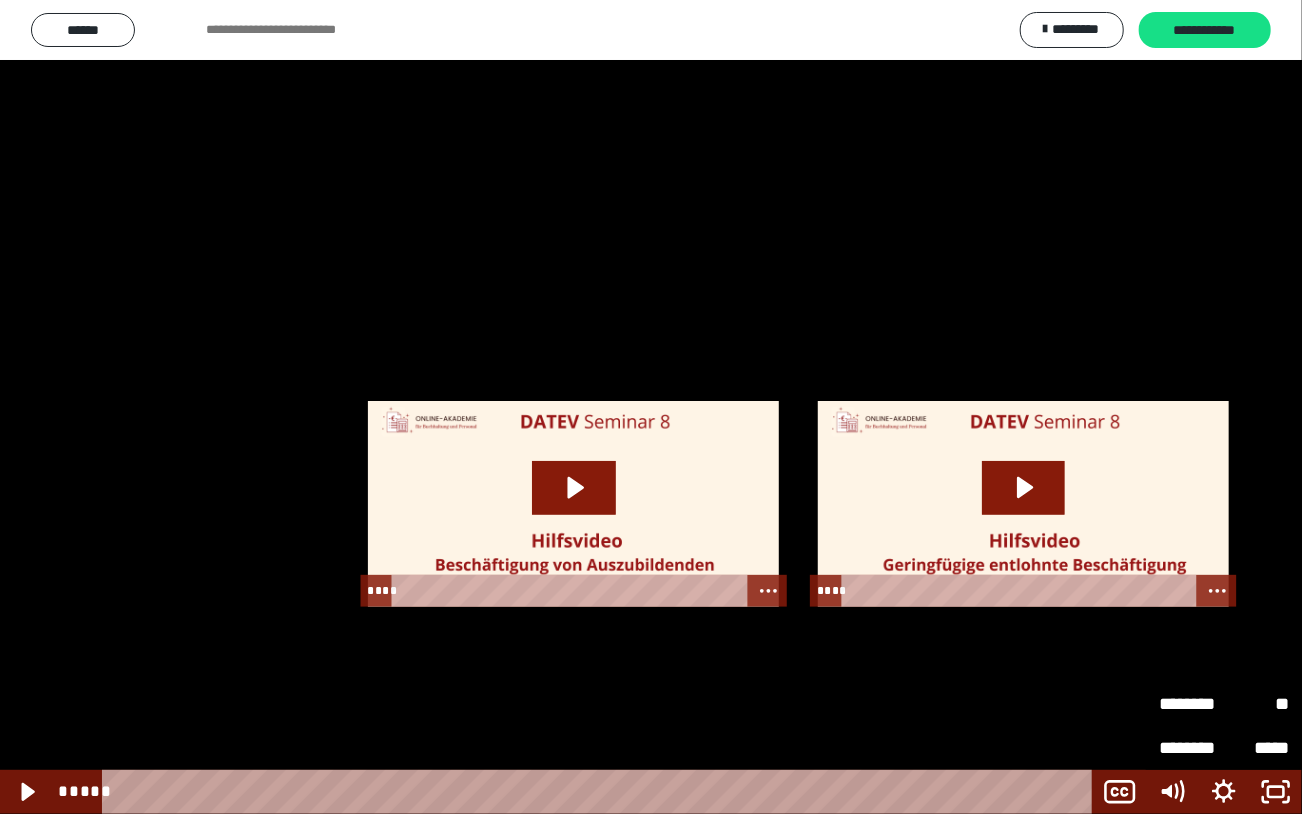 click at bounding box center (651, 407) 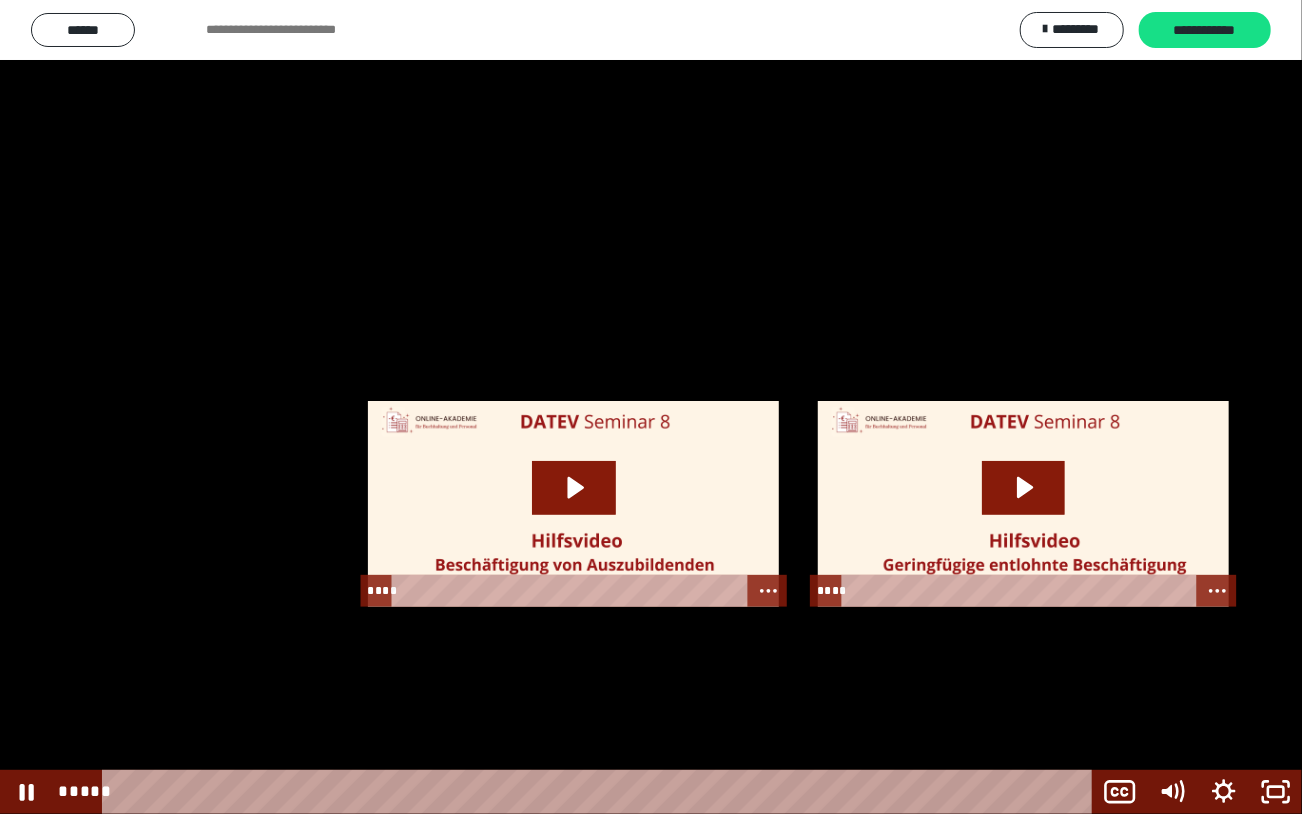 click at bounding box center [651, 407] 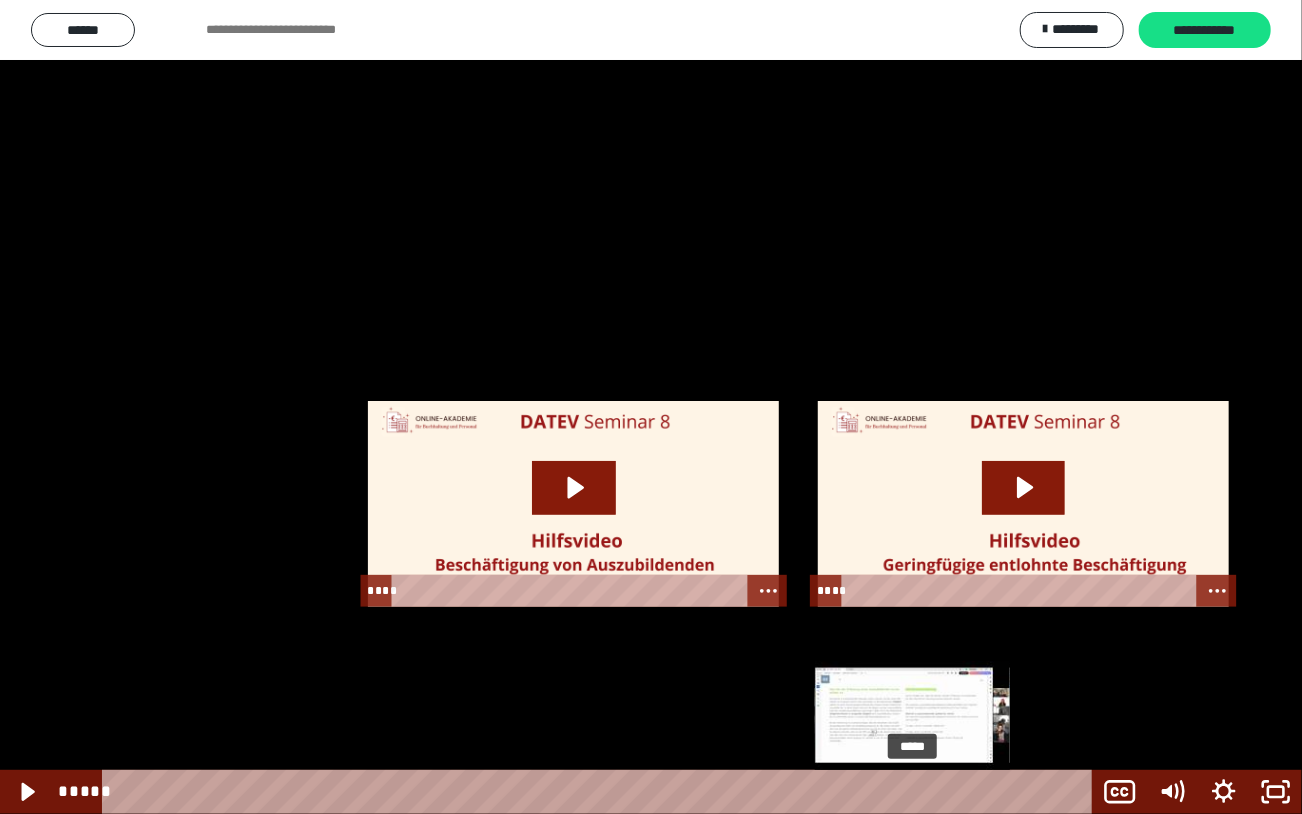 click at bounding box center [912, 792] 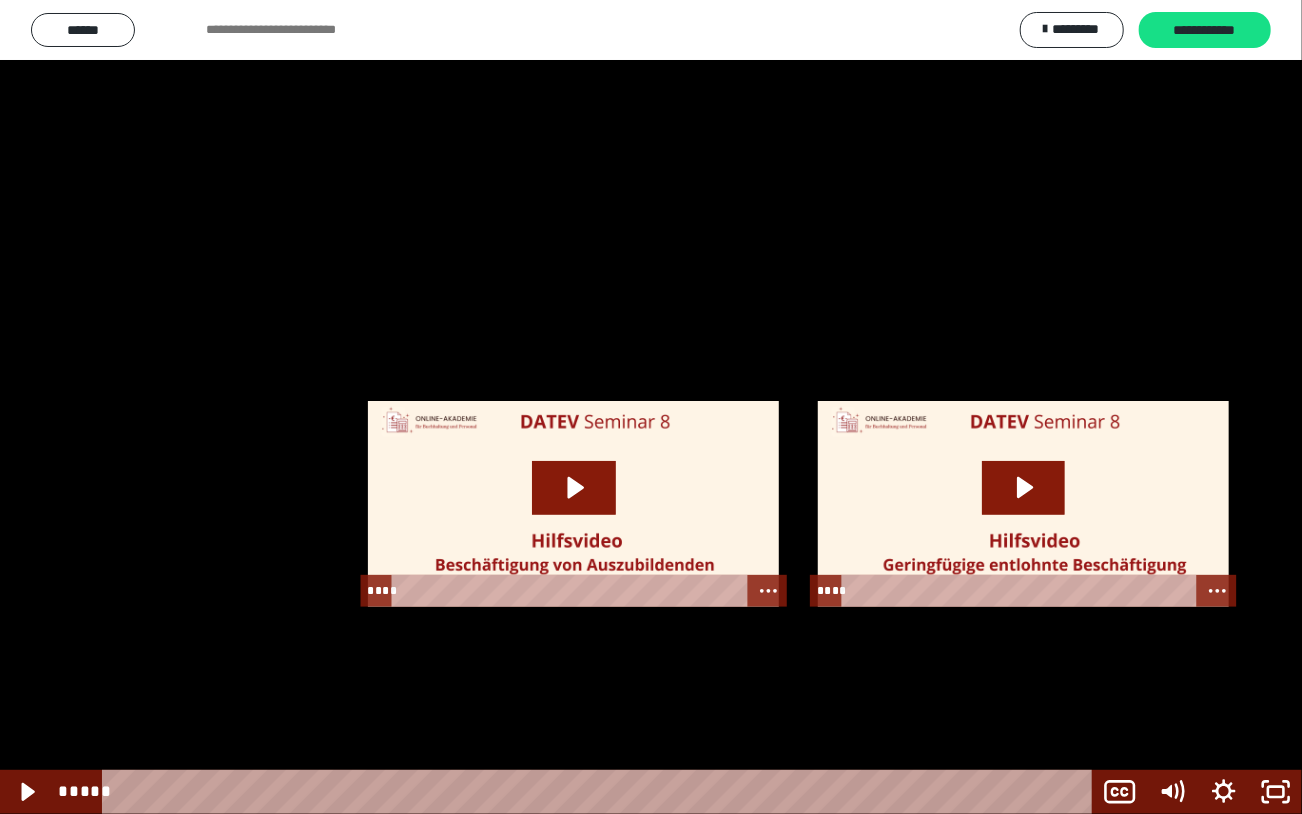 click at bounding box center [651, 407] 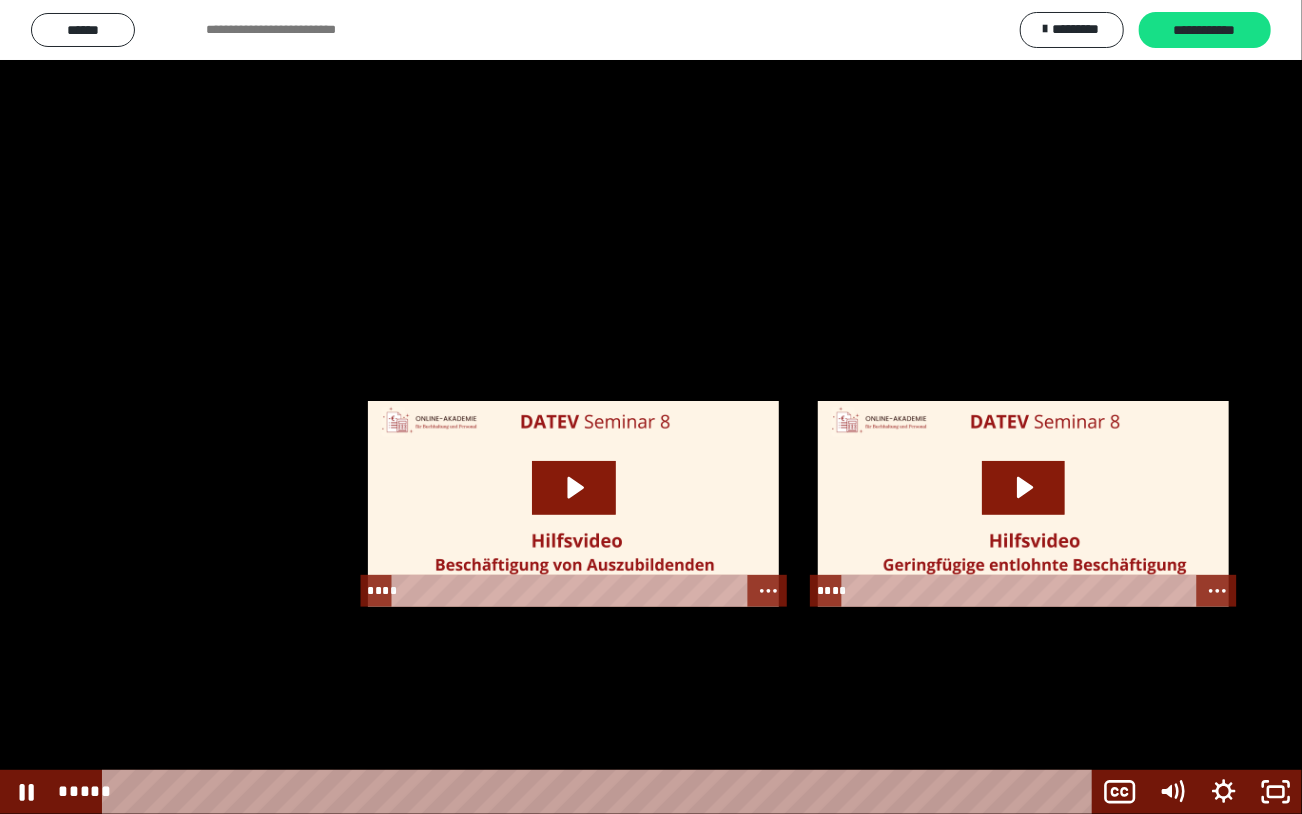 click at bounding box center (651, 407) 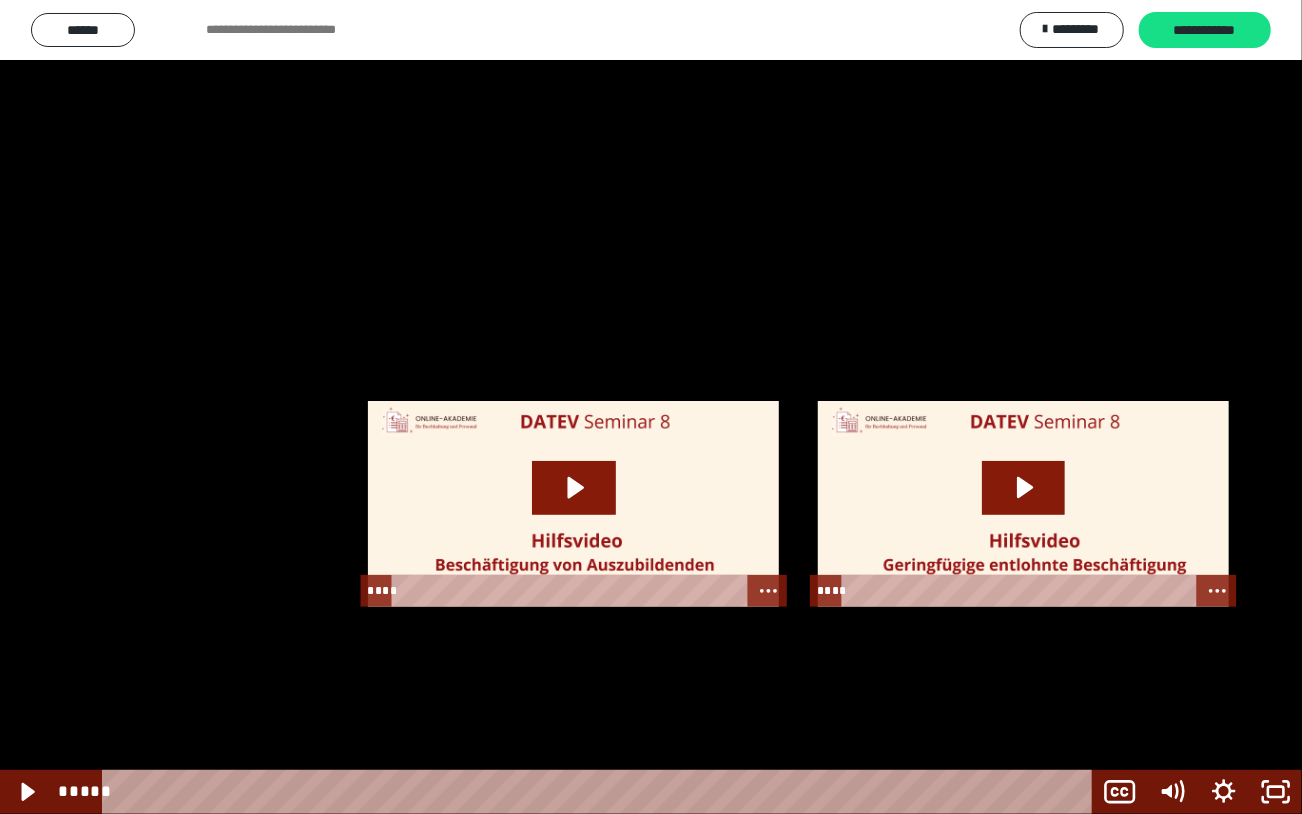 click at bounding box center [651, 407] 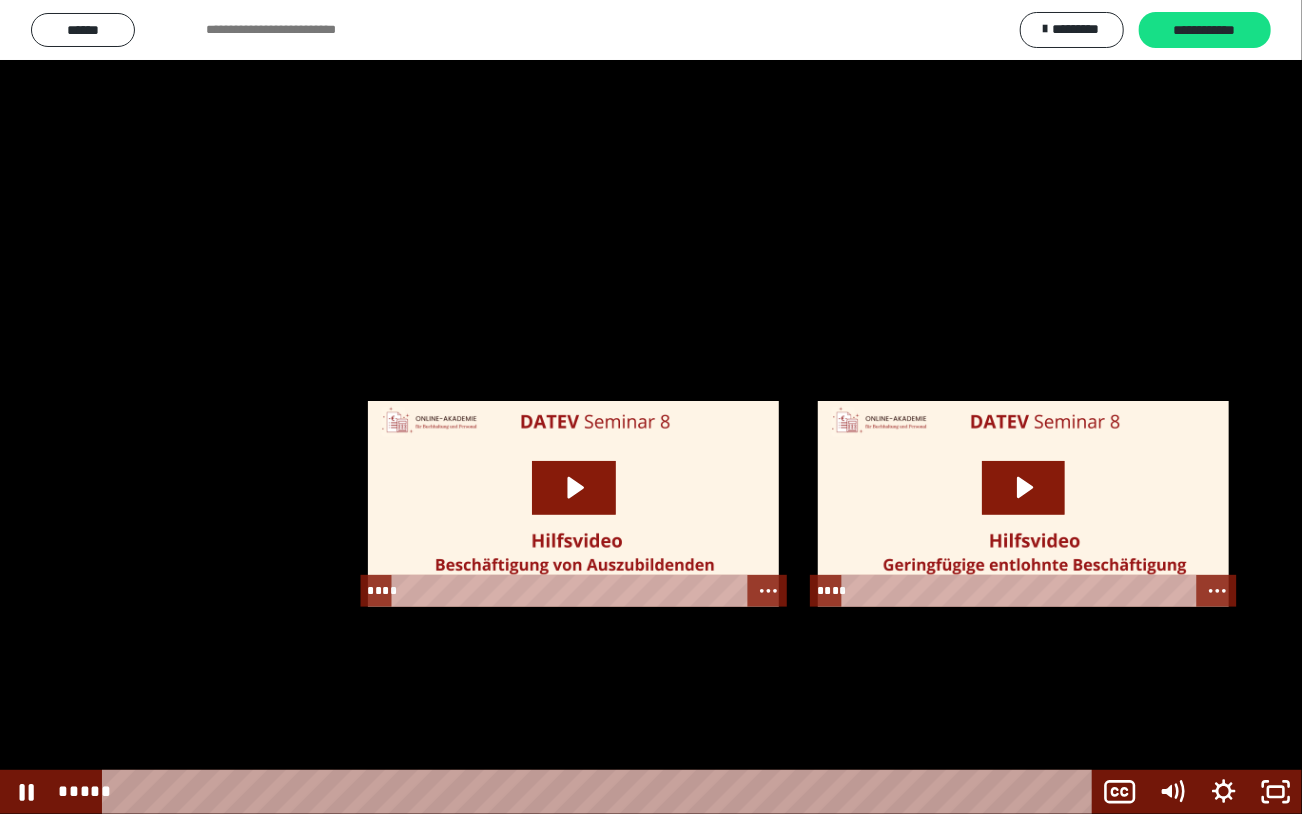 click at bounding box center (651, 407) 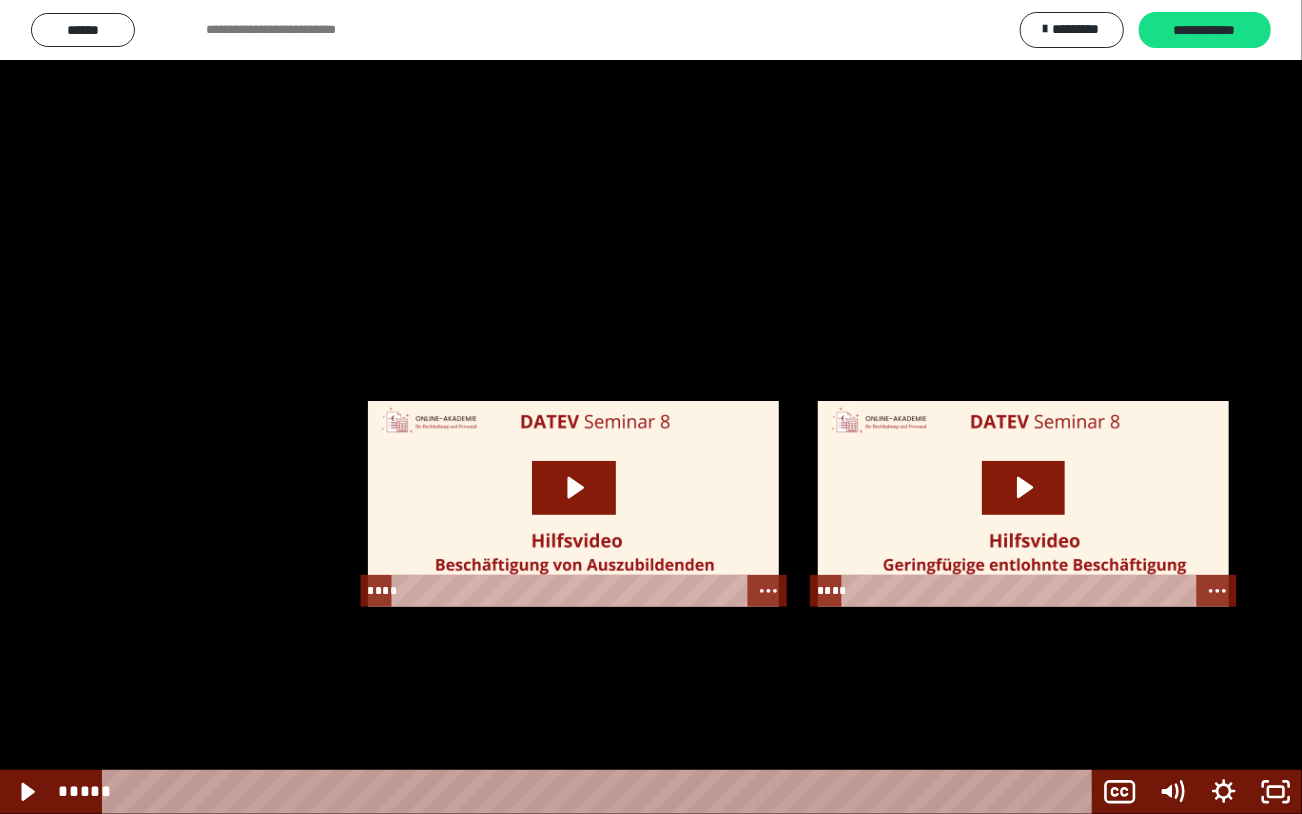 click at bounding box center (651, 407) 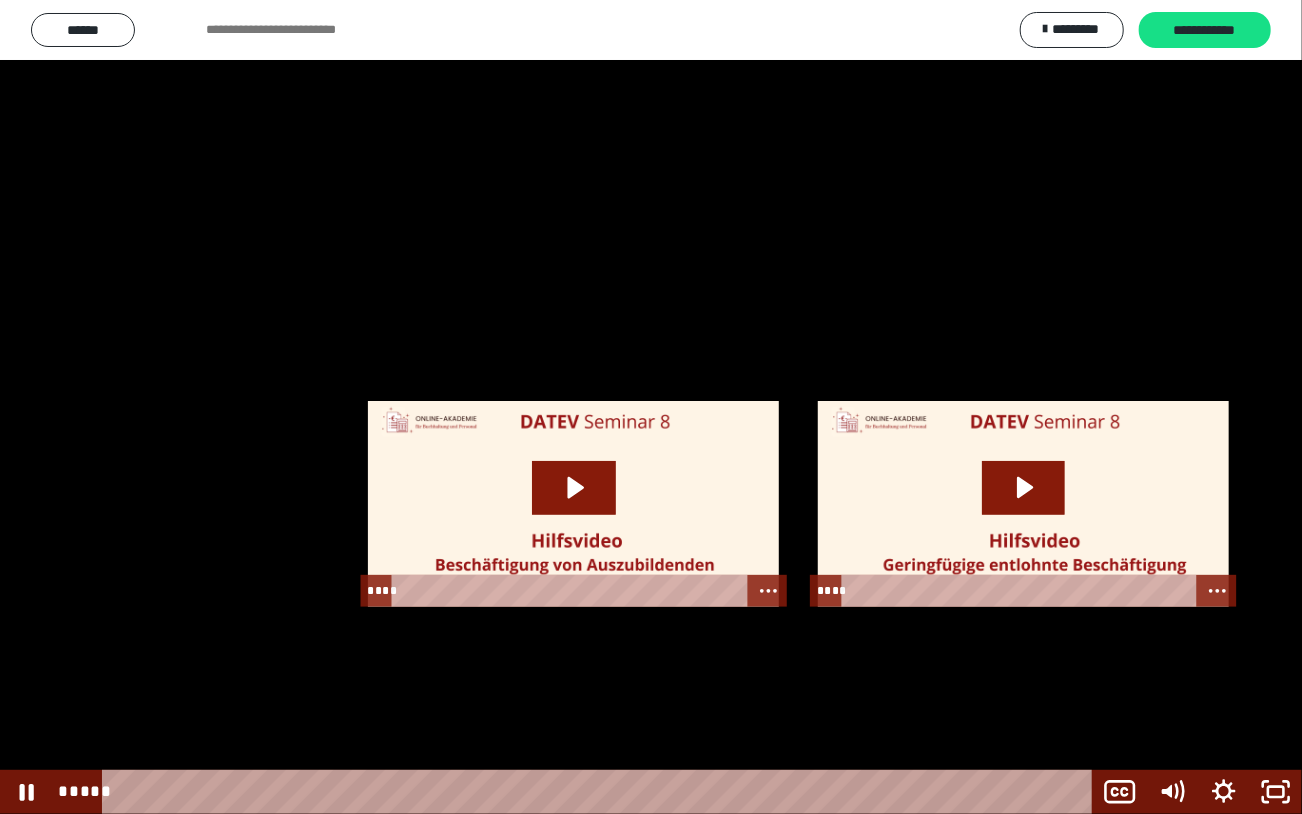 click at bounding box center [651, 407] 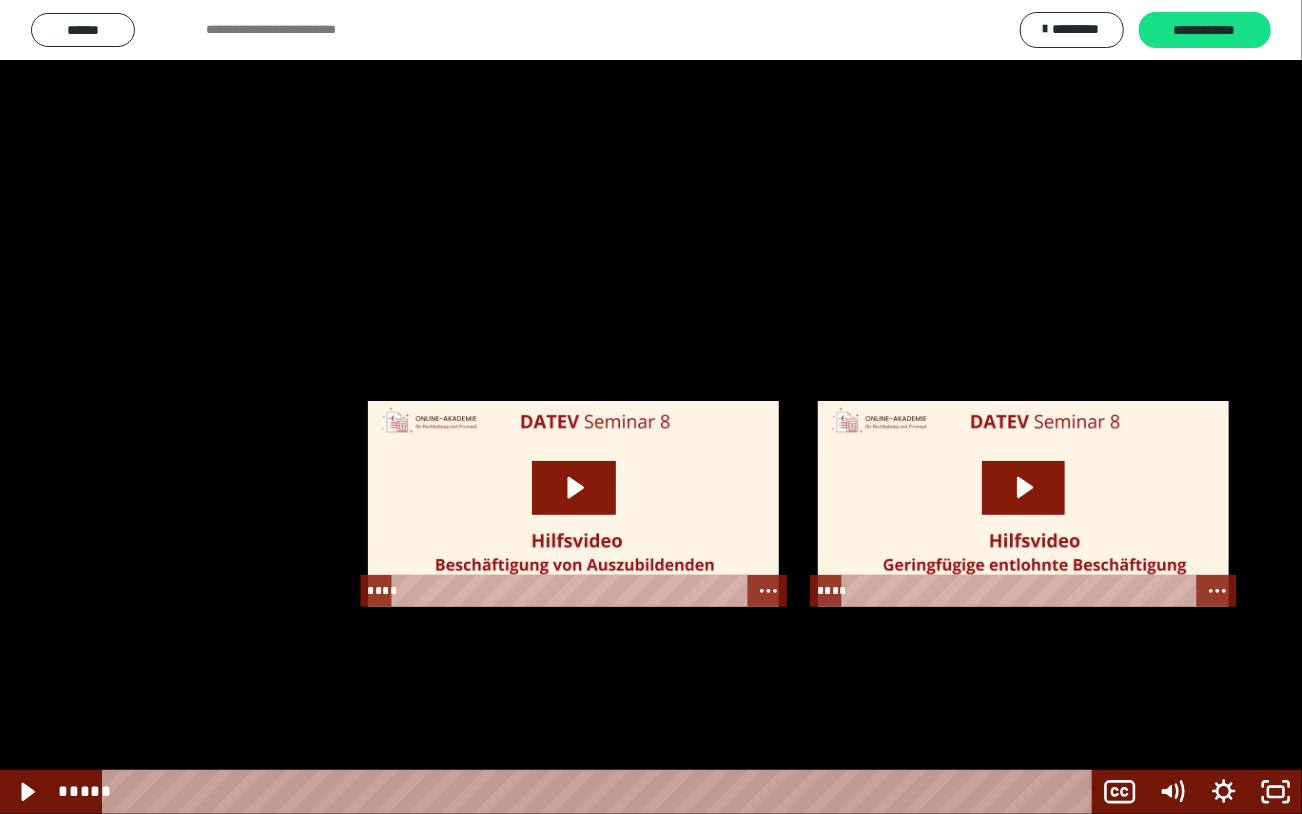 click at bounding box center (651, 407) 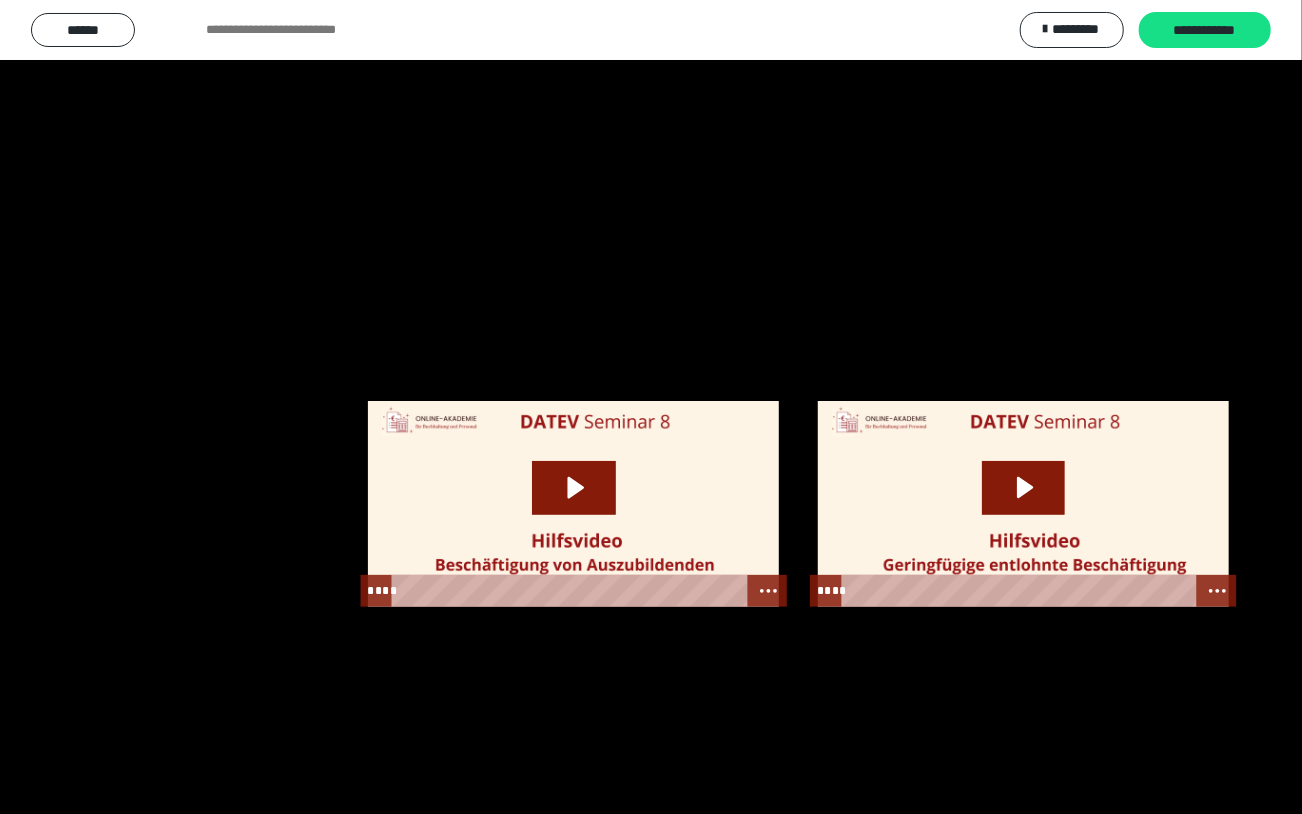 click at bounding box center (651, 407) 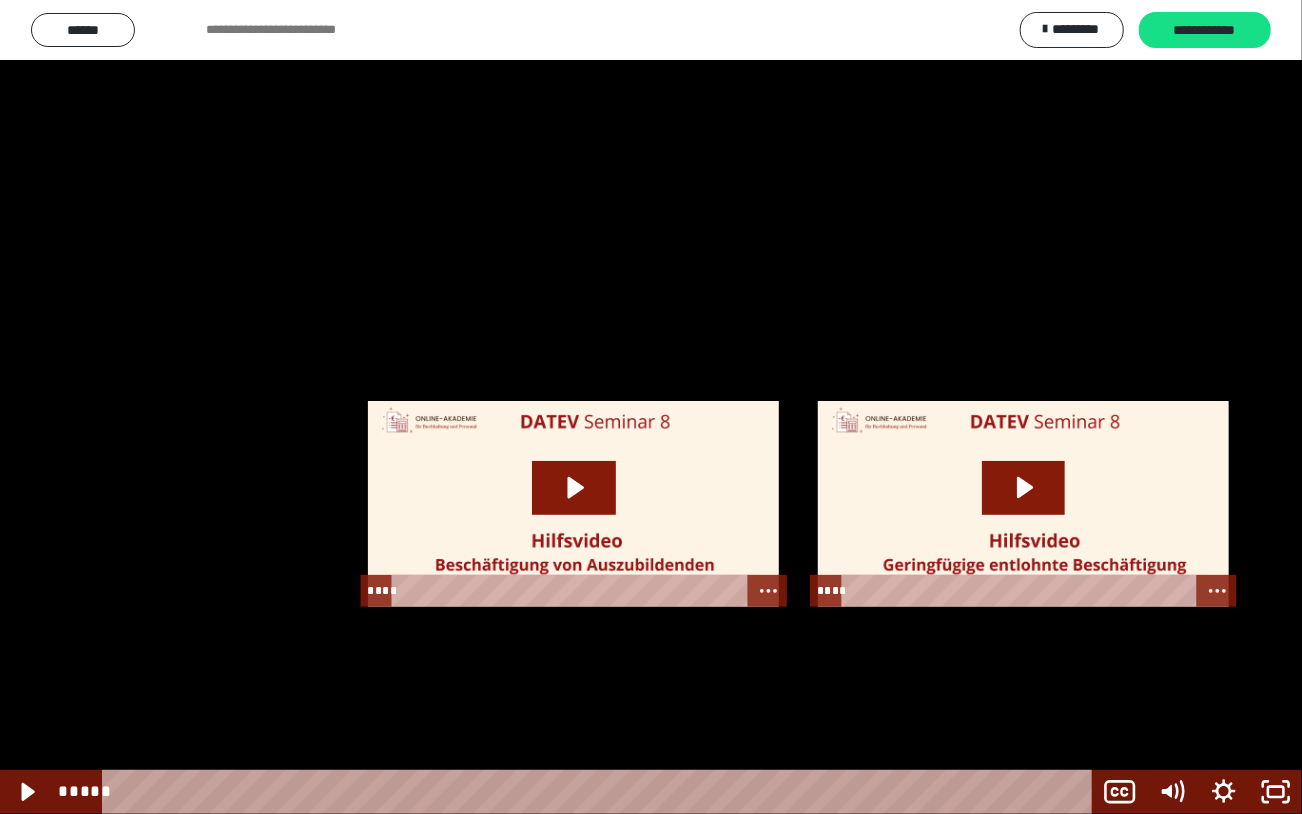 click at bounding box center [651, 407] 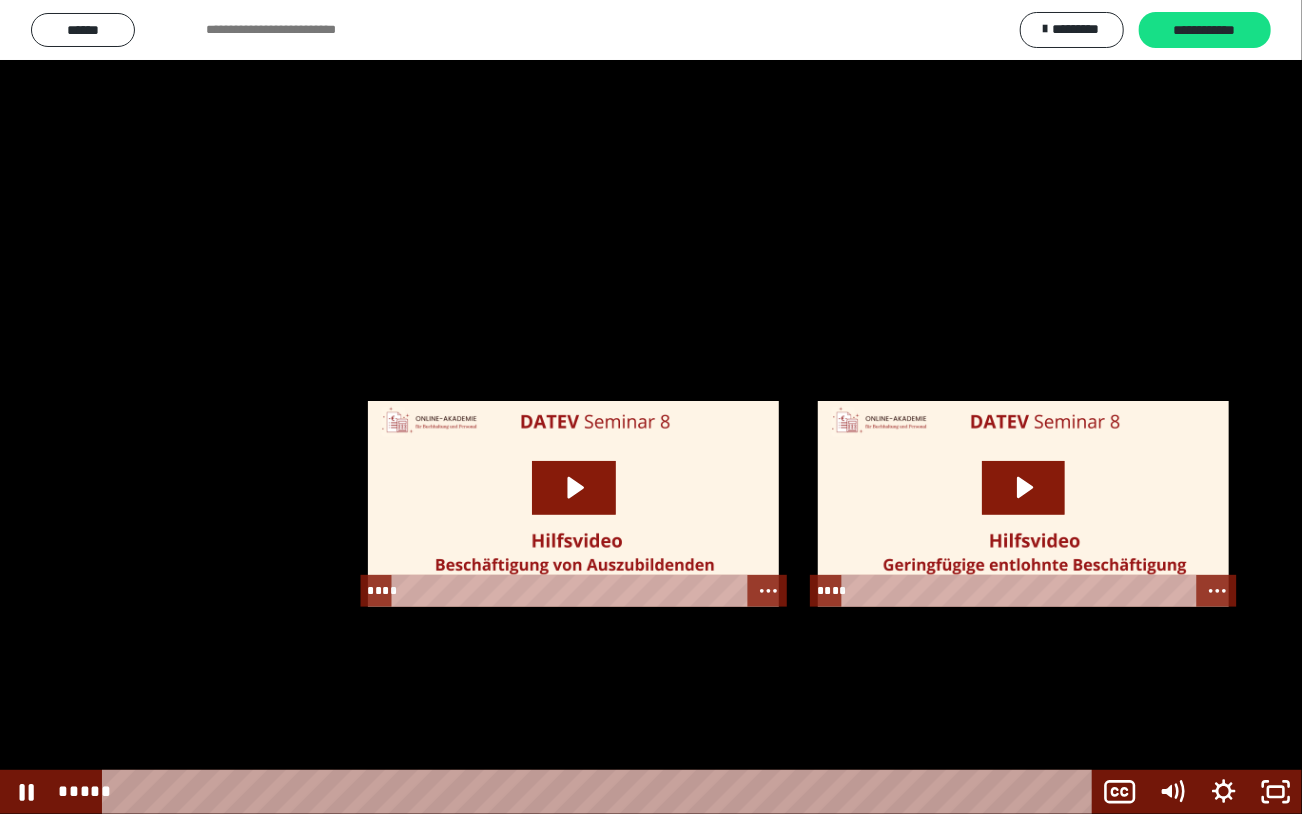 click at bounding box center (651, 407) 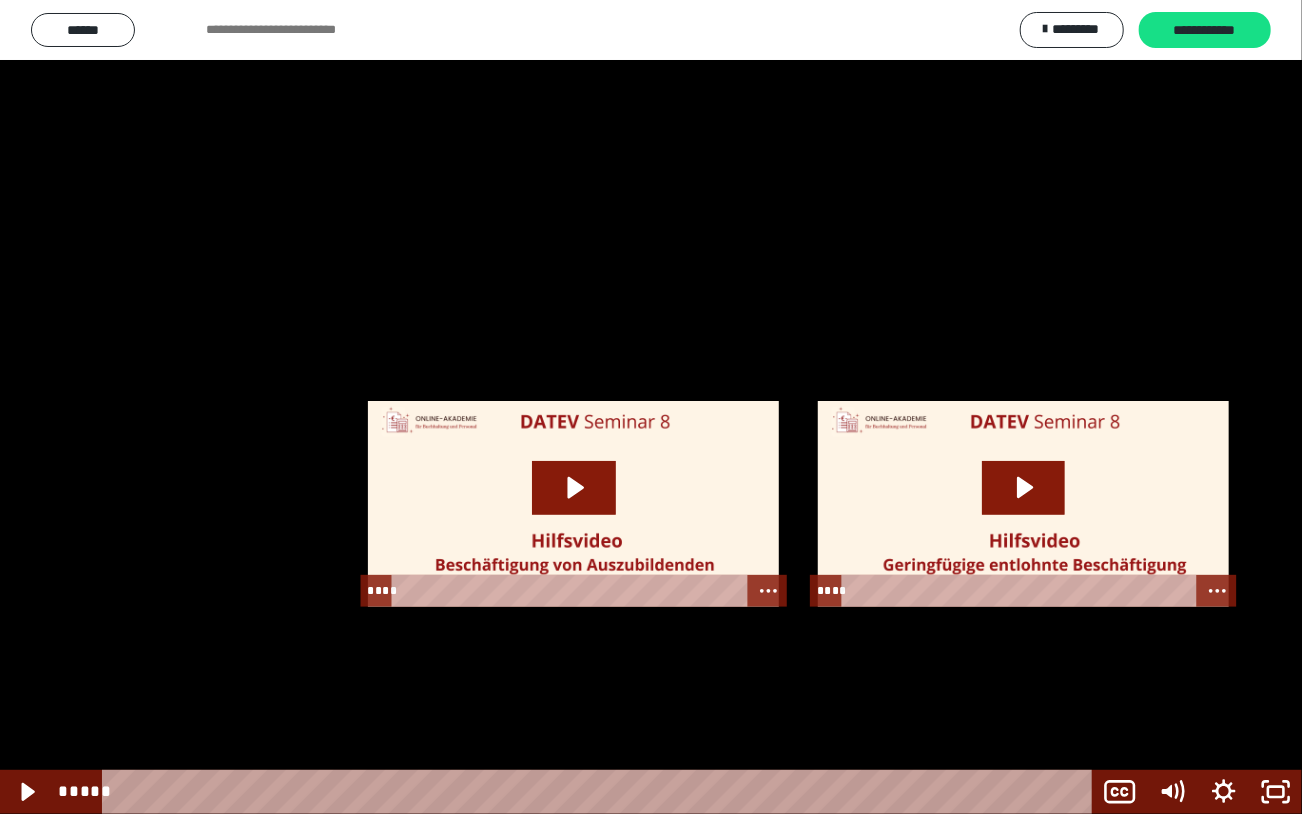 click at bounding box center (651, 407) 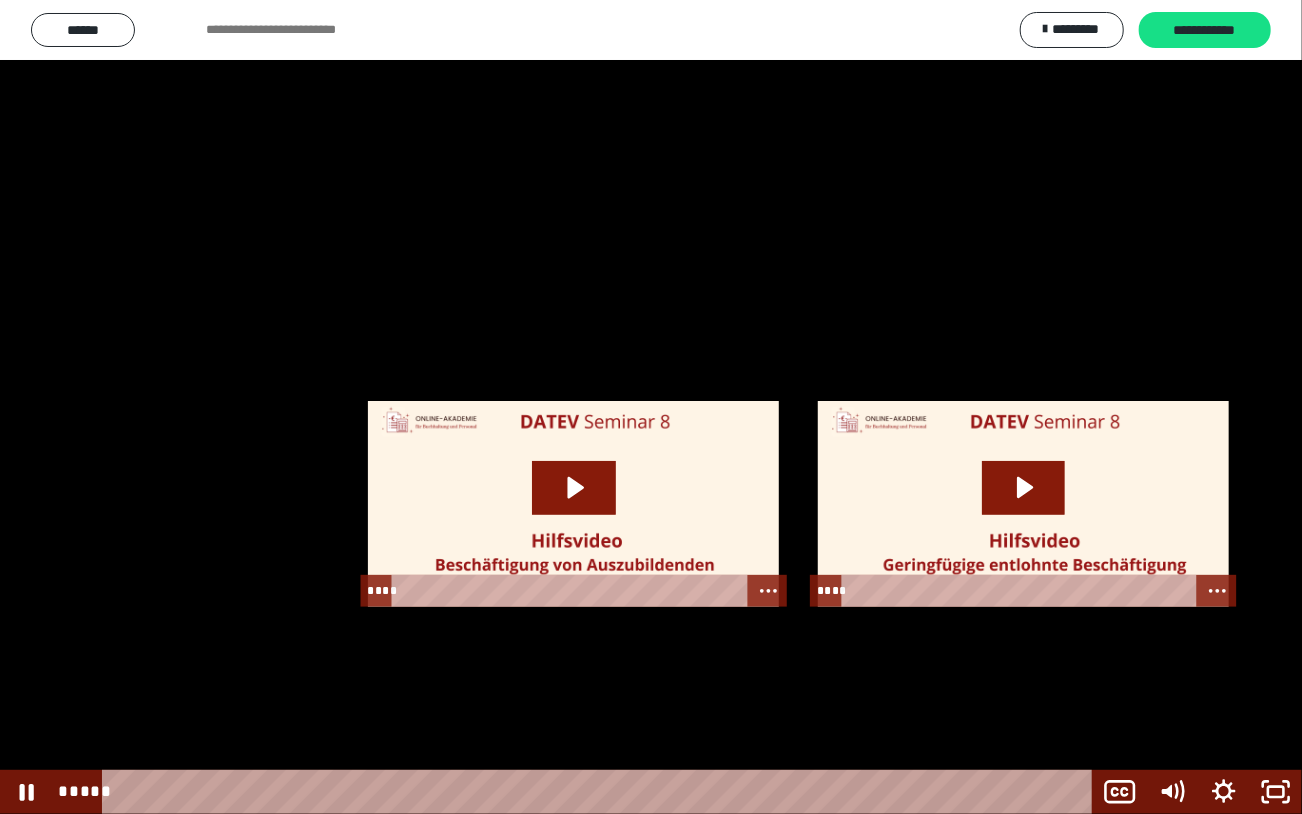 click at bounding box center [651, 407] 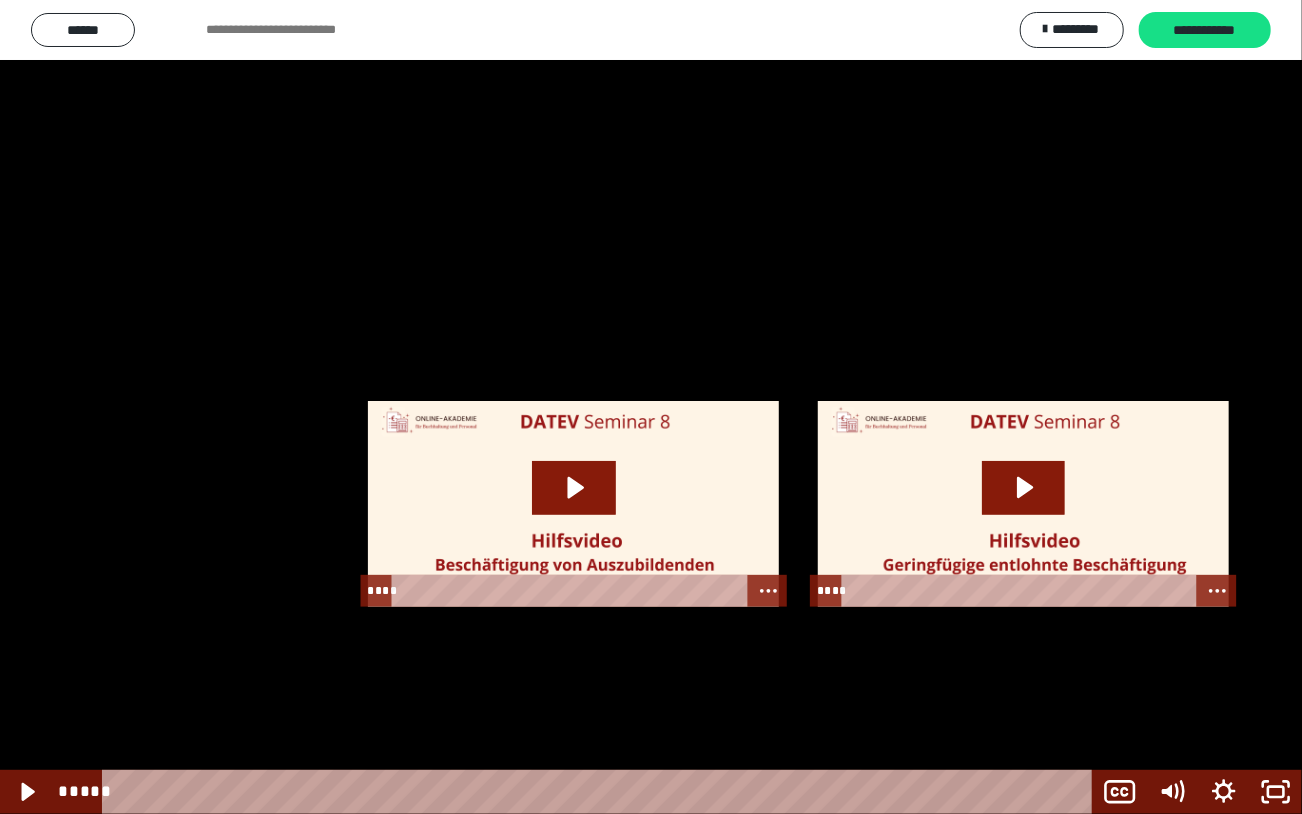 click at bounding box center (651, 407) 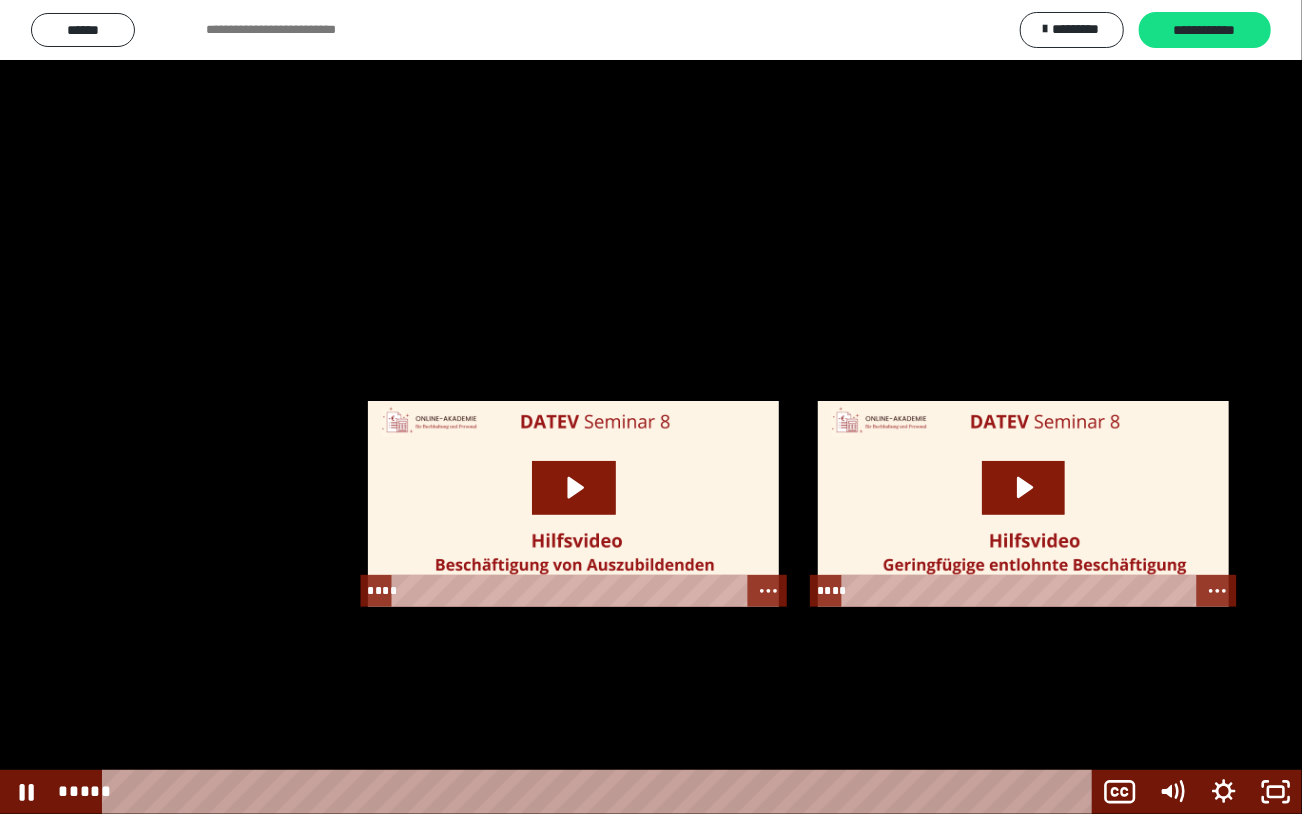 click at bounding box center (651, 407) 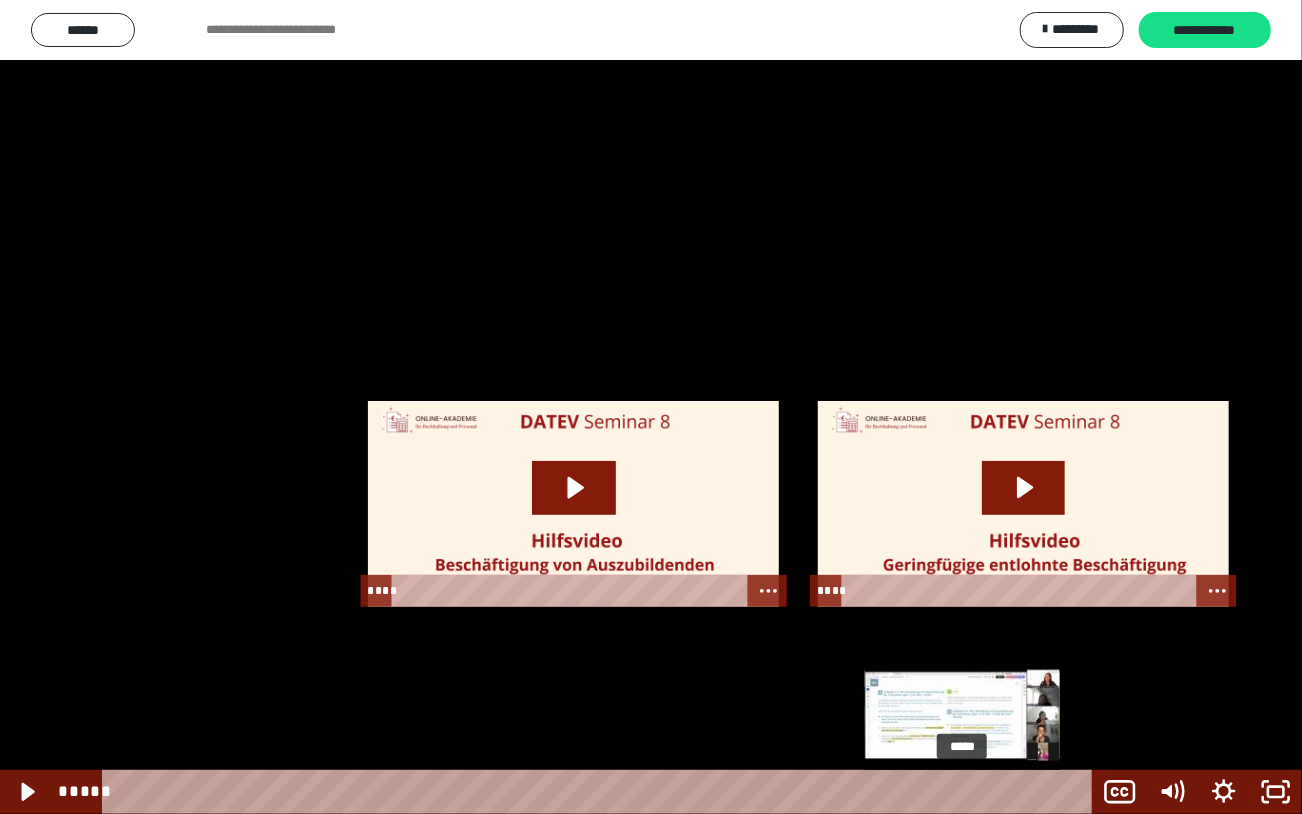 click at bounding box center (962, 792) 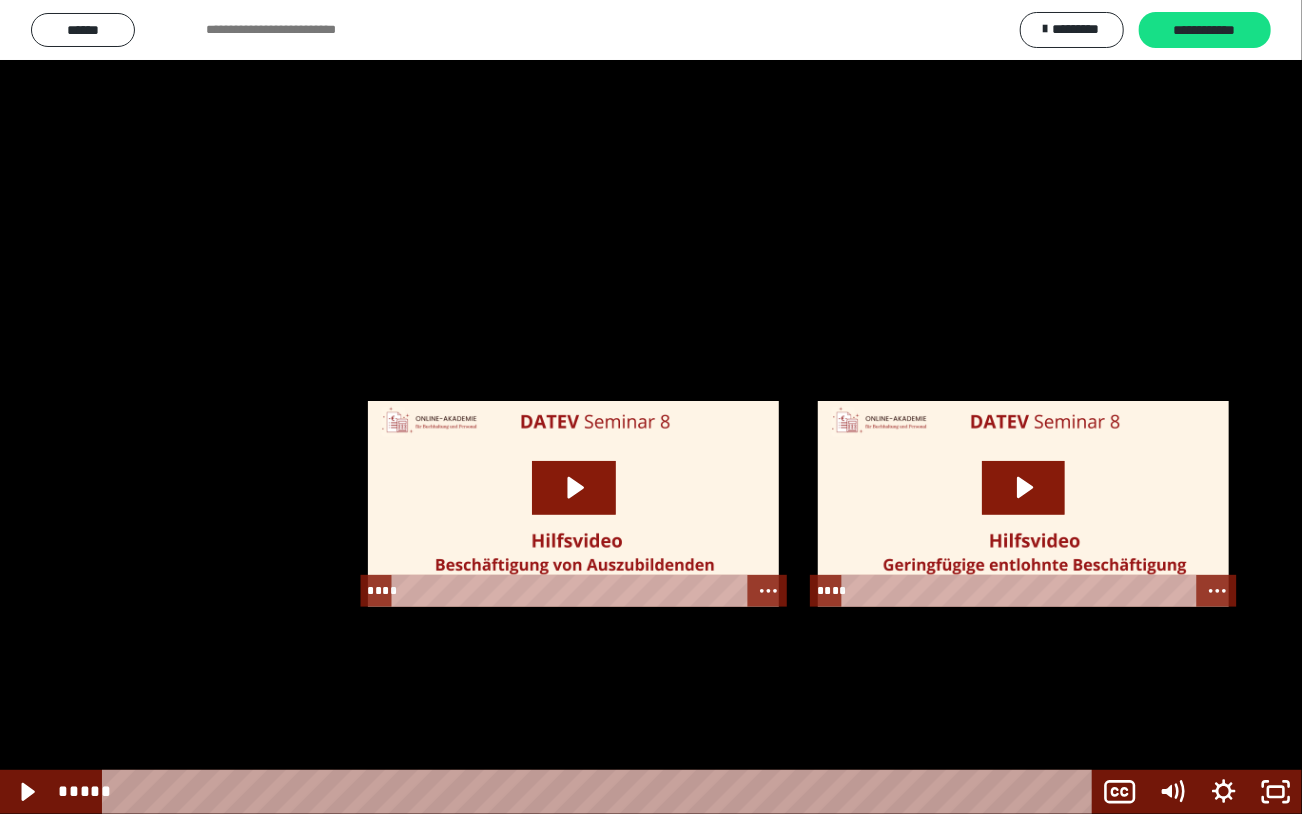 click at bounding box center [651, 407] 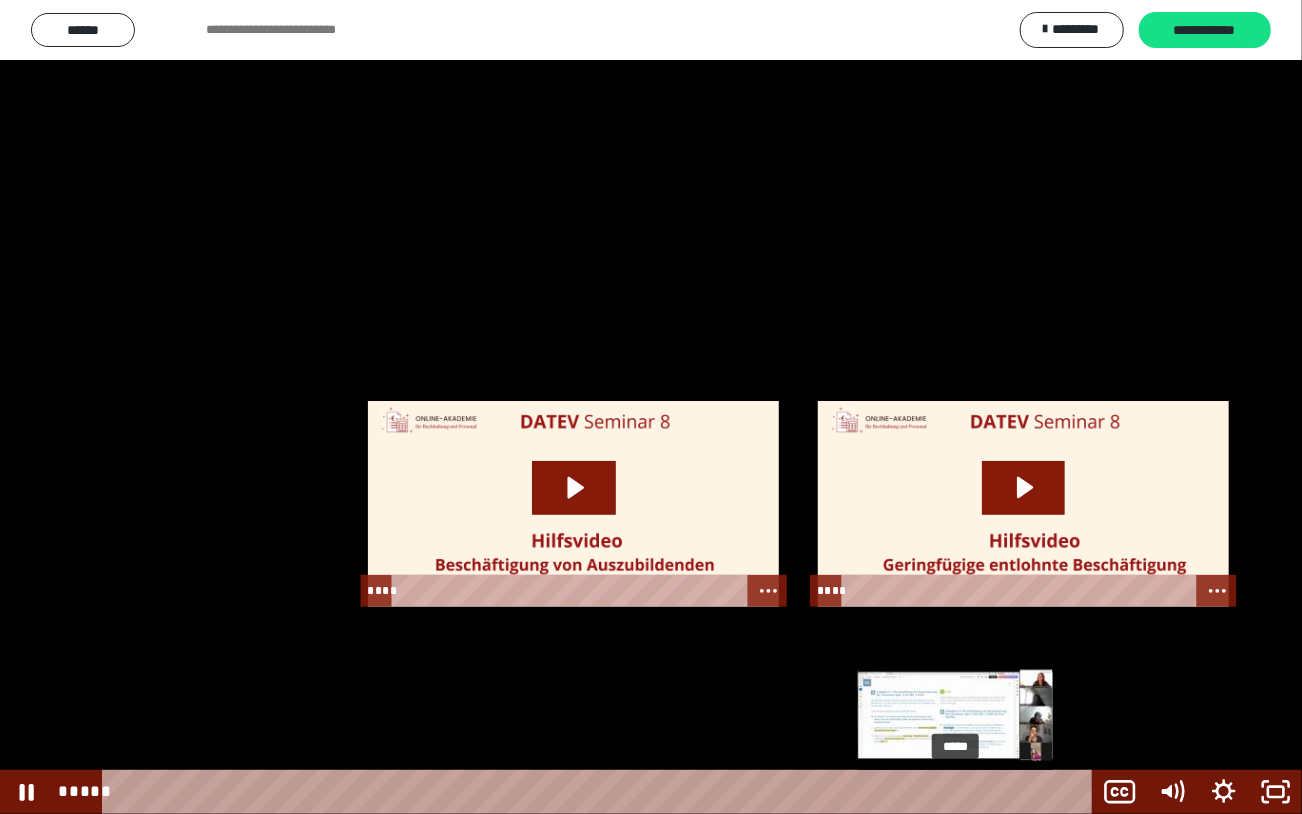 click at bounding box center [955, 792] 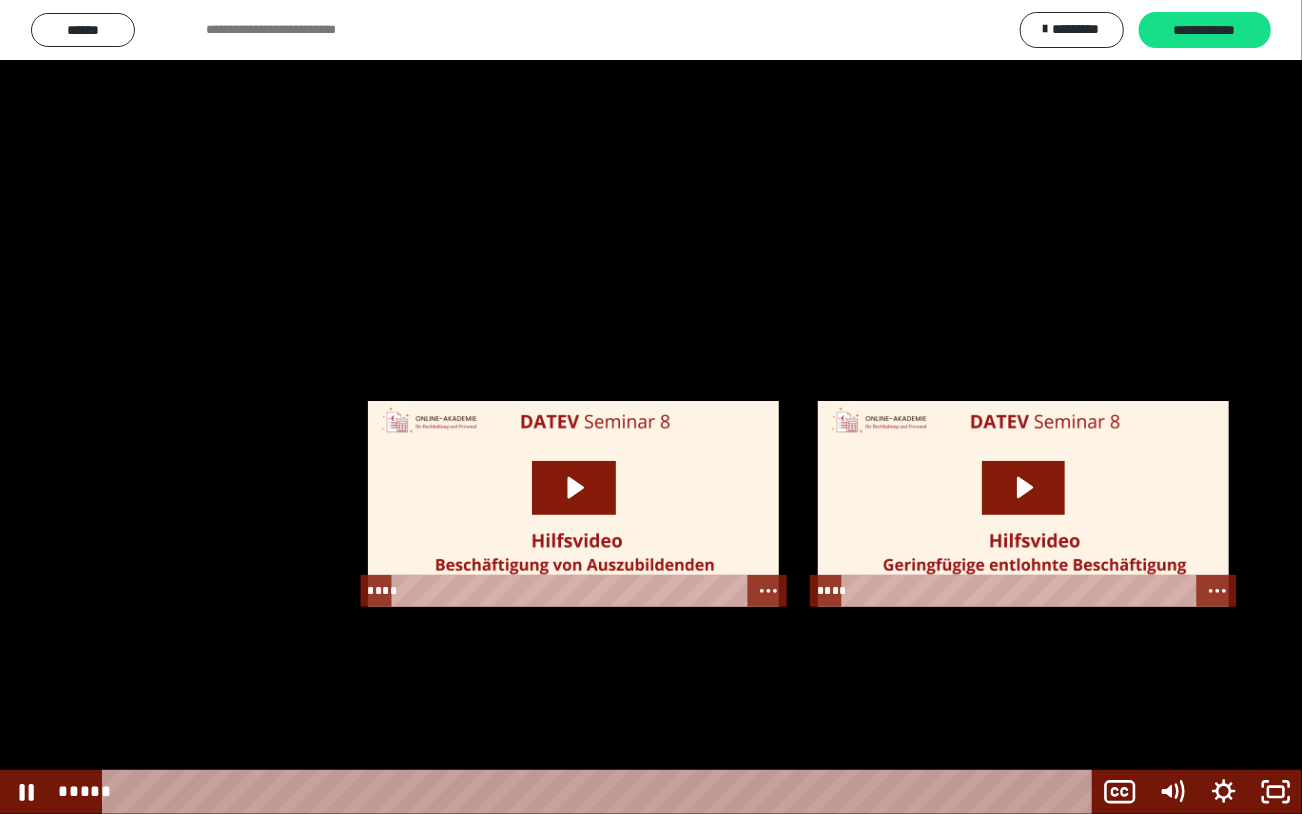 click at bounding box center (651, 407) 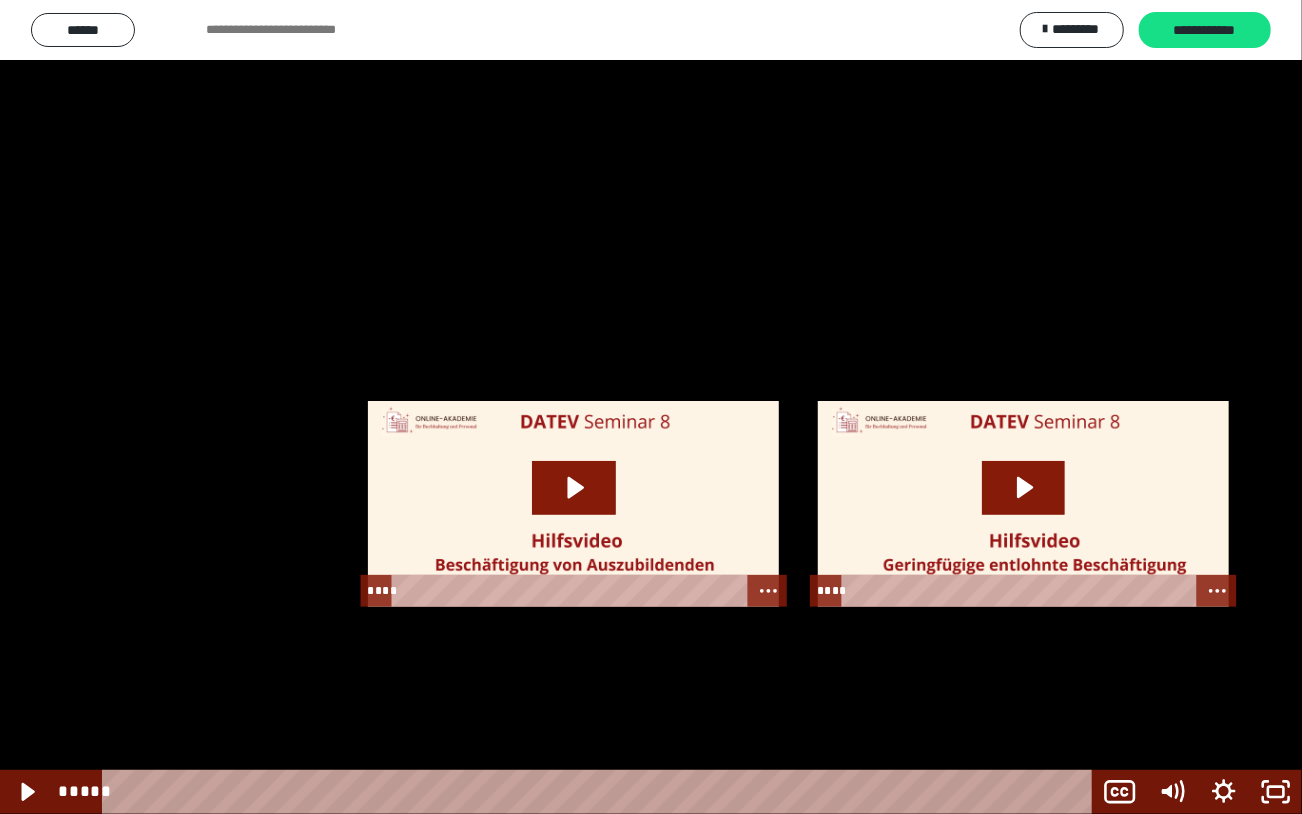 click at bounding box center (651, 407) 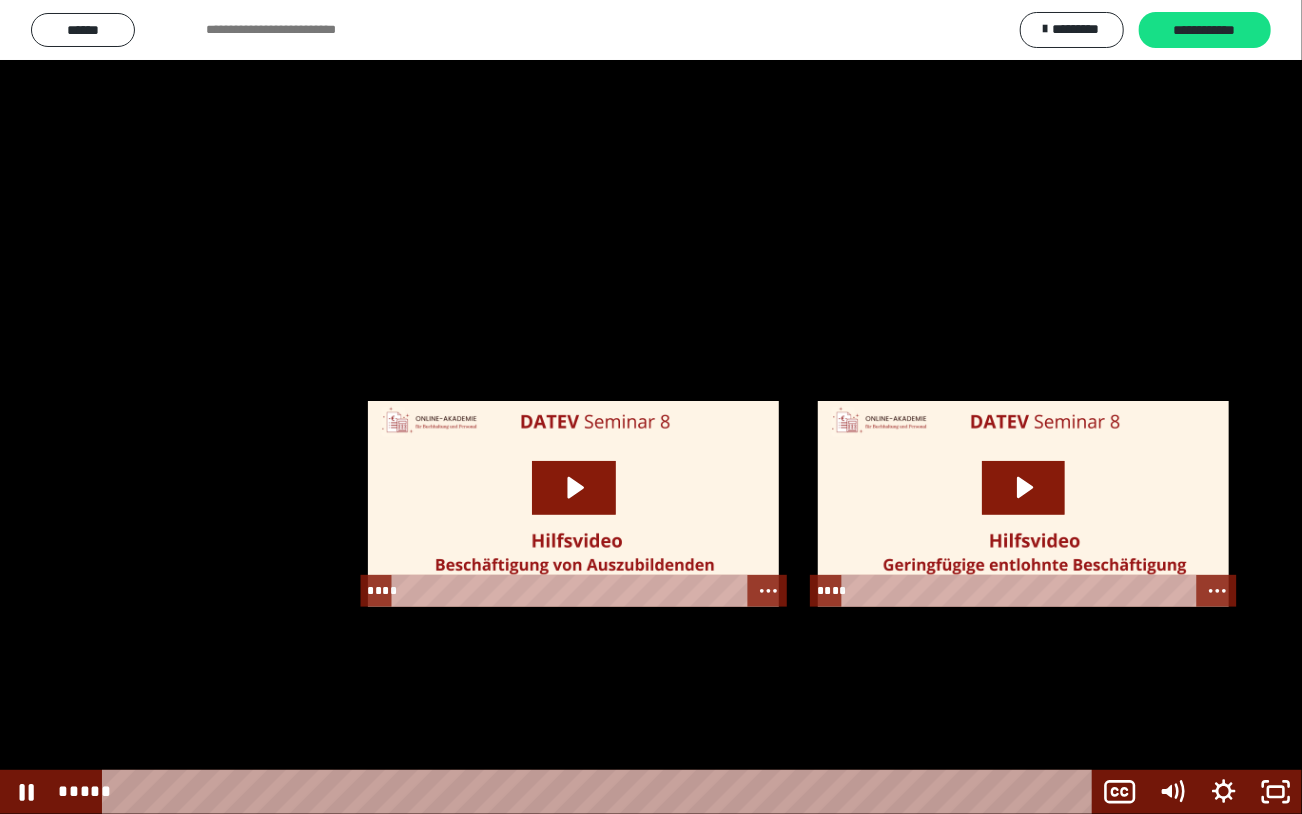 click at bounding box center (651, 407) 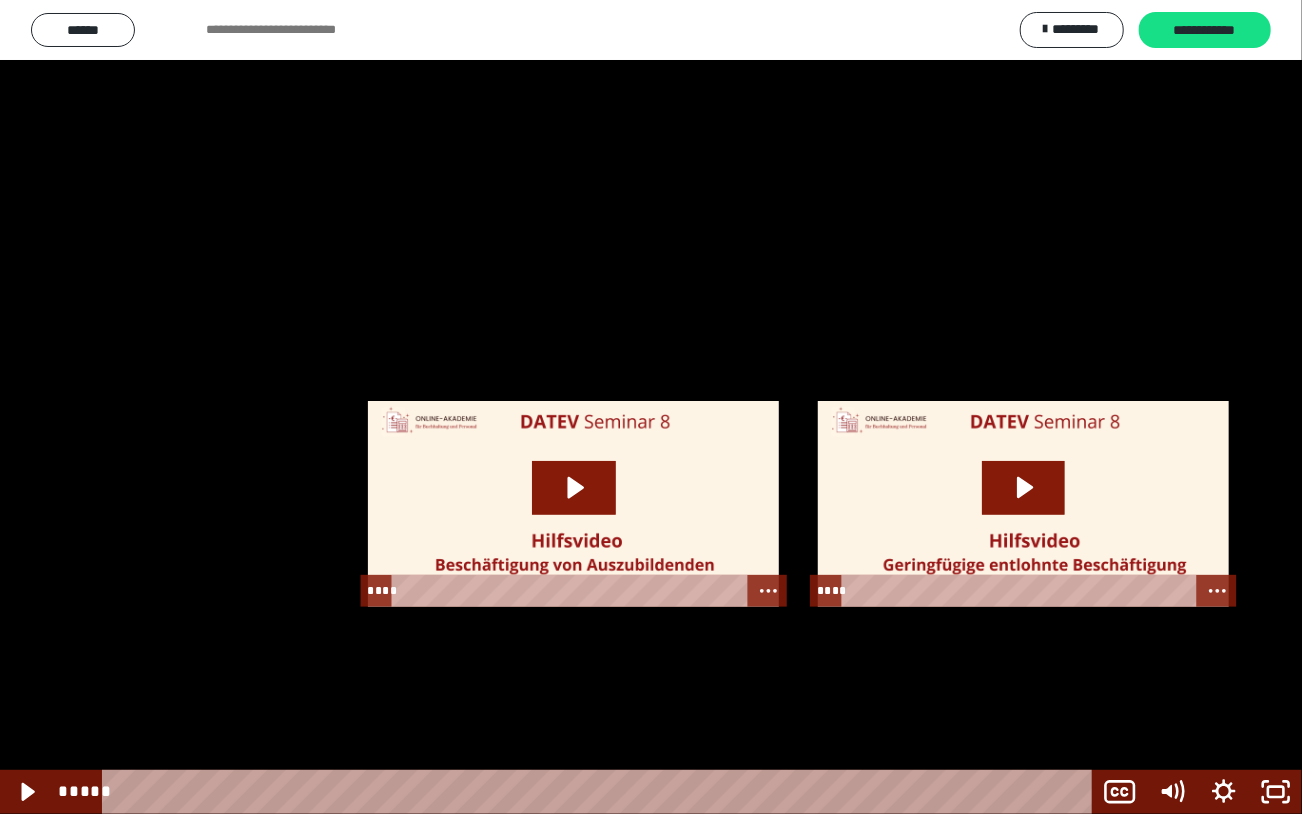 click at bounding box center [651, 407] 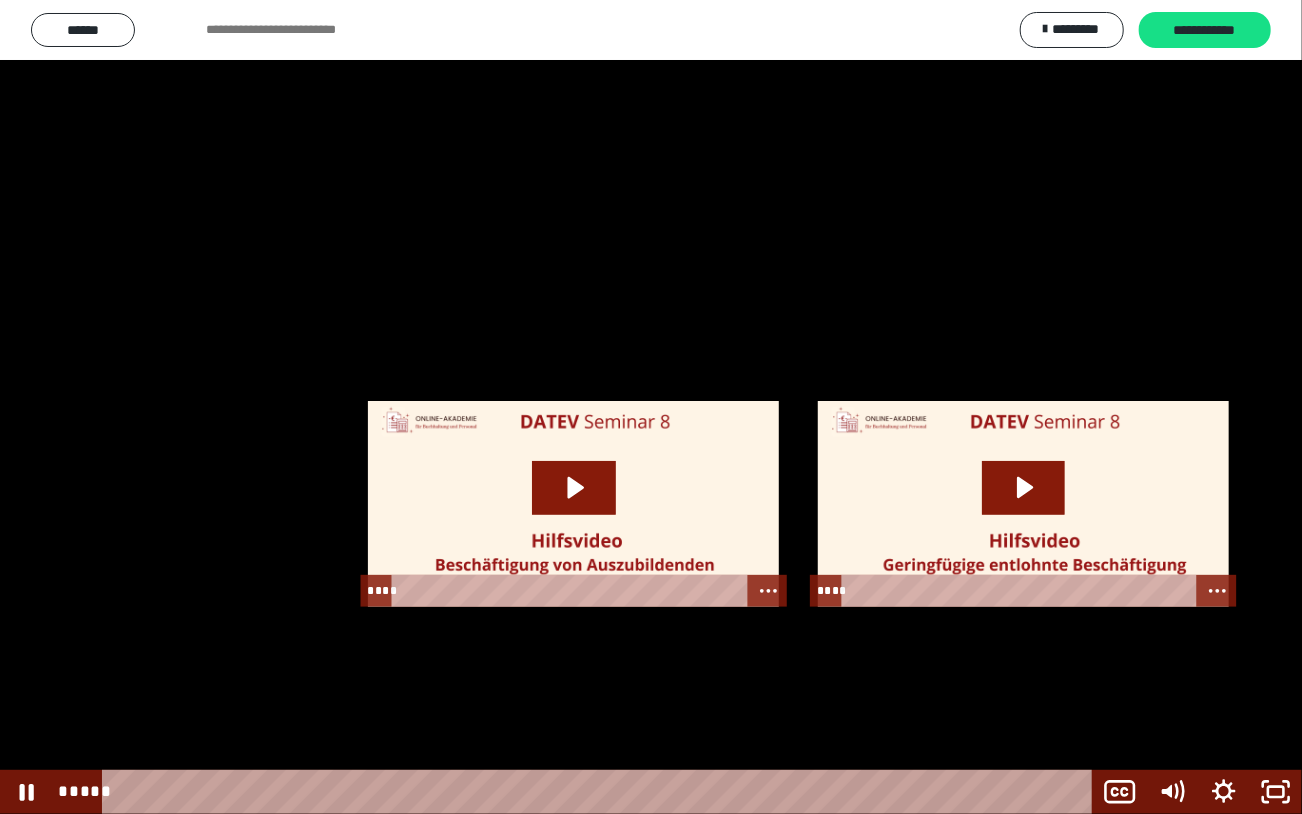 click at bounding box center [651, 407] 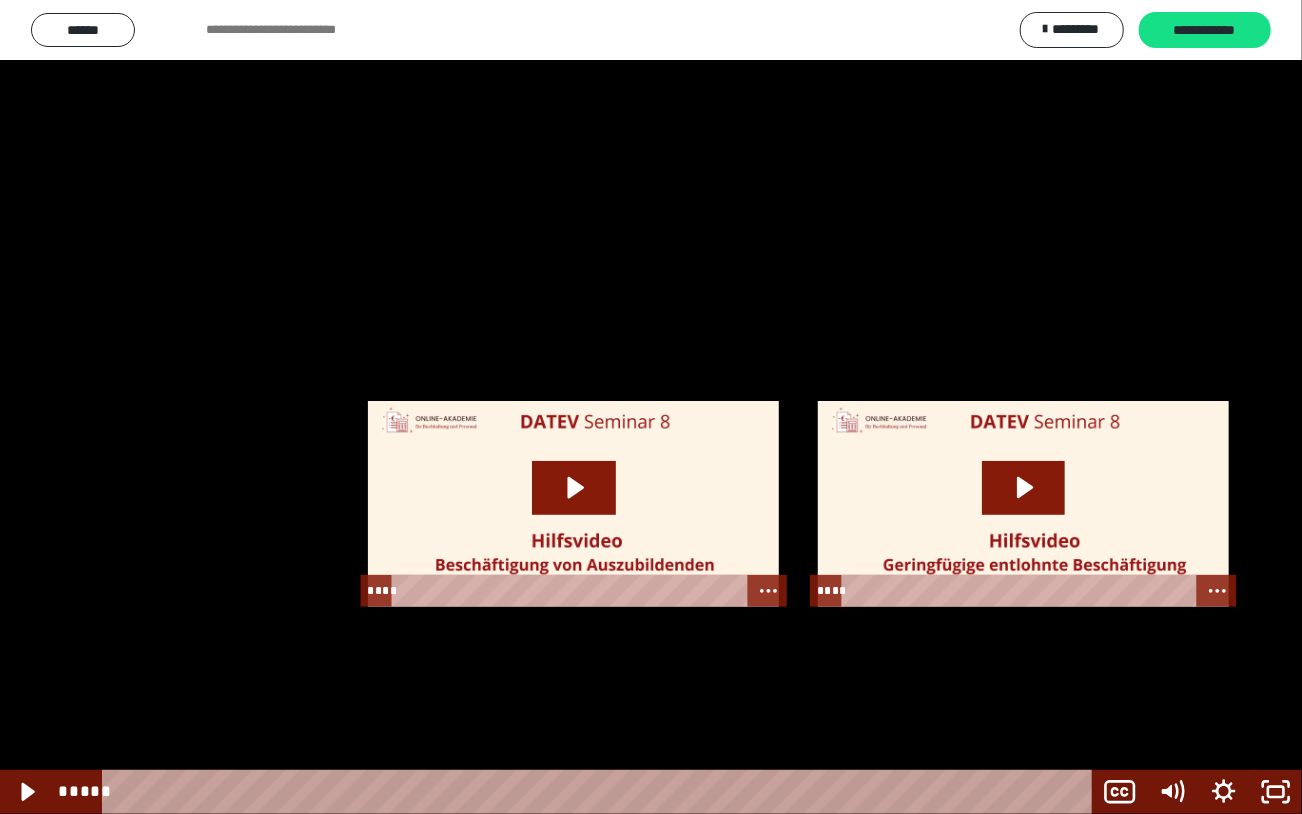 click at bounding box center (651, 407) 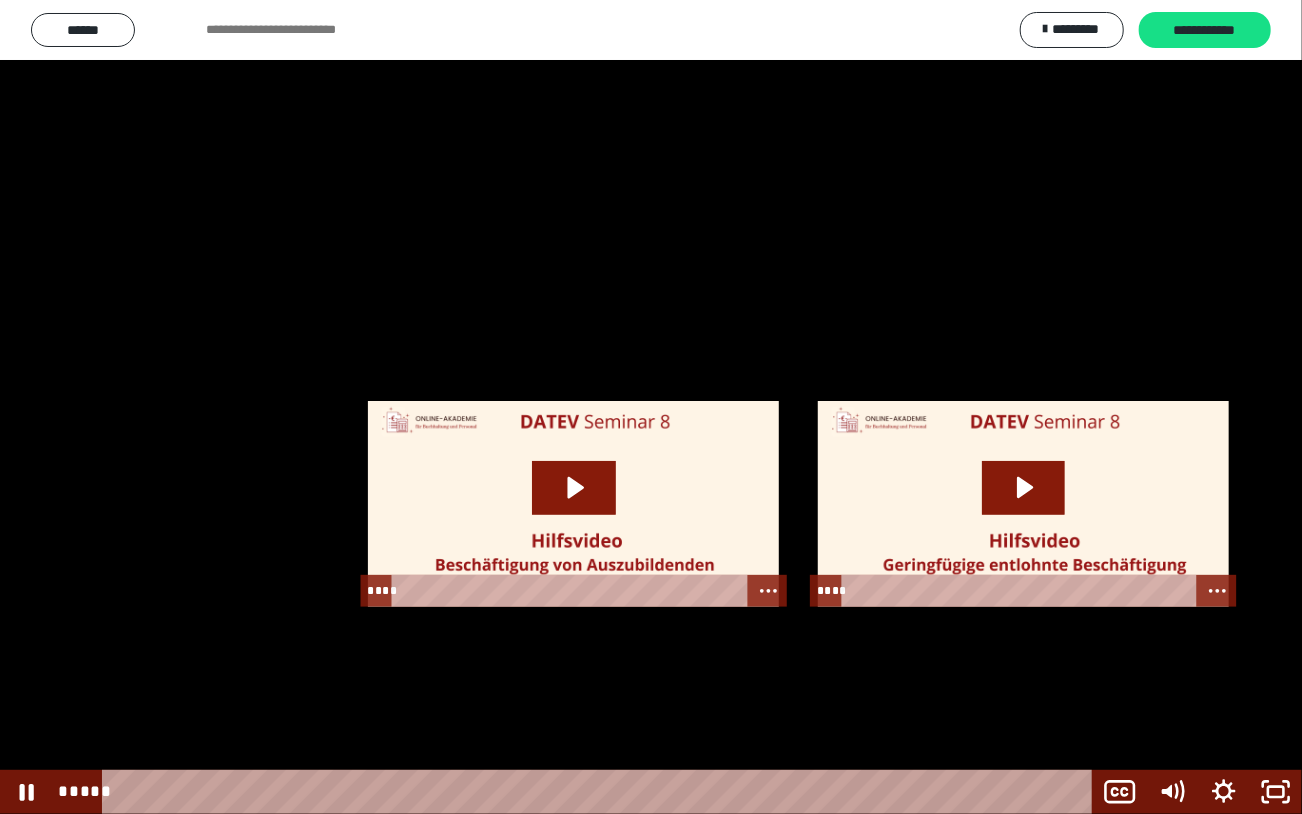 click at bounding box center (651, 407) 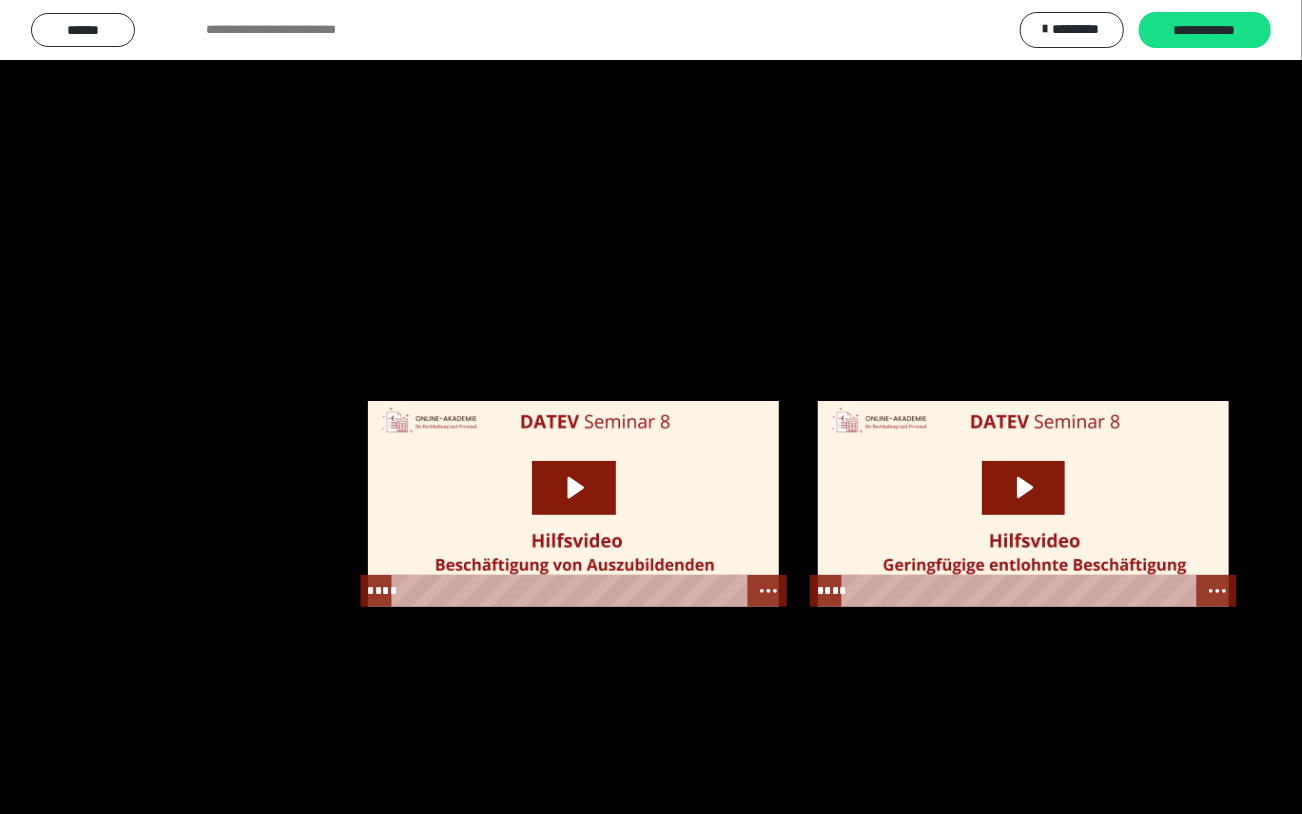click at bounding box center [651, 407] 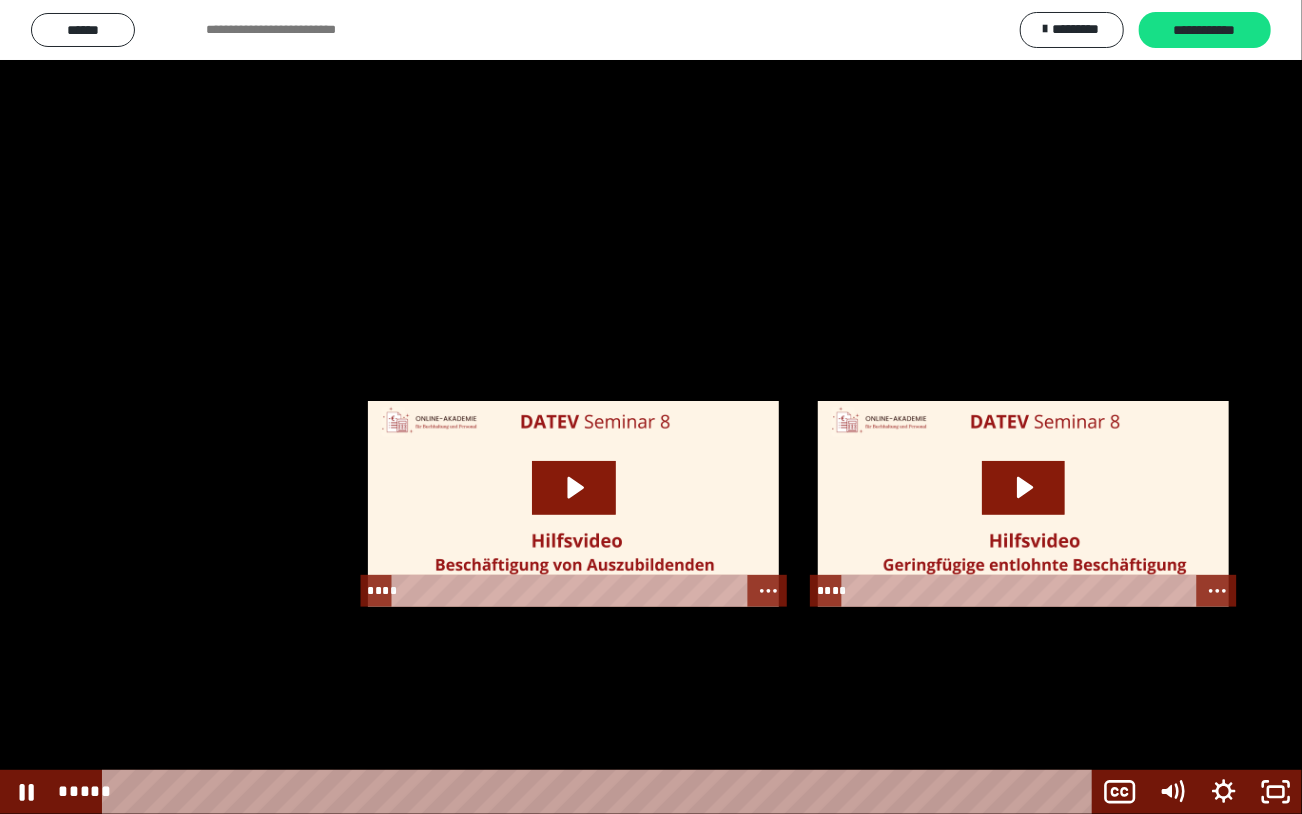 click at bounding box center [651, 407] 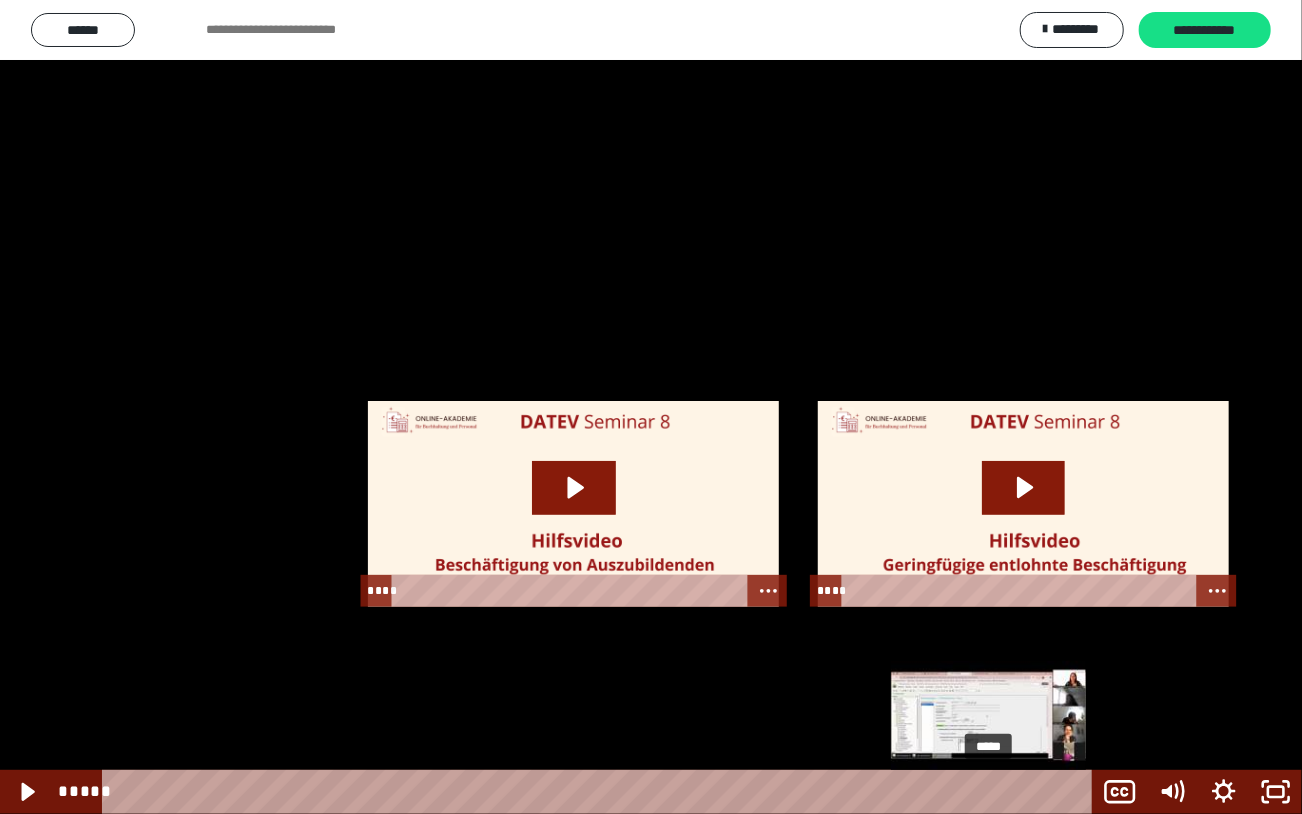 click at bounding box center (995, 792) 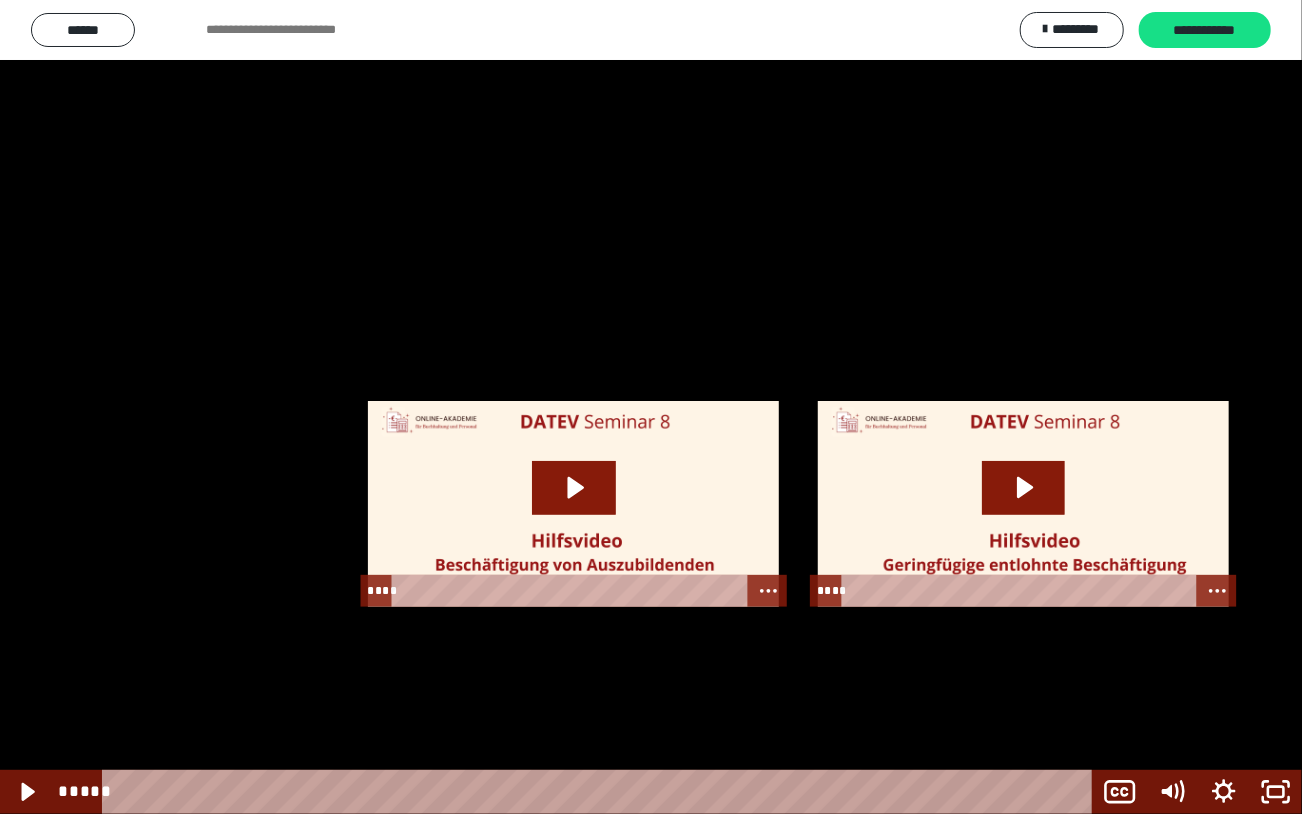 click at bounding box center (651, 407) 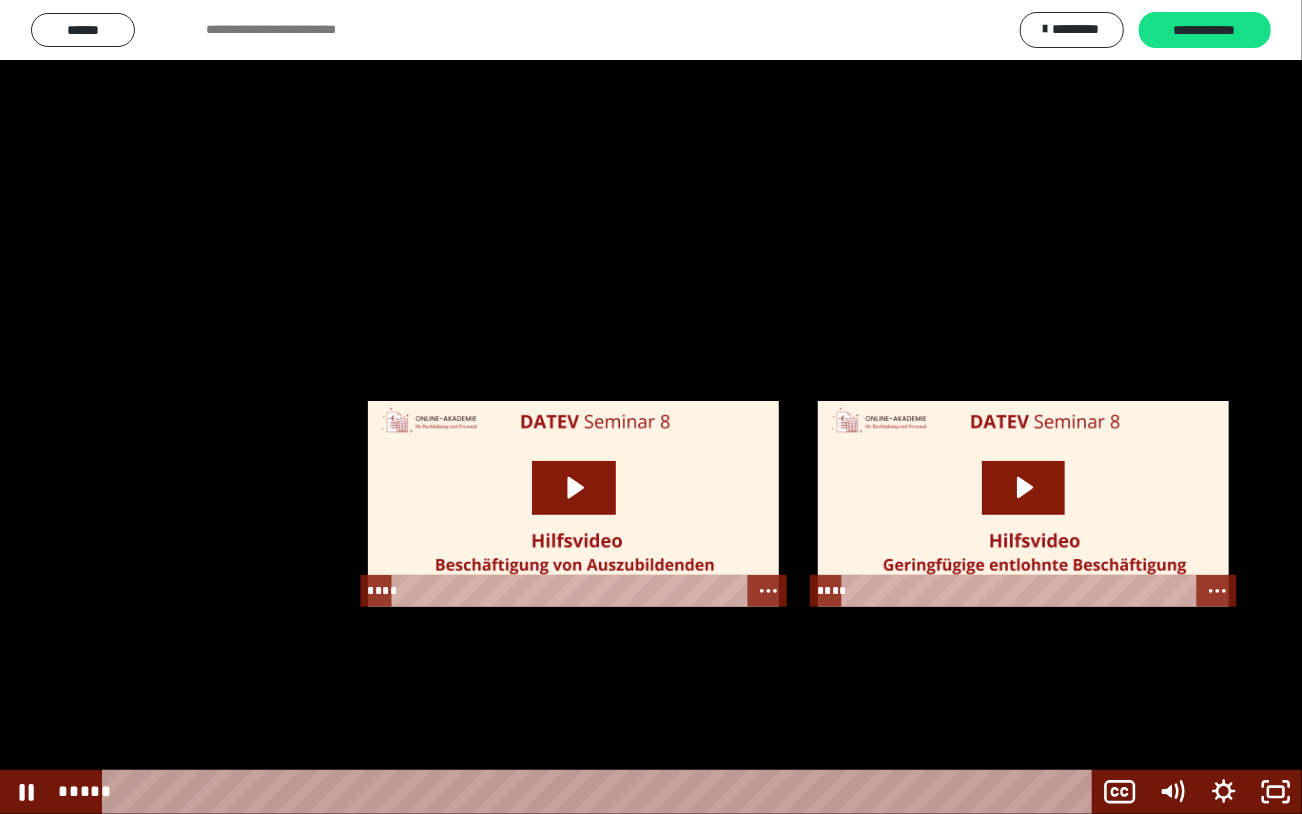 click at bounding box center [651, 407] 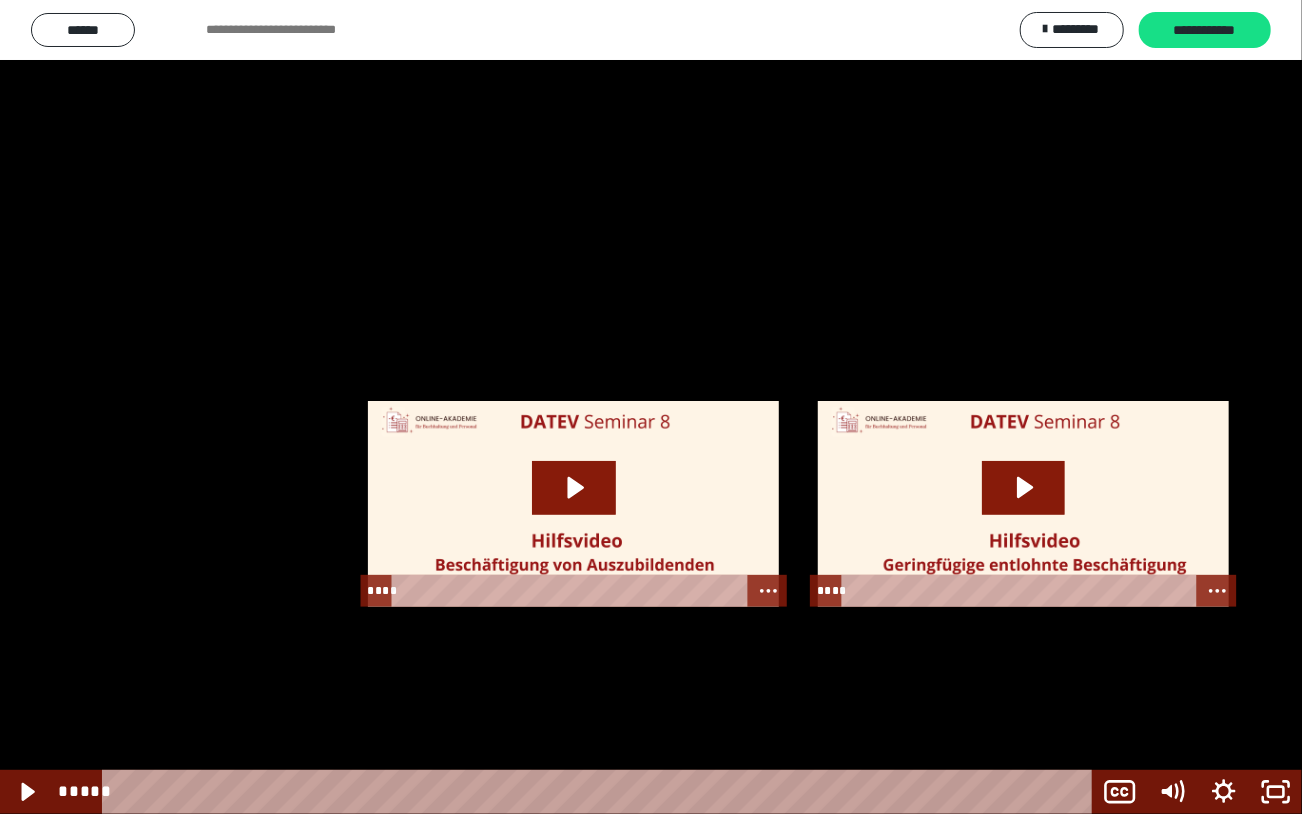 click at bounding box center (651, 407) 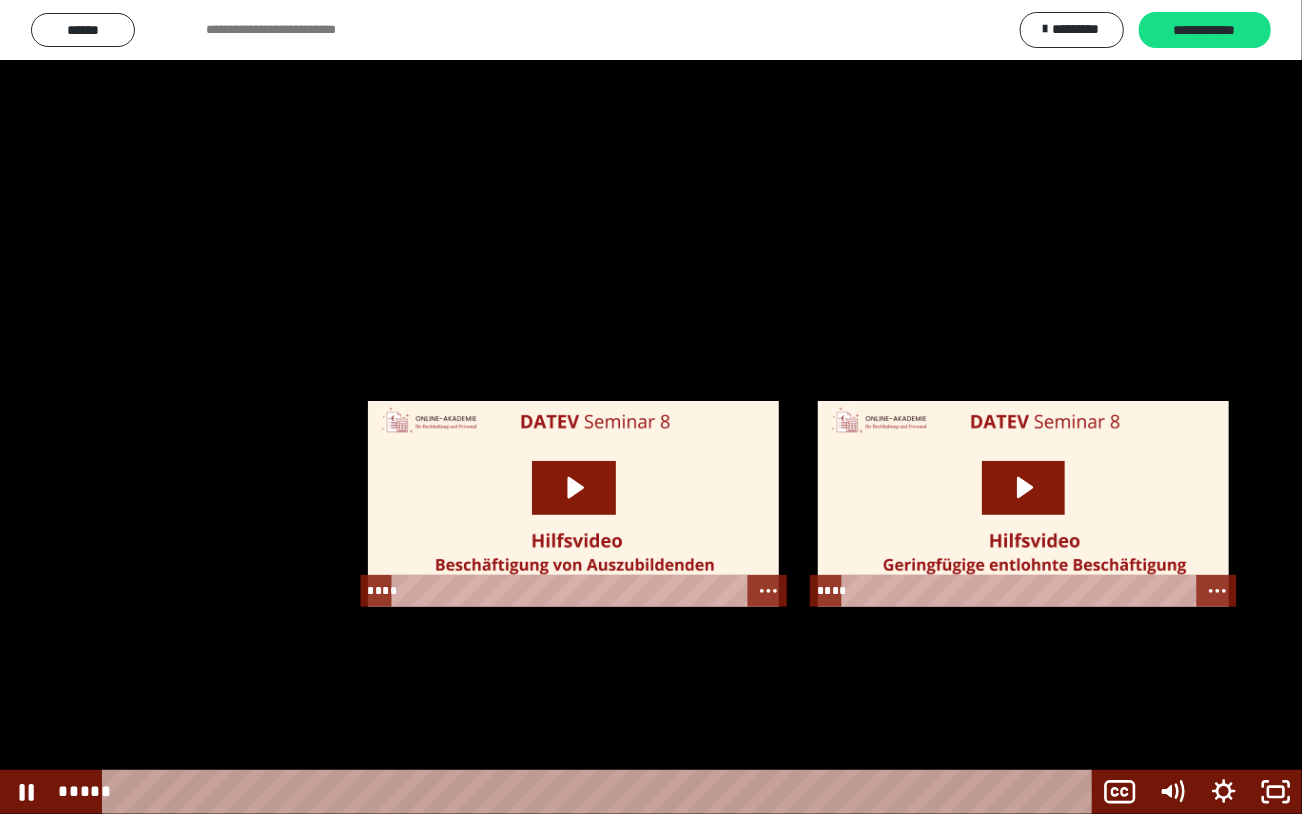 type 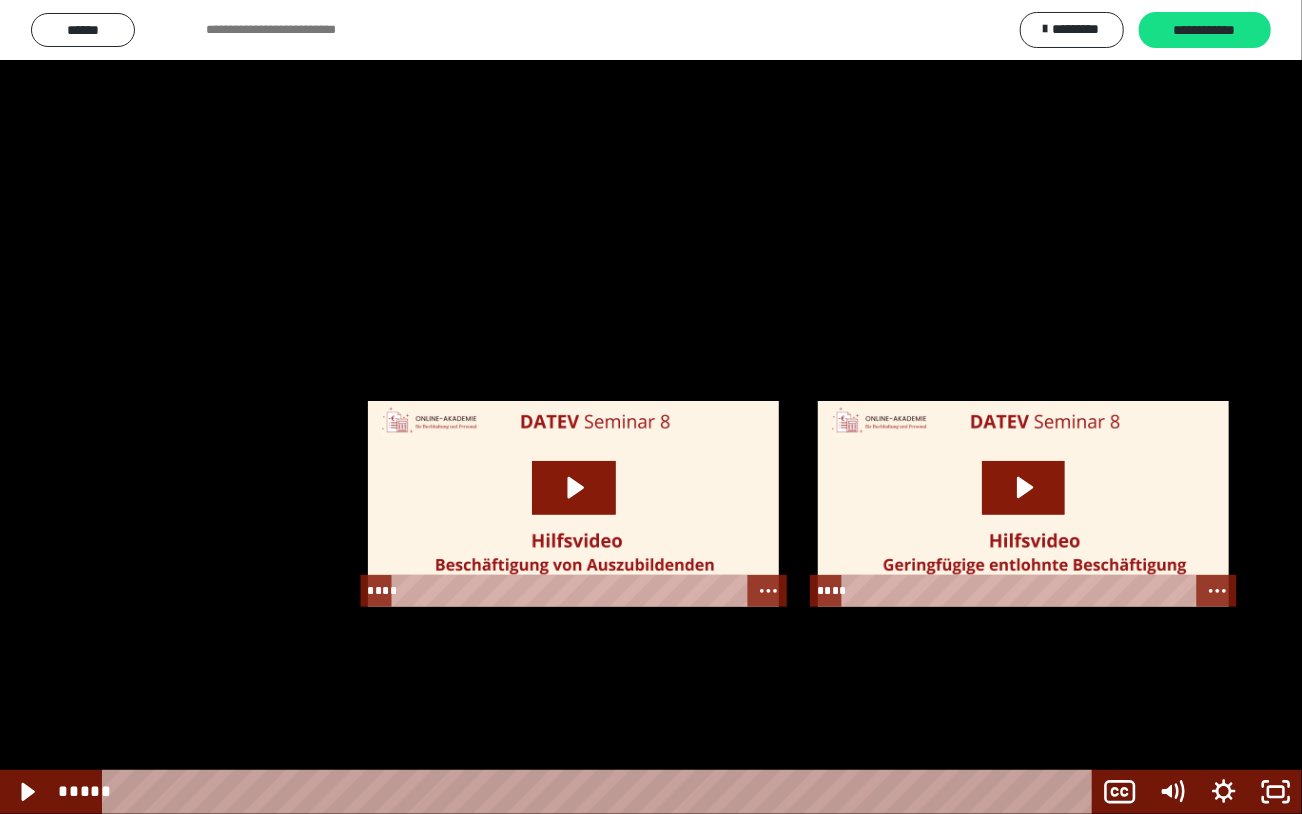 click at bounding box center (651, 407) 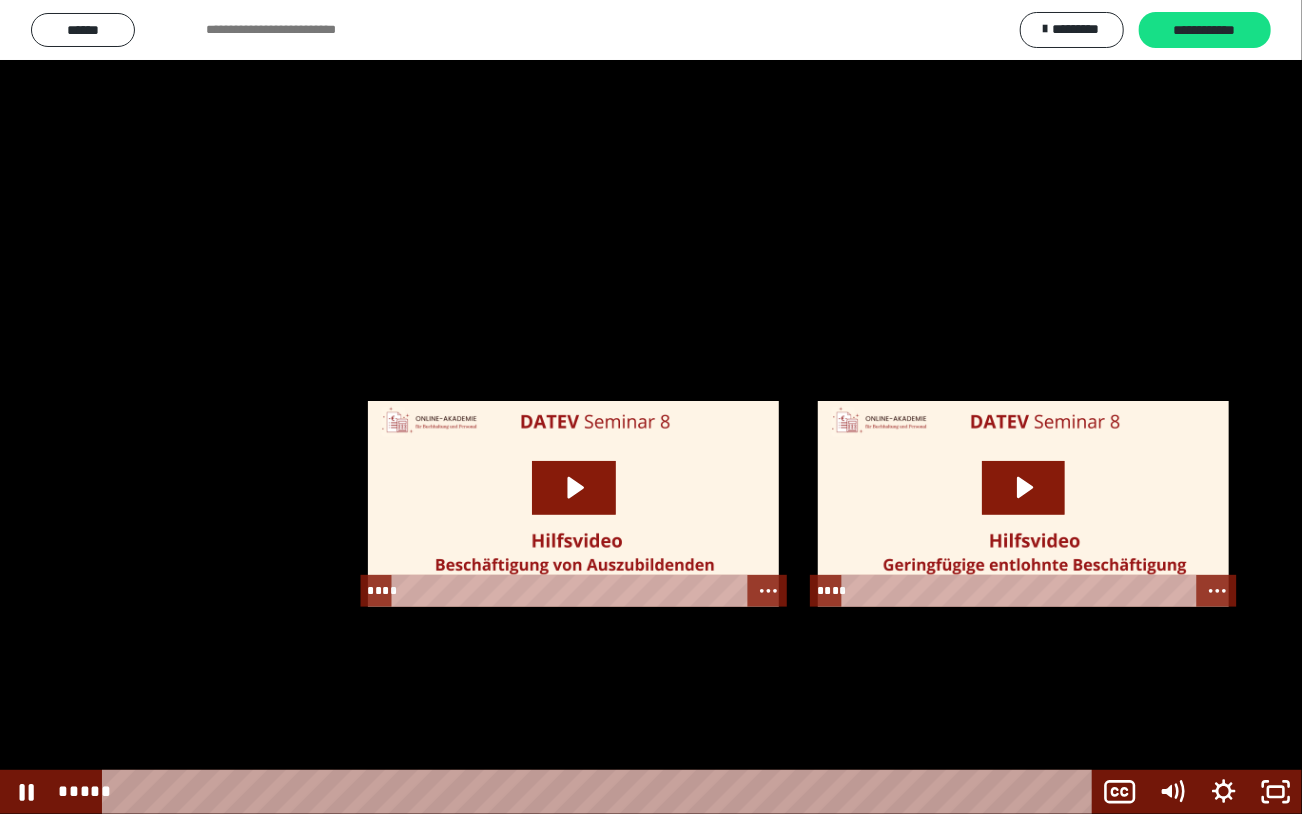 click at bounding box center (651, 407) 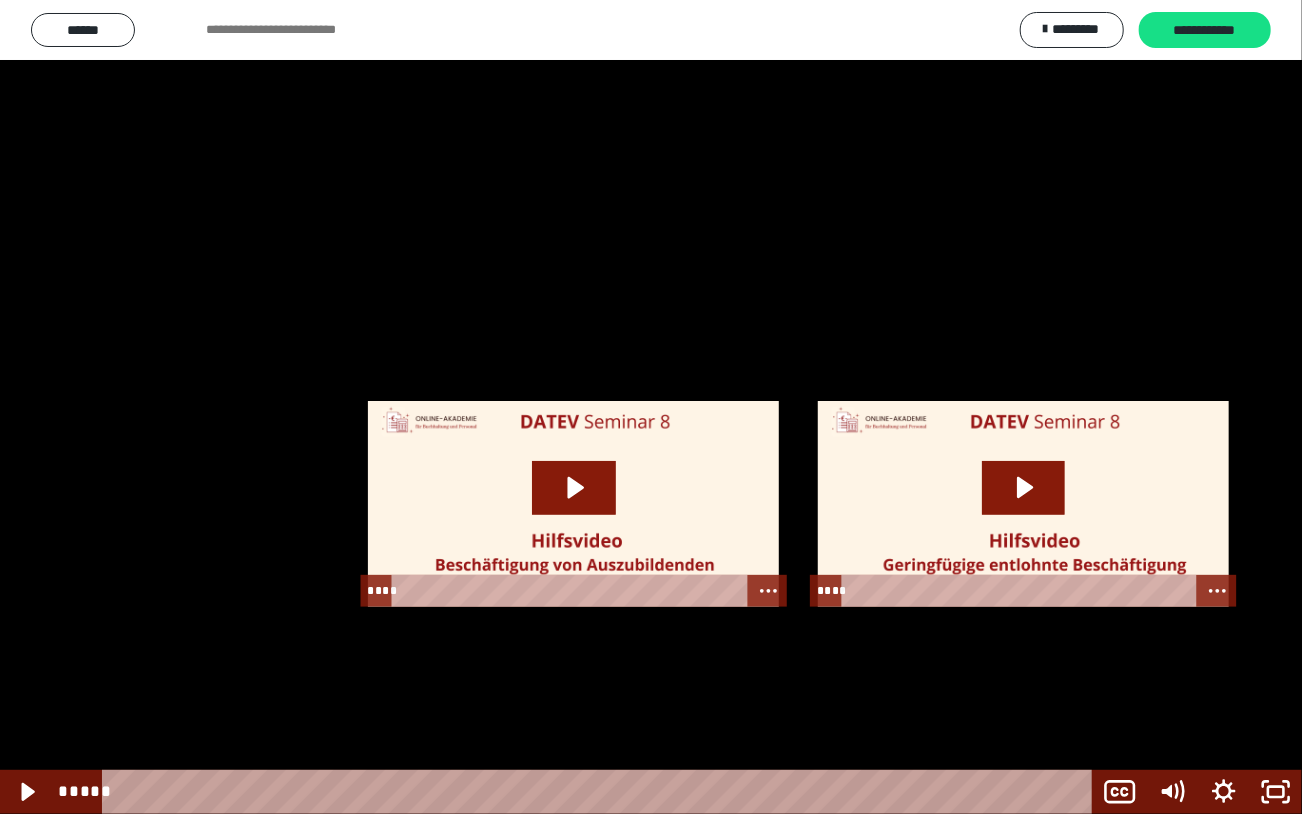 click at bounding box center [651, 407] 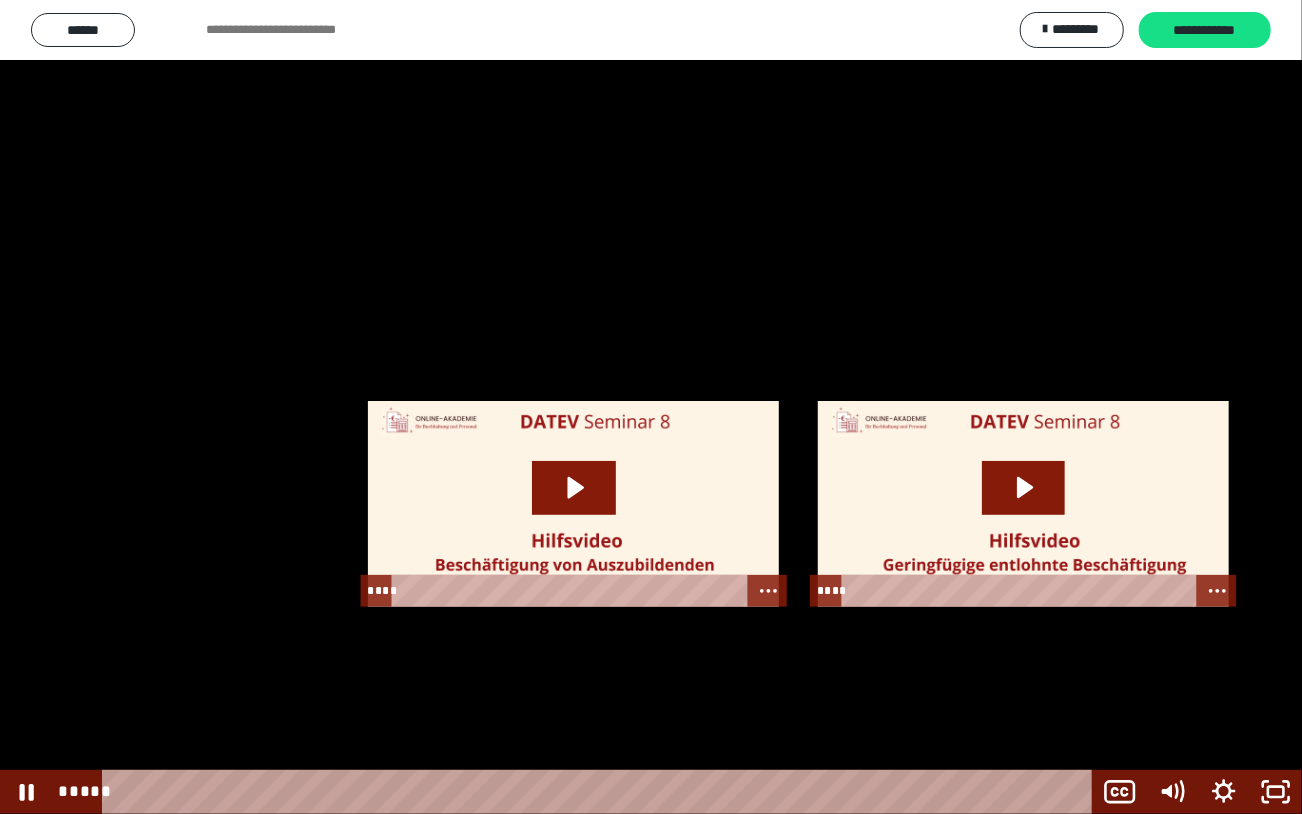 click at bounding box center [651, 407] 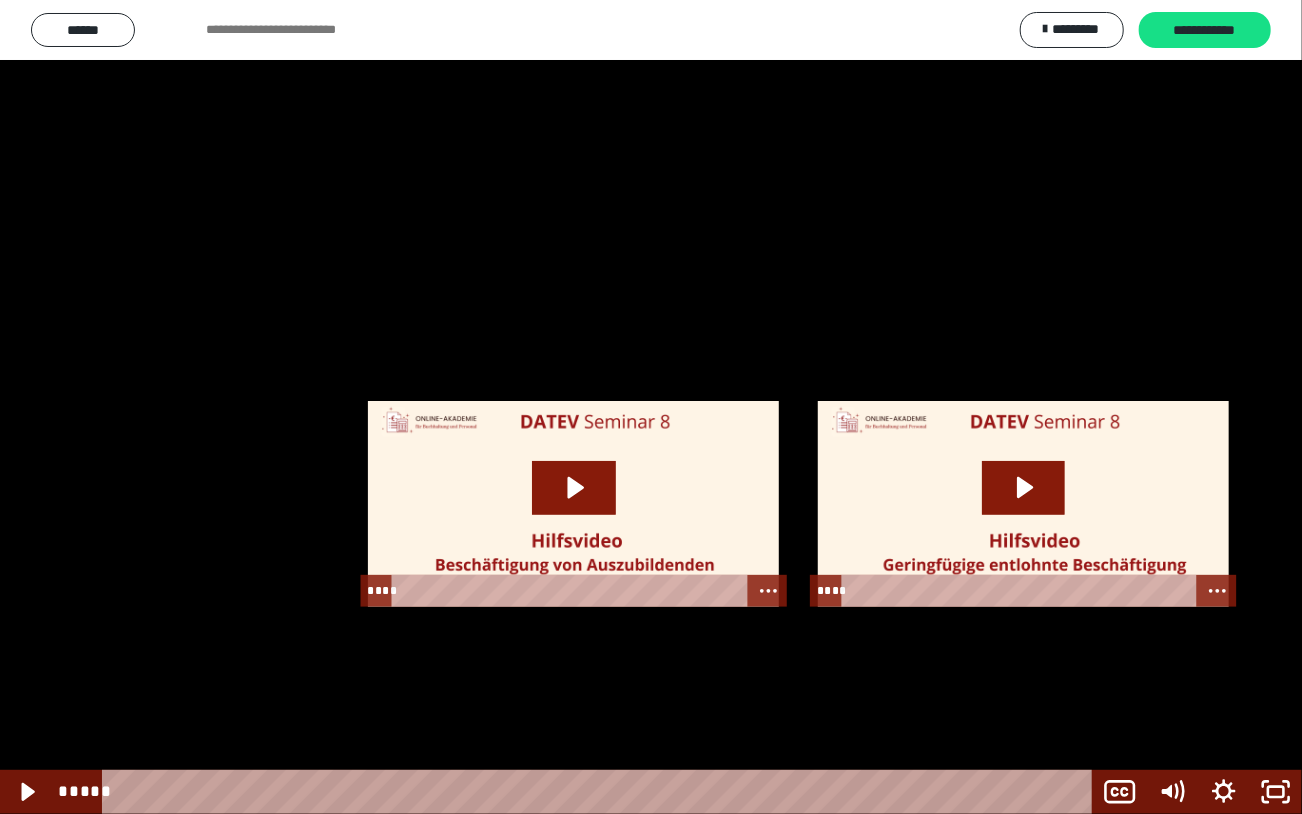 click at bounding box center (651, 407) 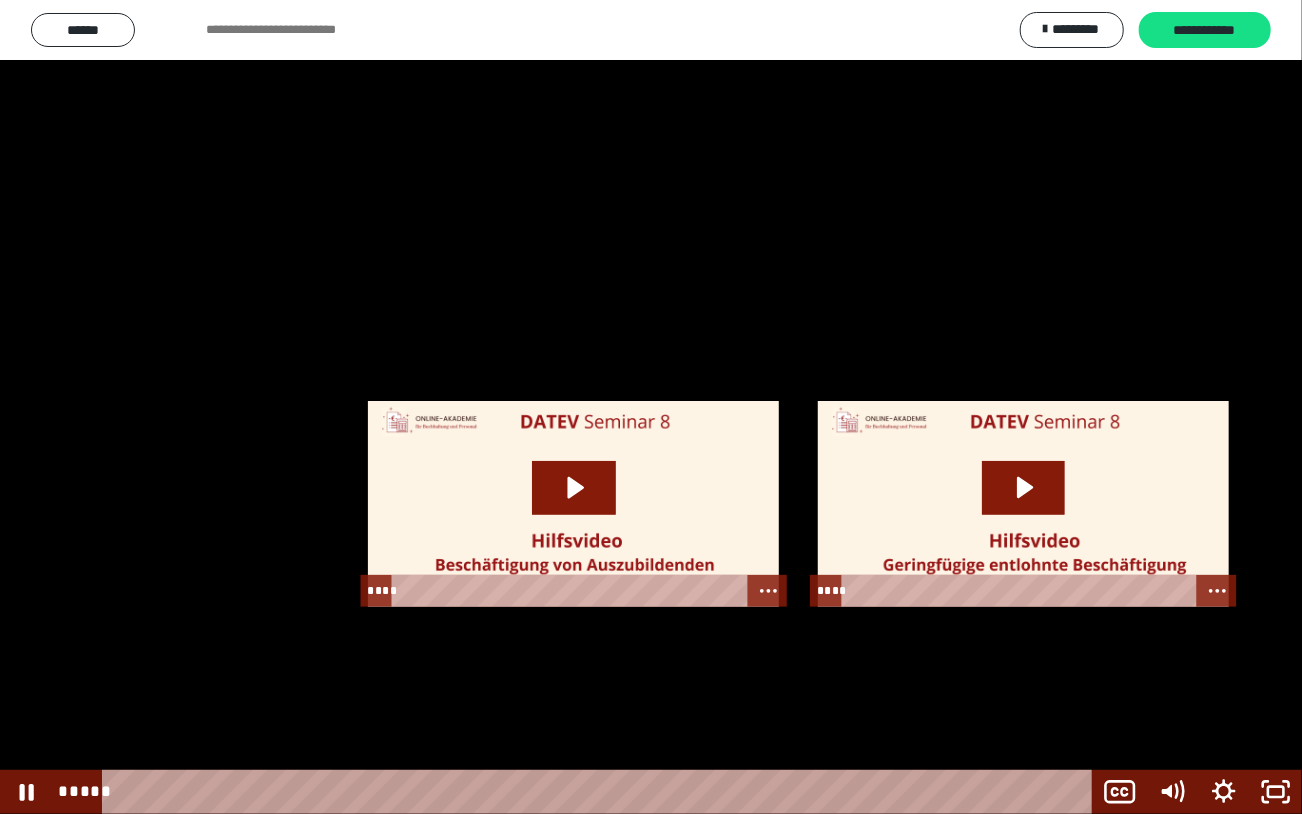 click at bounding box center [651, 407] 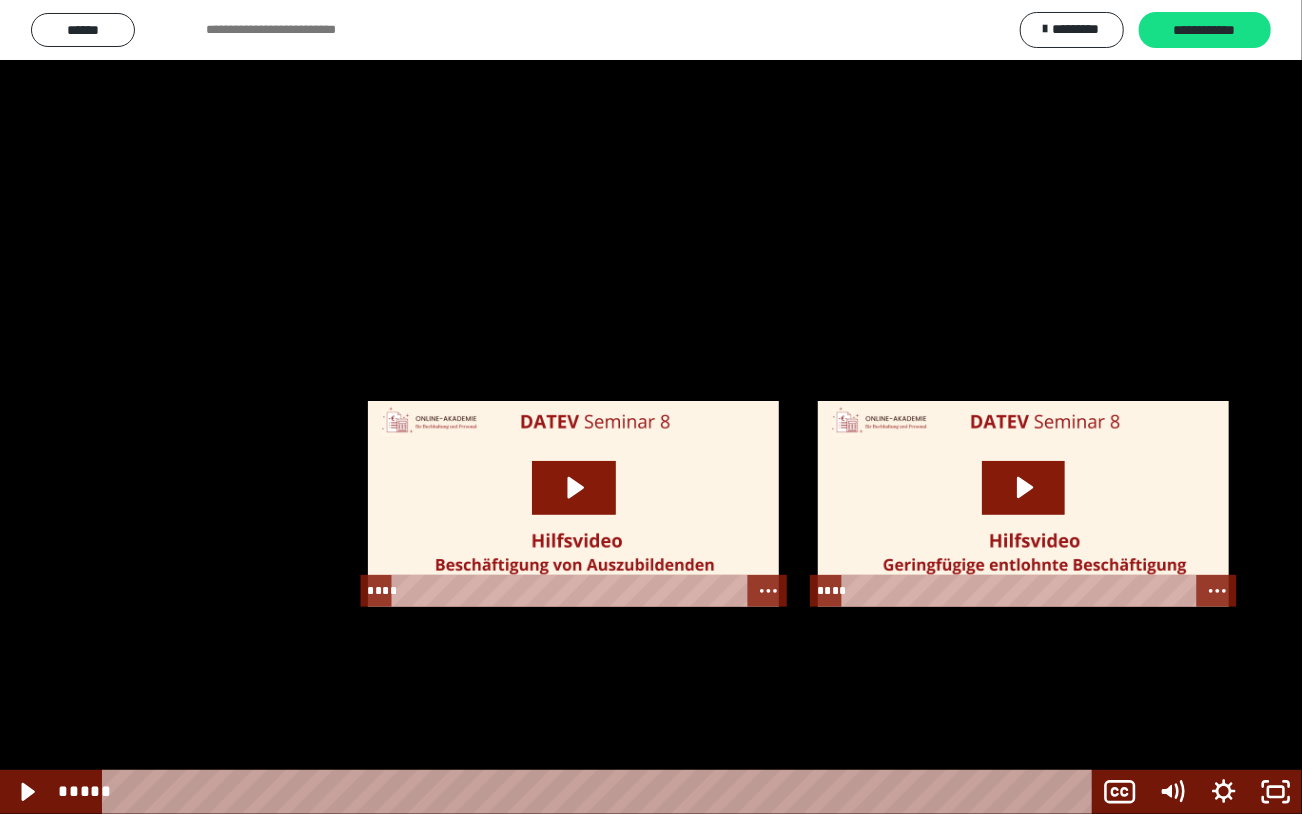 click at bounding box center [651, 407] 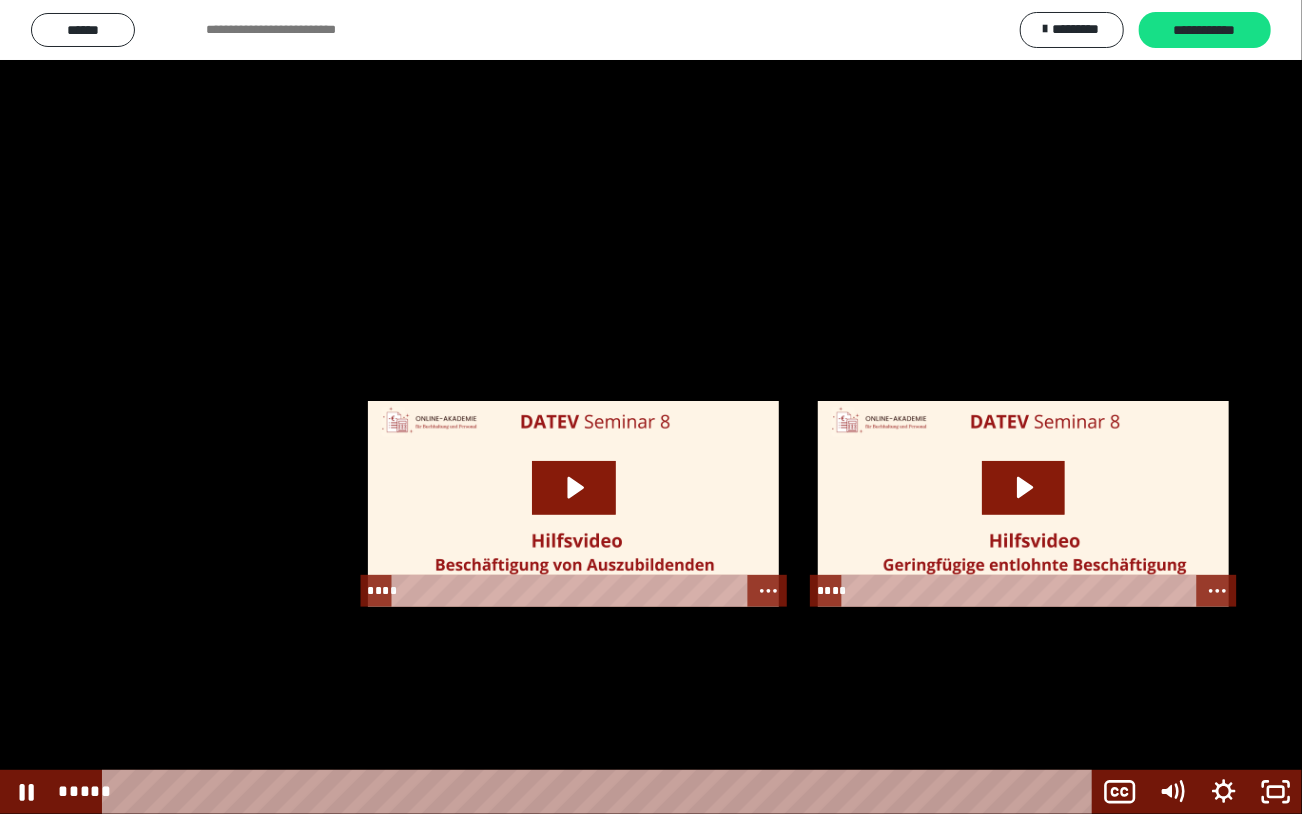 click at bounding box center [651, 407] 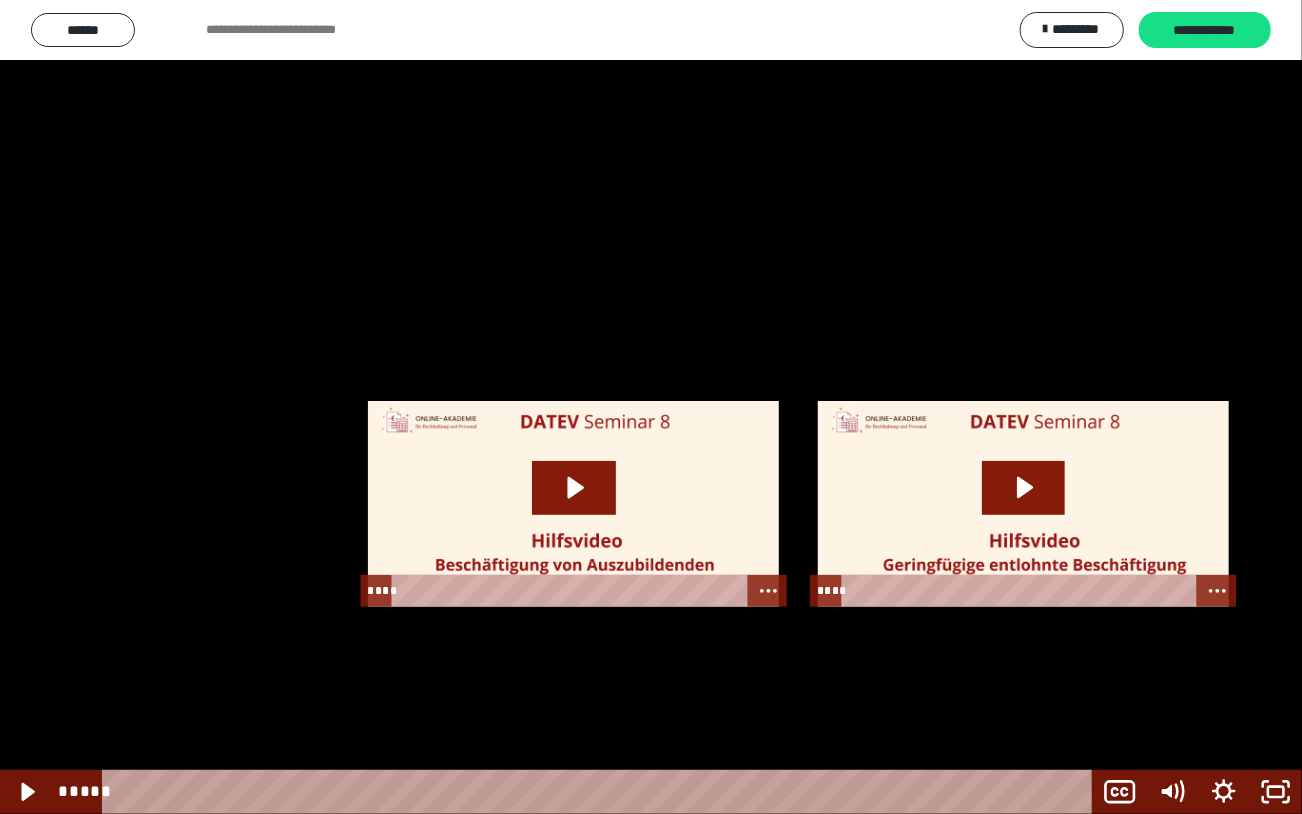 click at bounding box center (651, 407) 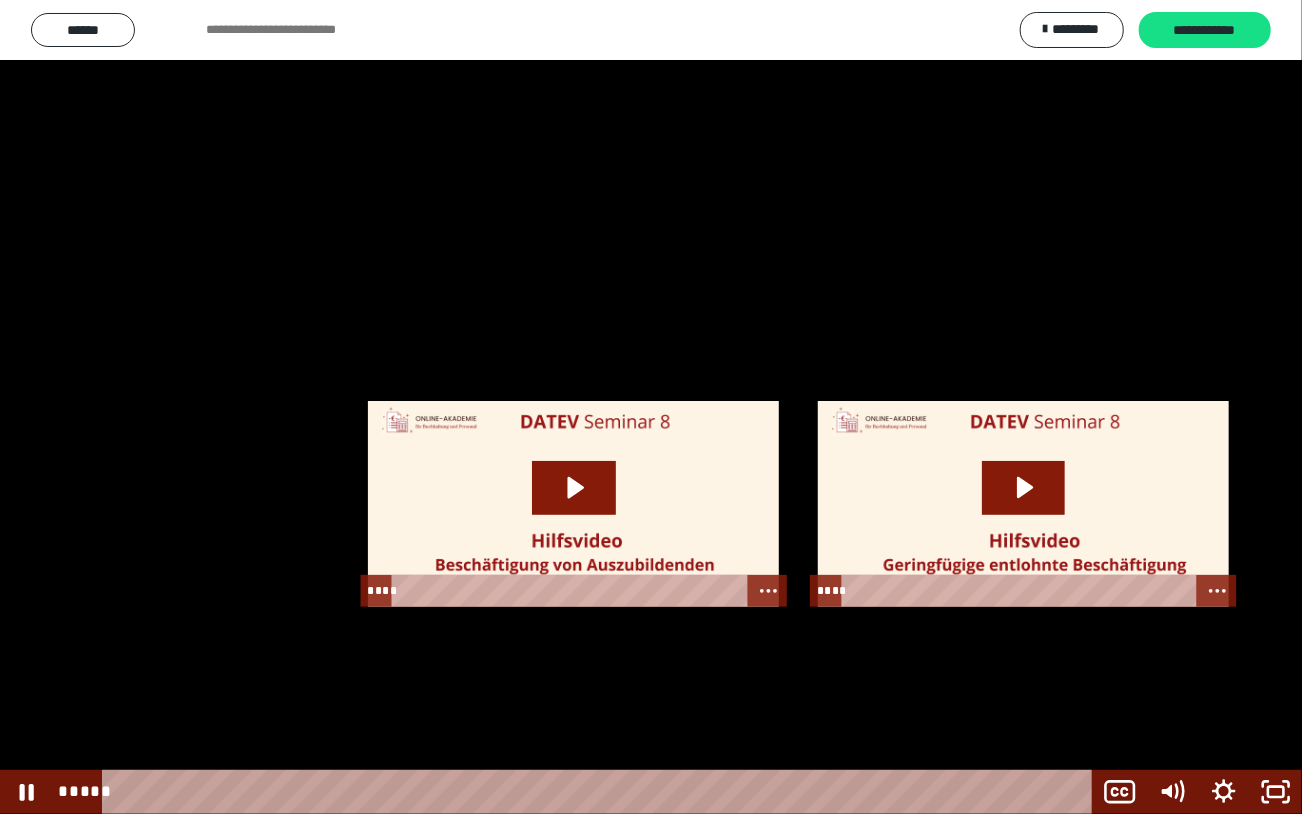 click at bounding box center (651, 407) 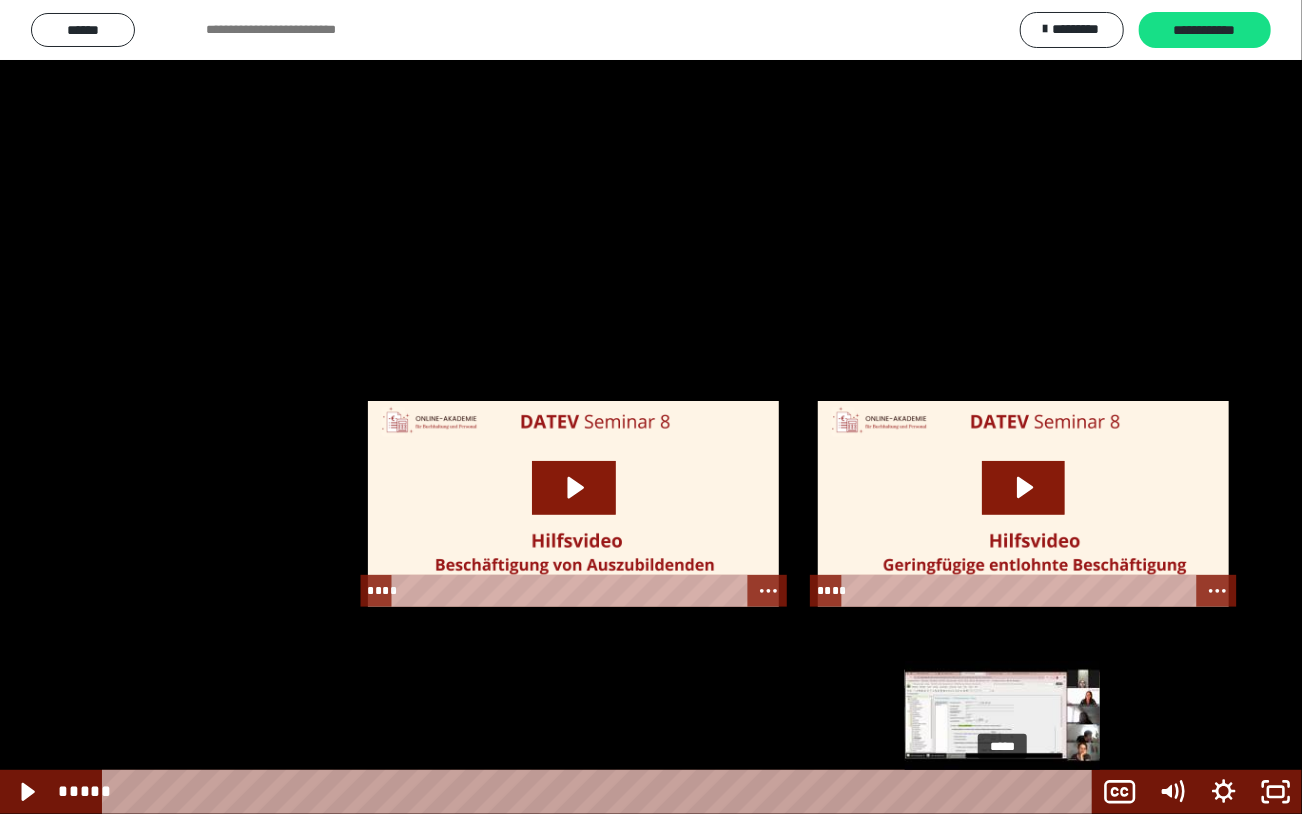 click on "*****" at bounding box center (601, 792) 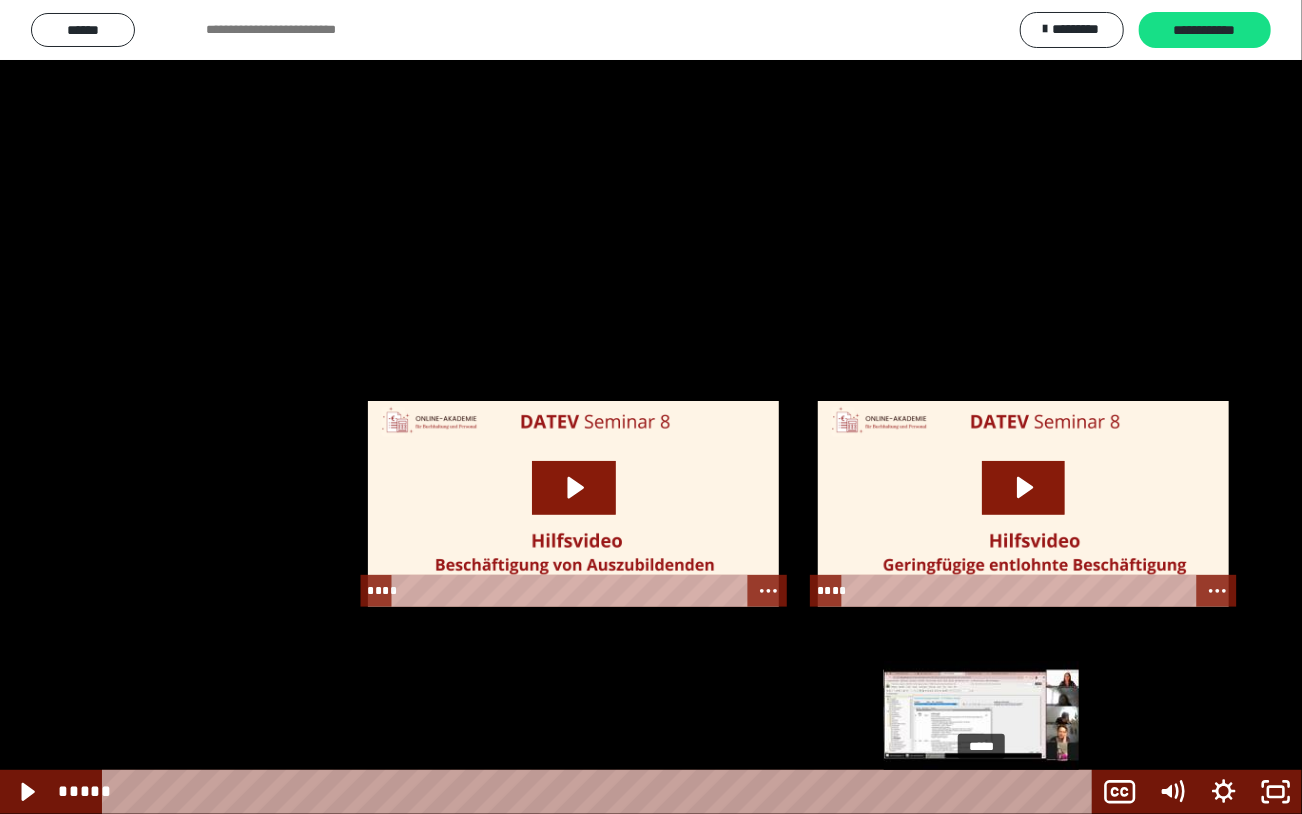click on "*****" at bounding box center [601, 792] 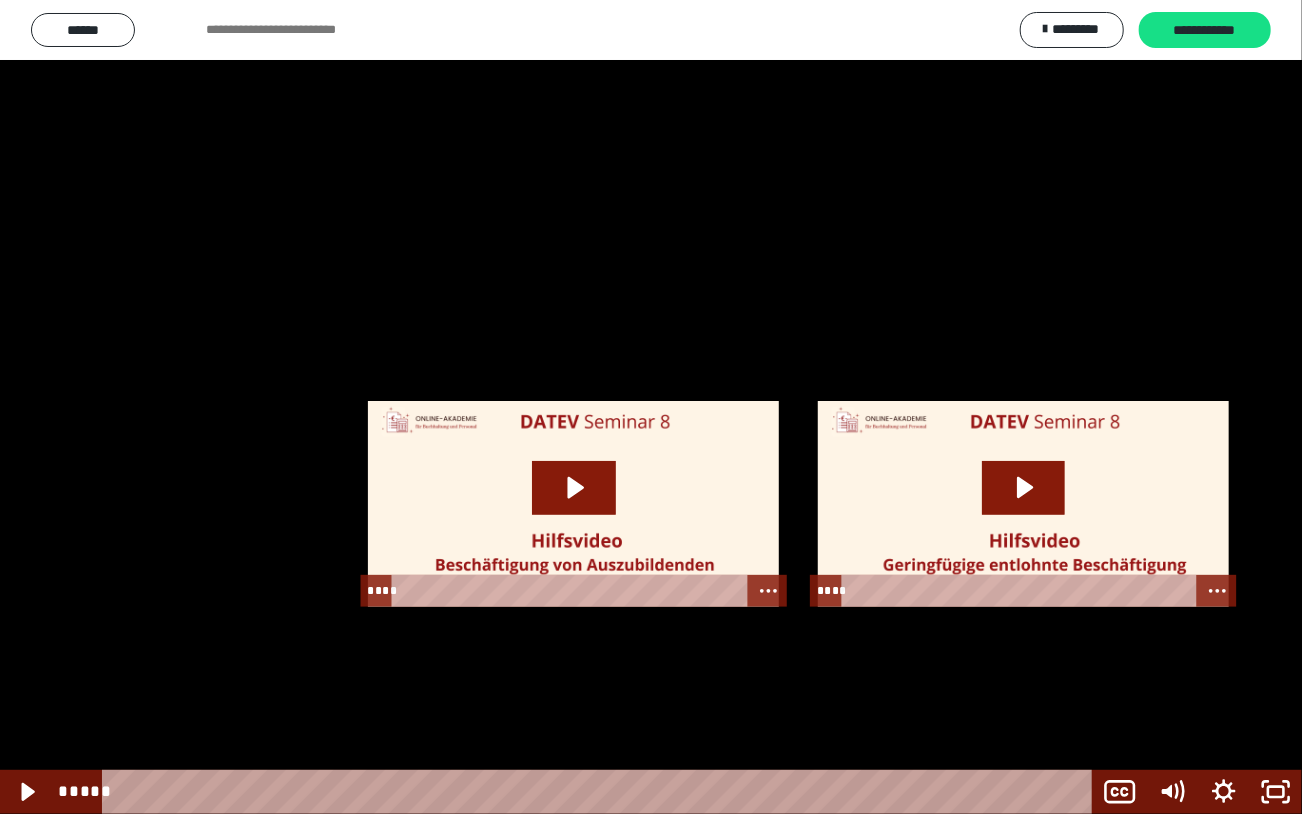 click at bounding box center [651, 407] 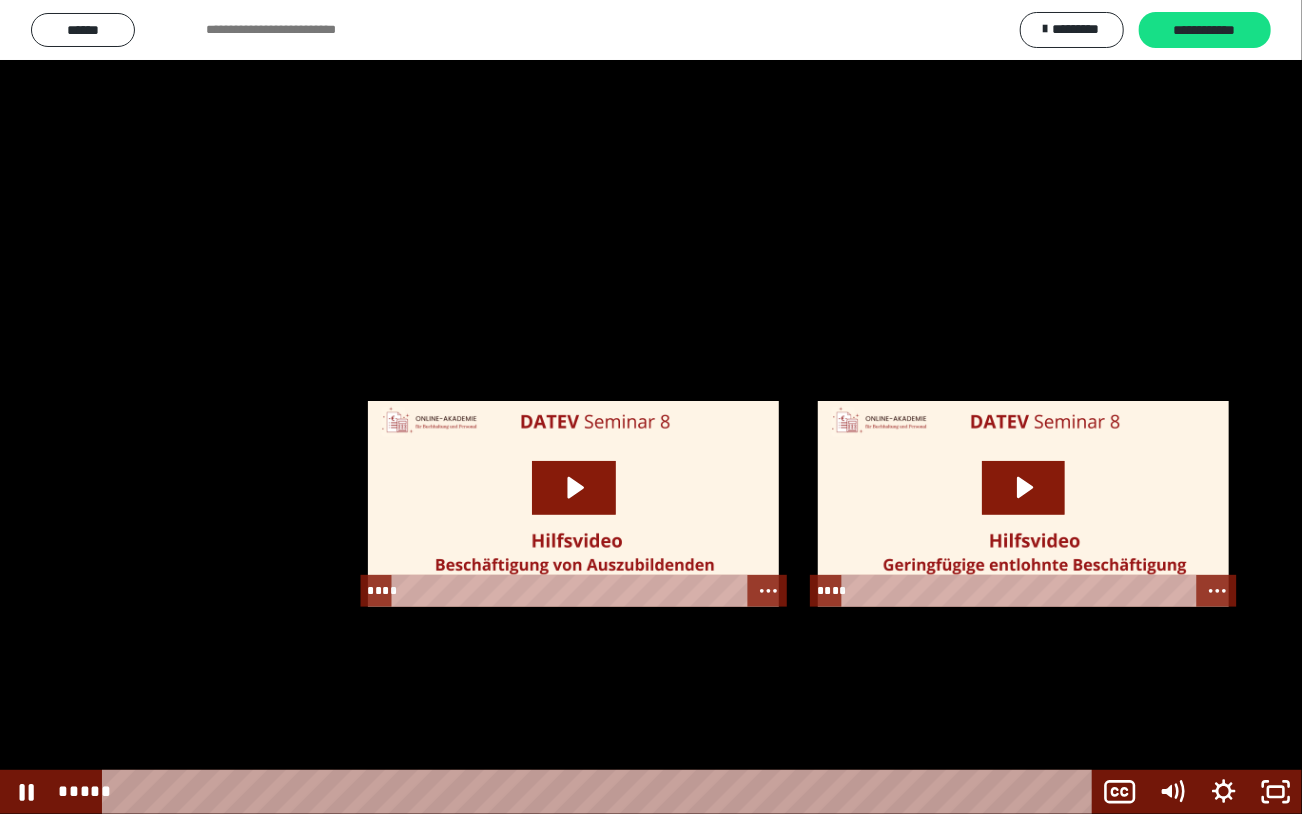 click at bounding box center (651, 407) 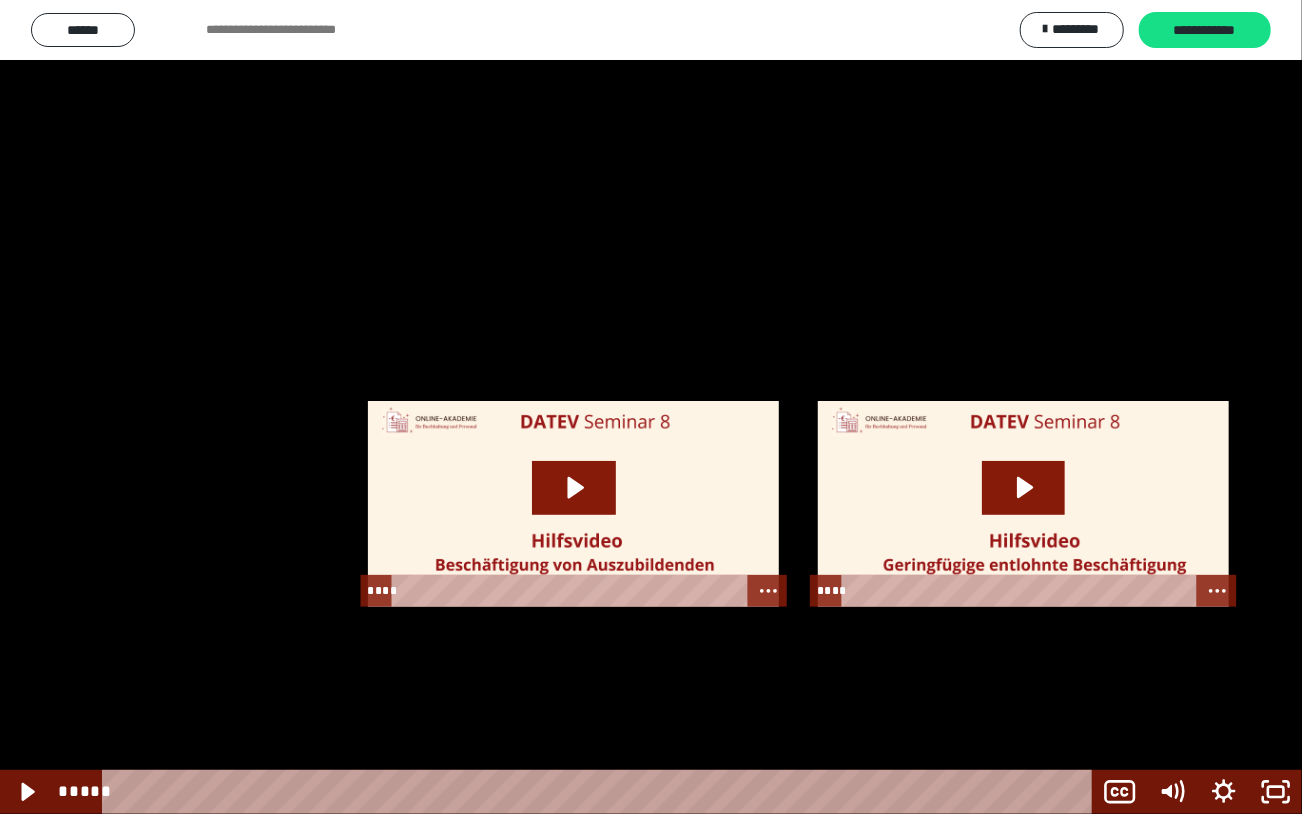 click at bounding box center (651, 407) 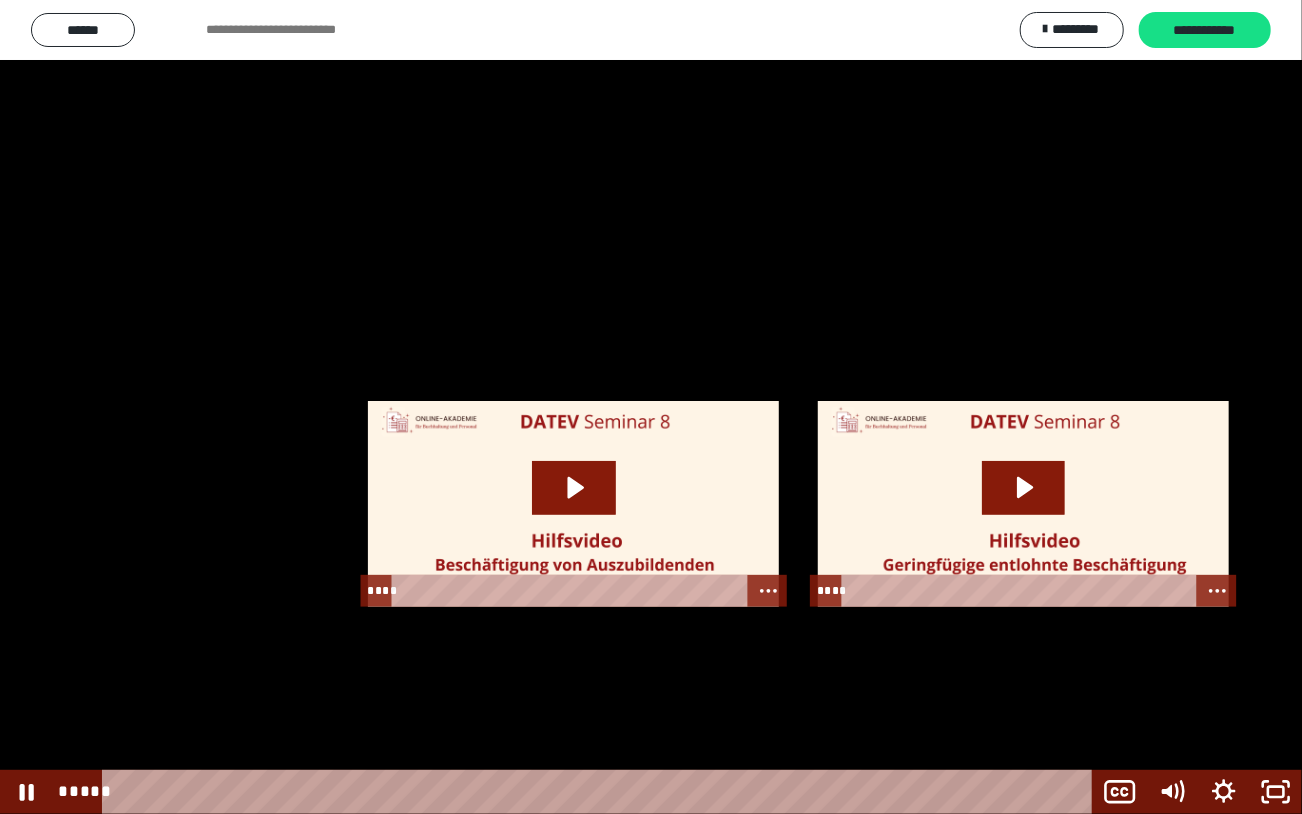 click at bounding box center (651, 407) 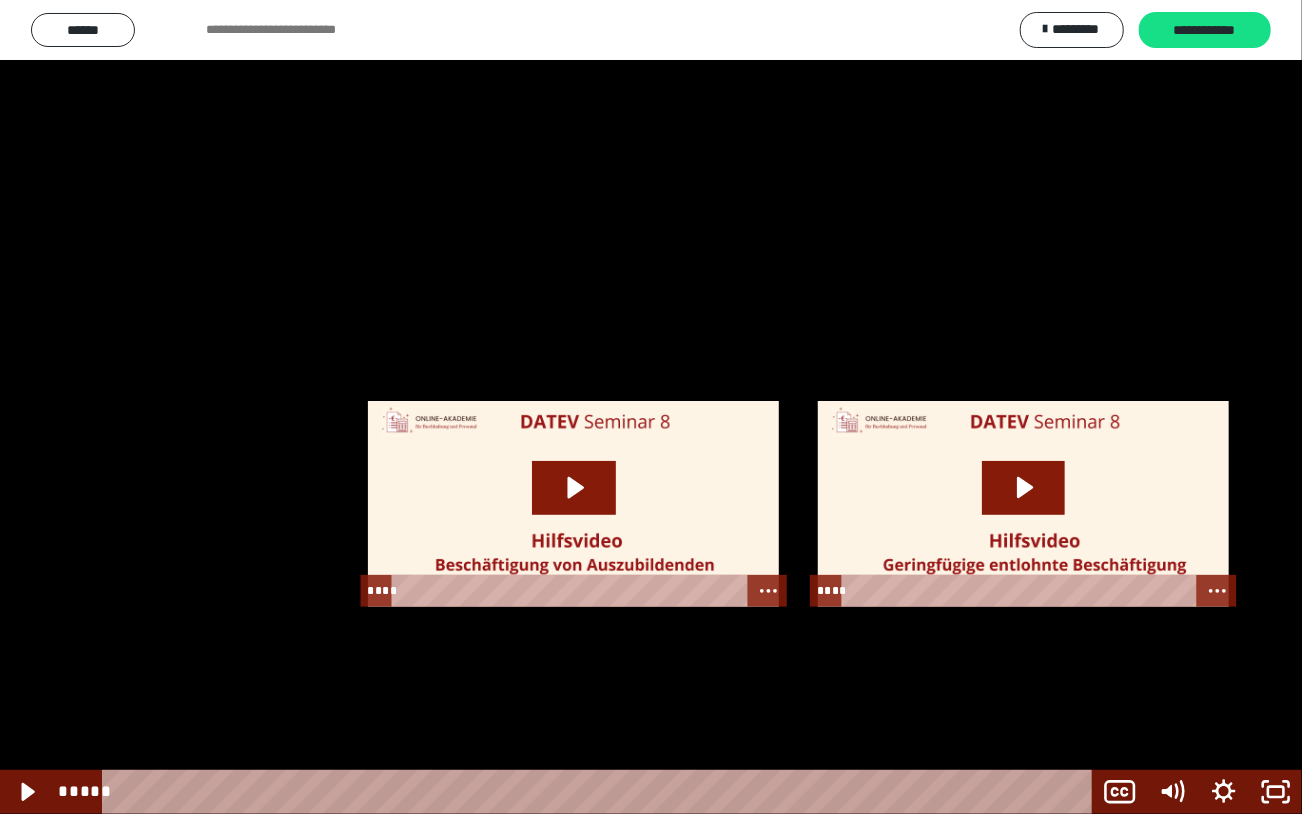 click at bounding box center (651, 407) 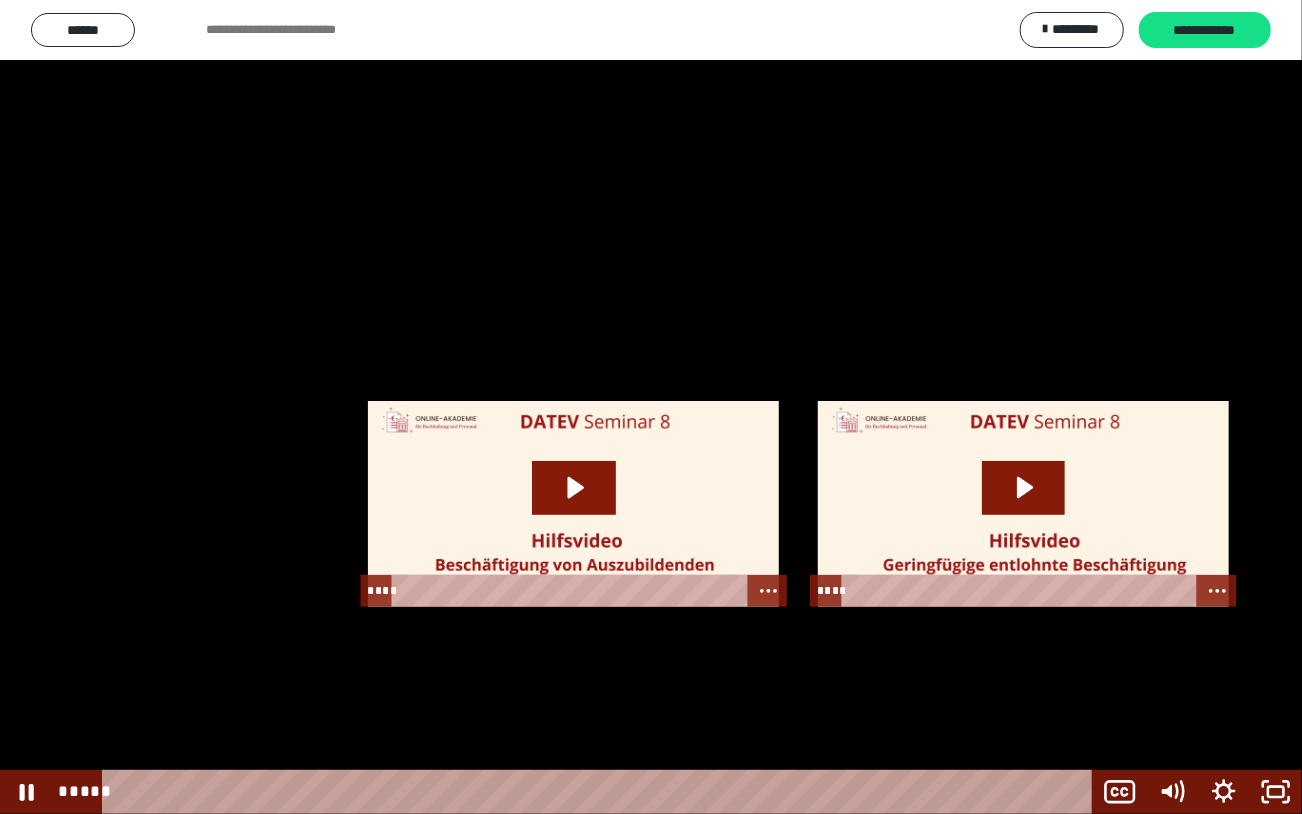 click at bounding box center (651, 407) 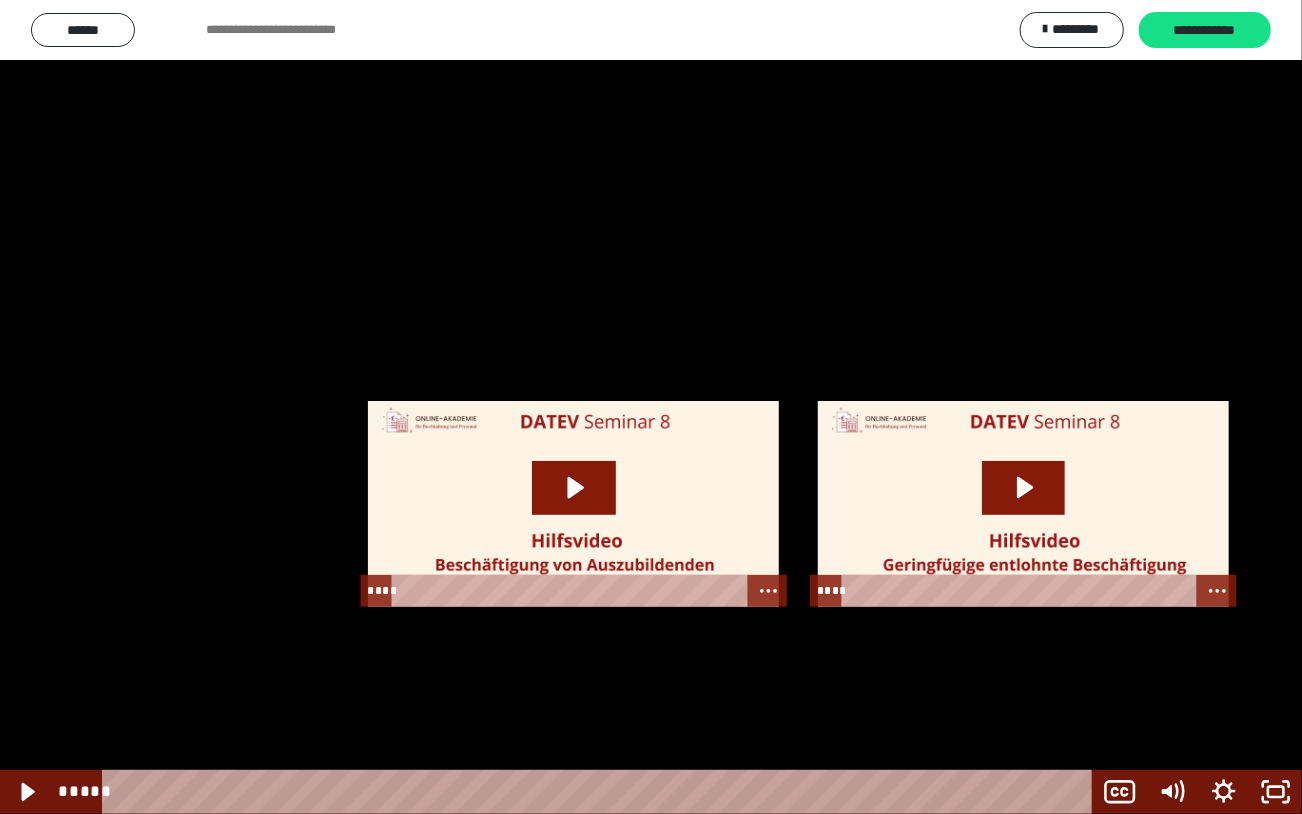 click at bounding box center (651, 407) 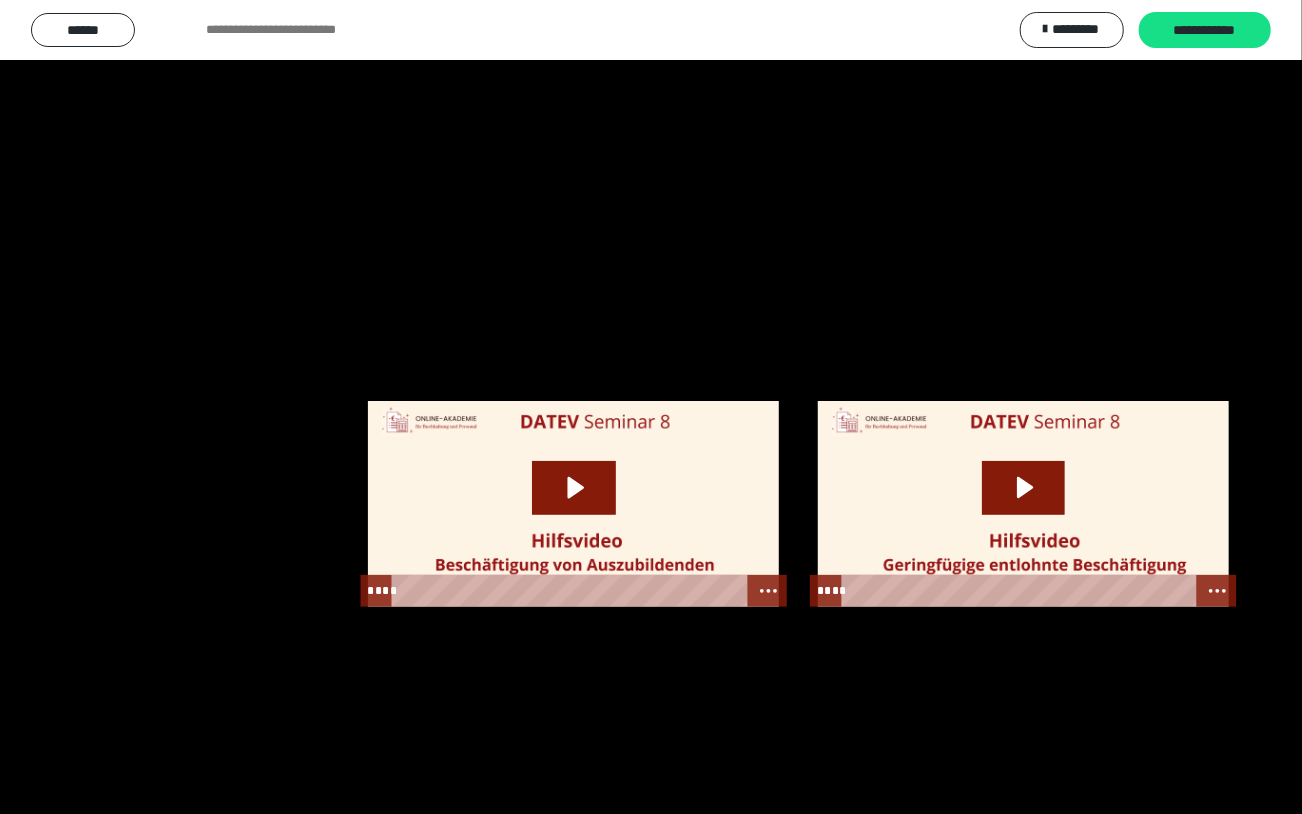 click at bounding box center (651, 407) 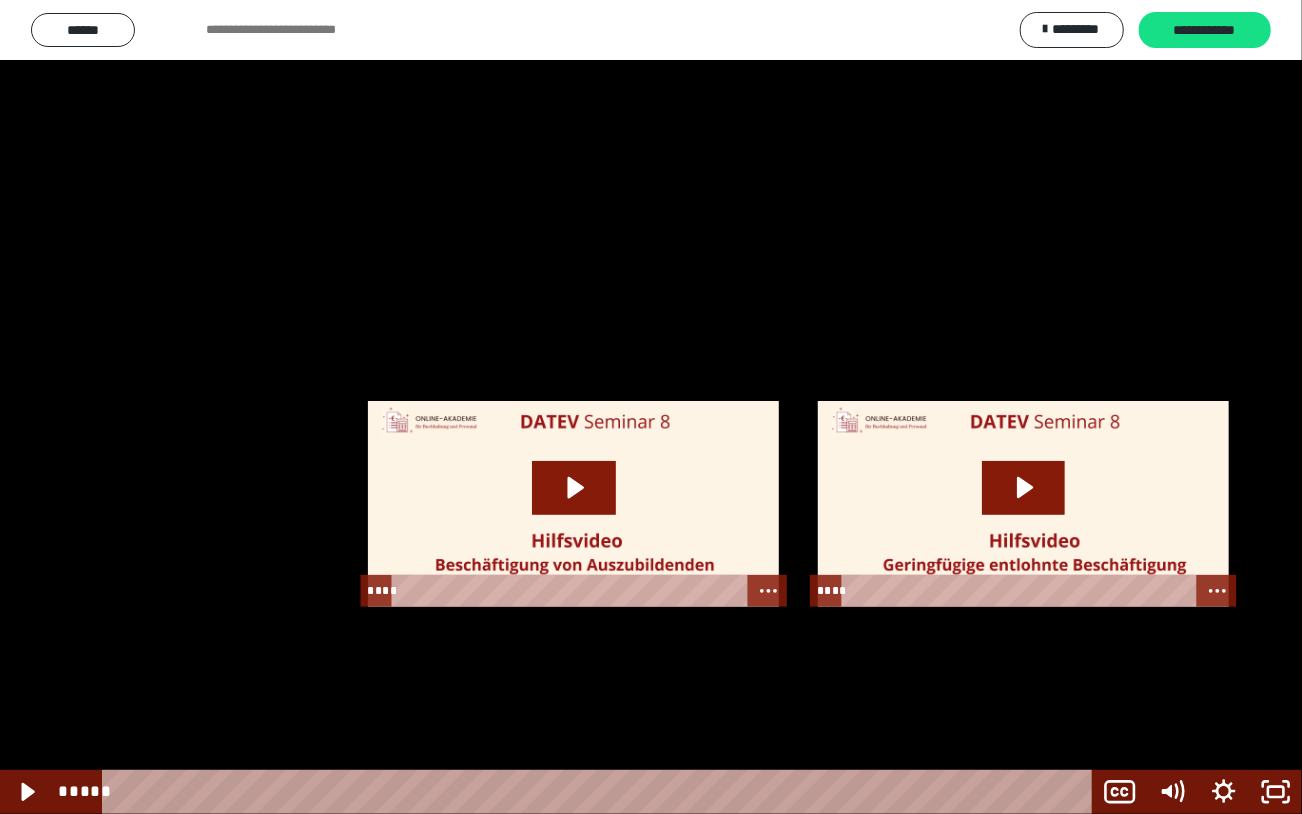 click at bounding box center [651, 407] 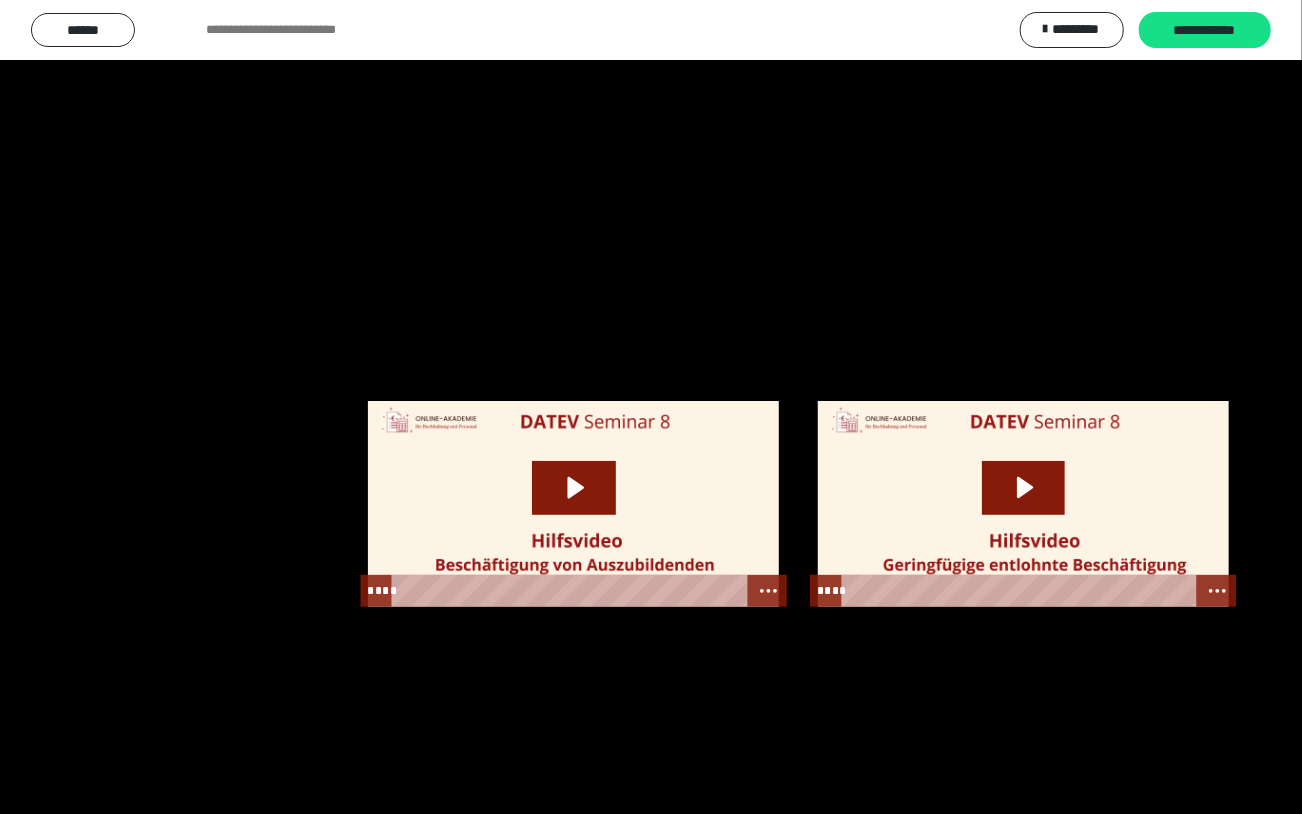click at bounding box center [651, 407] 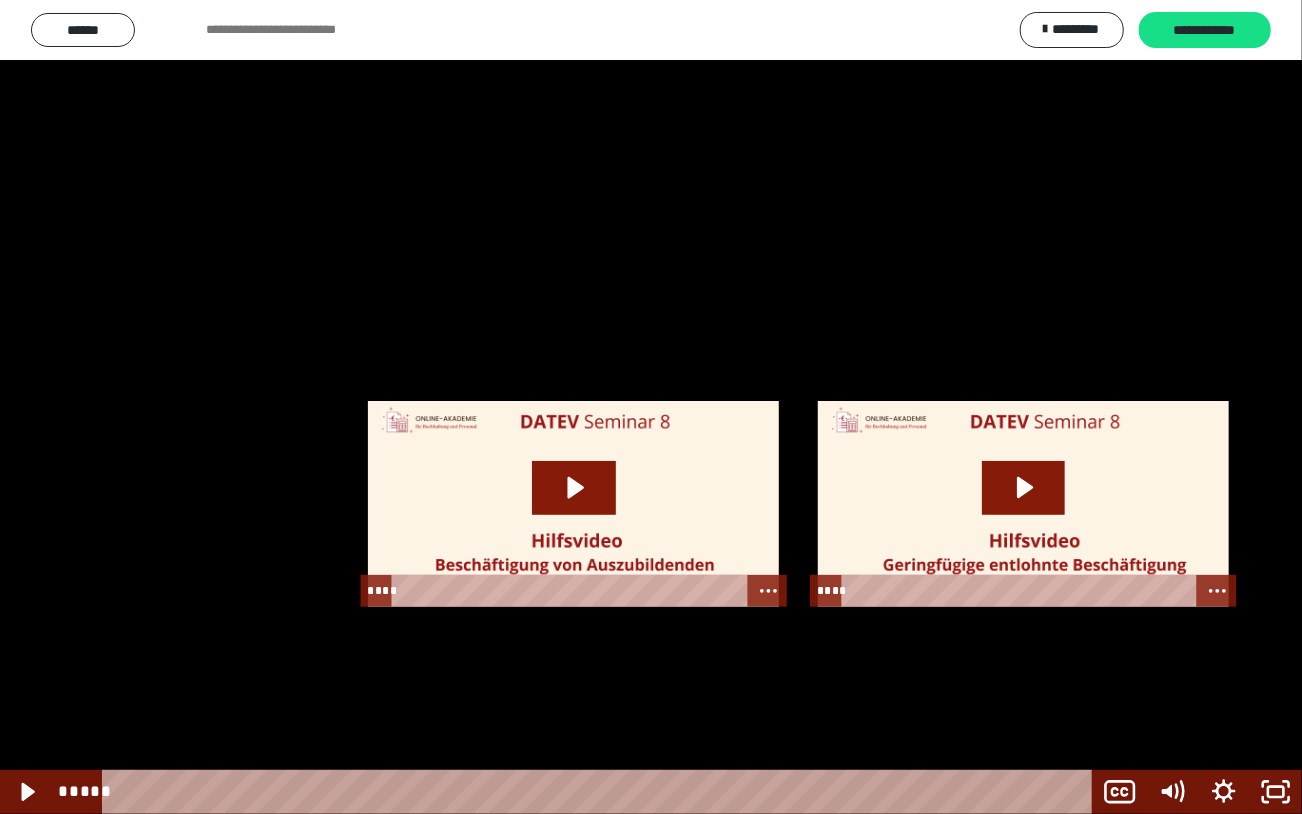click at bounding box center (651, 407) 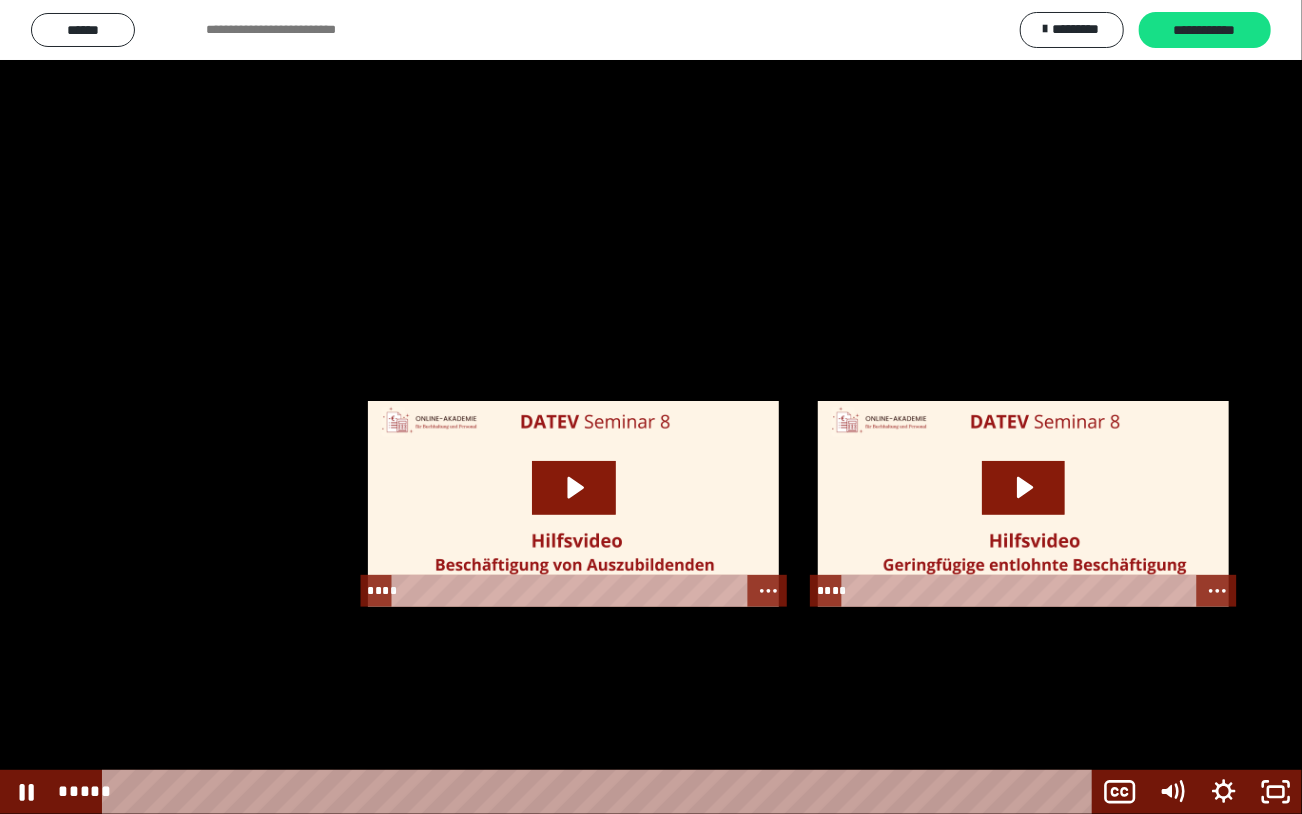 click at bounding box center (651, 407) 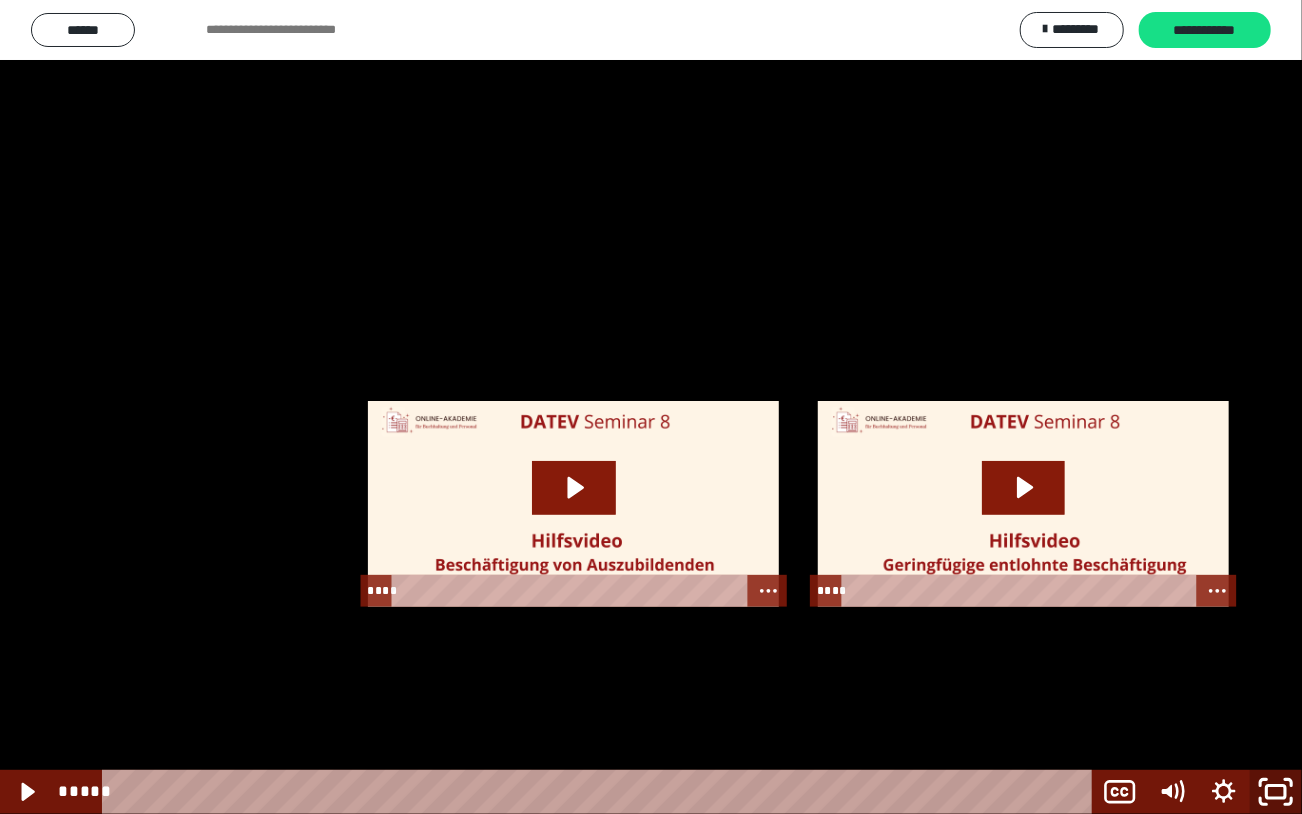 click 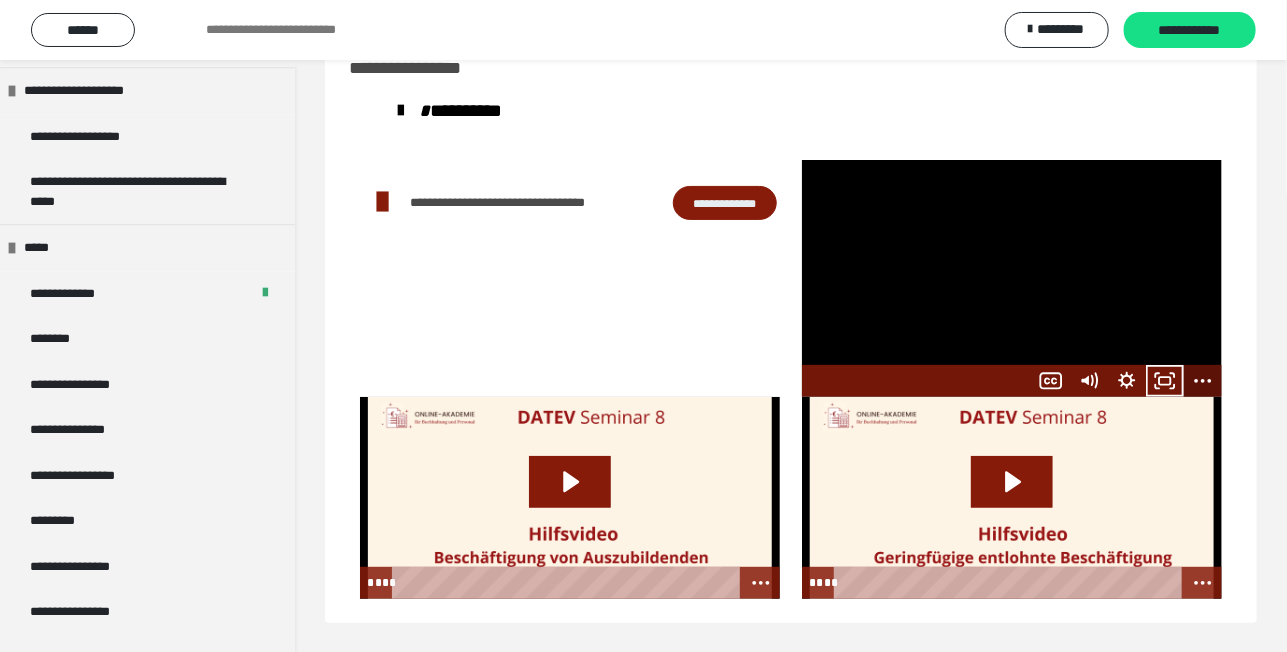 click 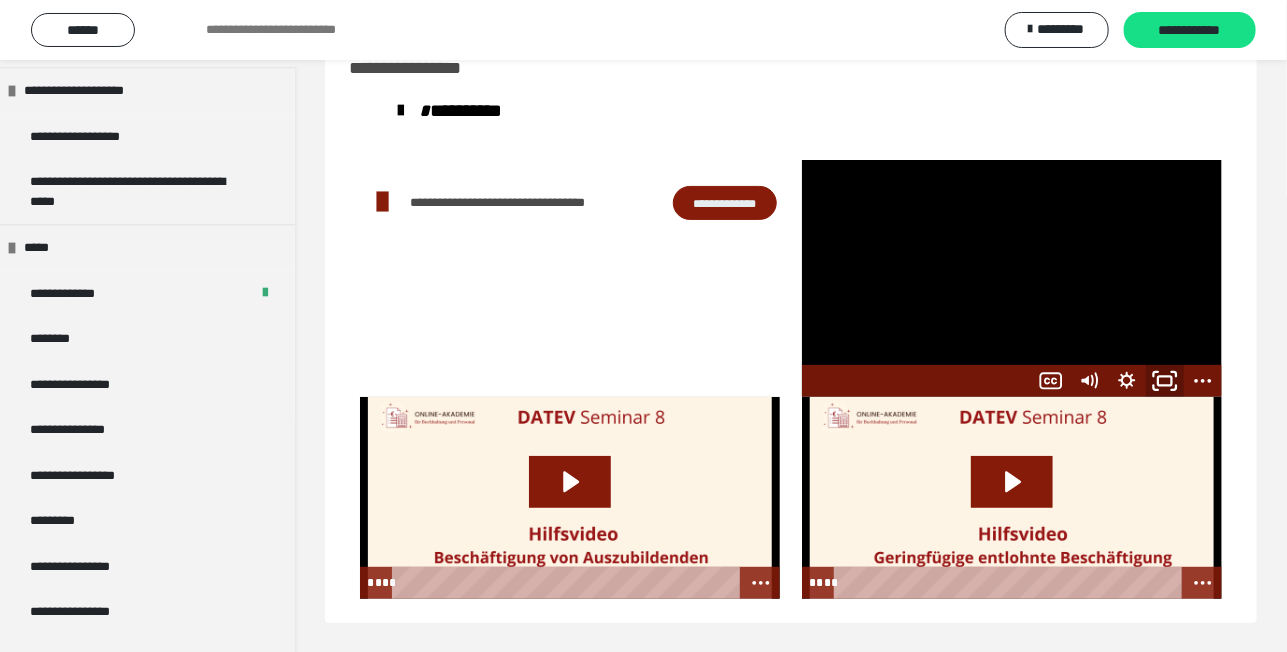 click 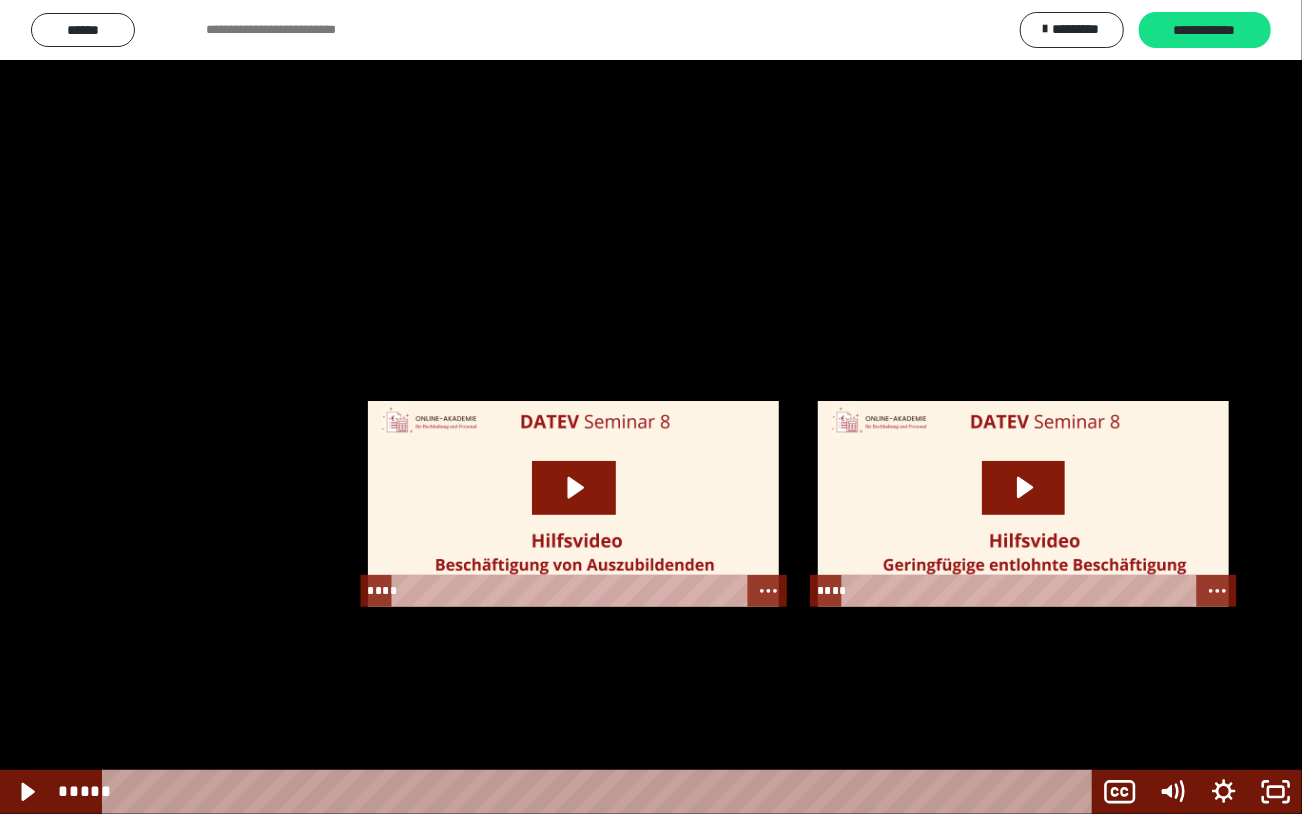 click at bounding box center (651, 407) 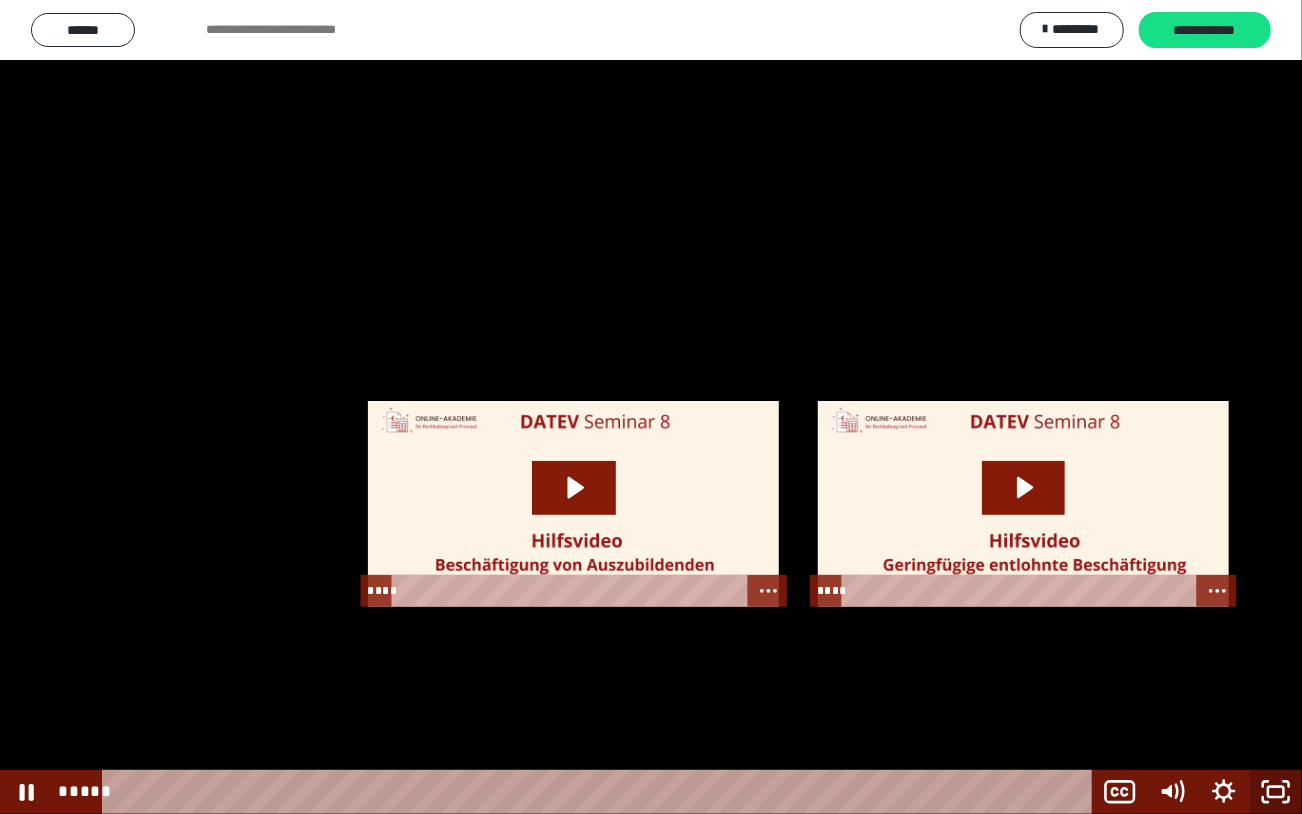 click 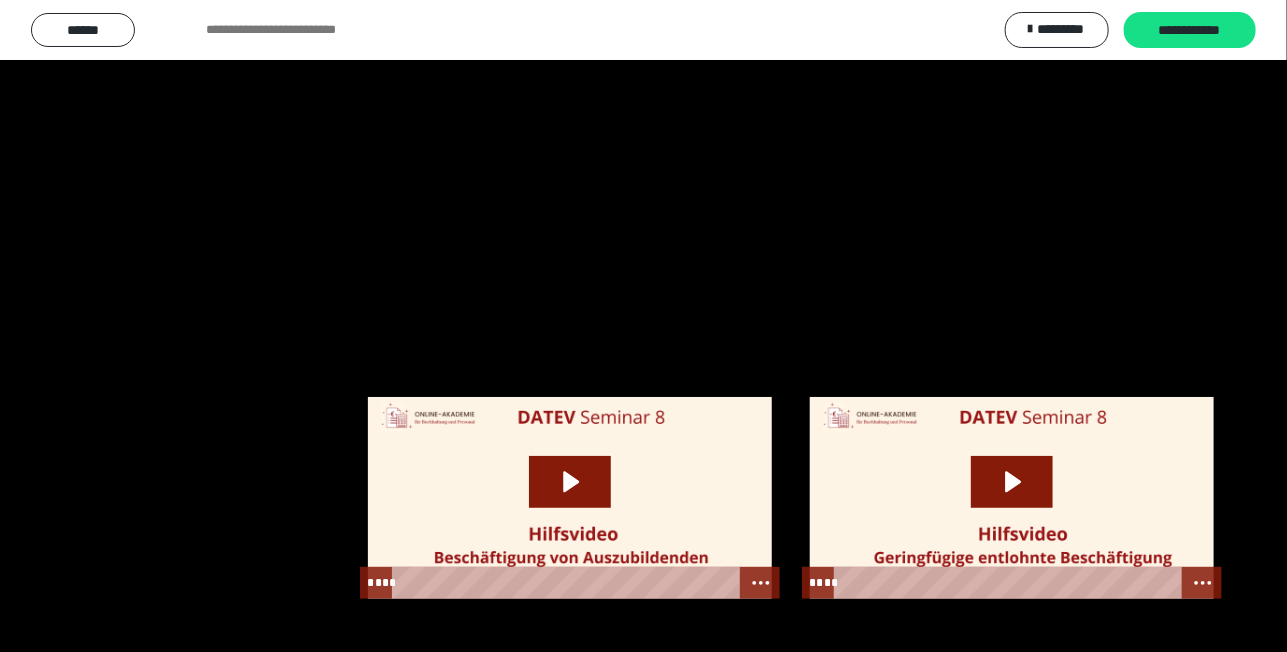 scroll, scrollTop: 0, scrollLeft: 0, axis: both 